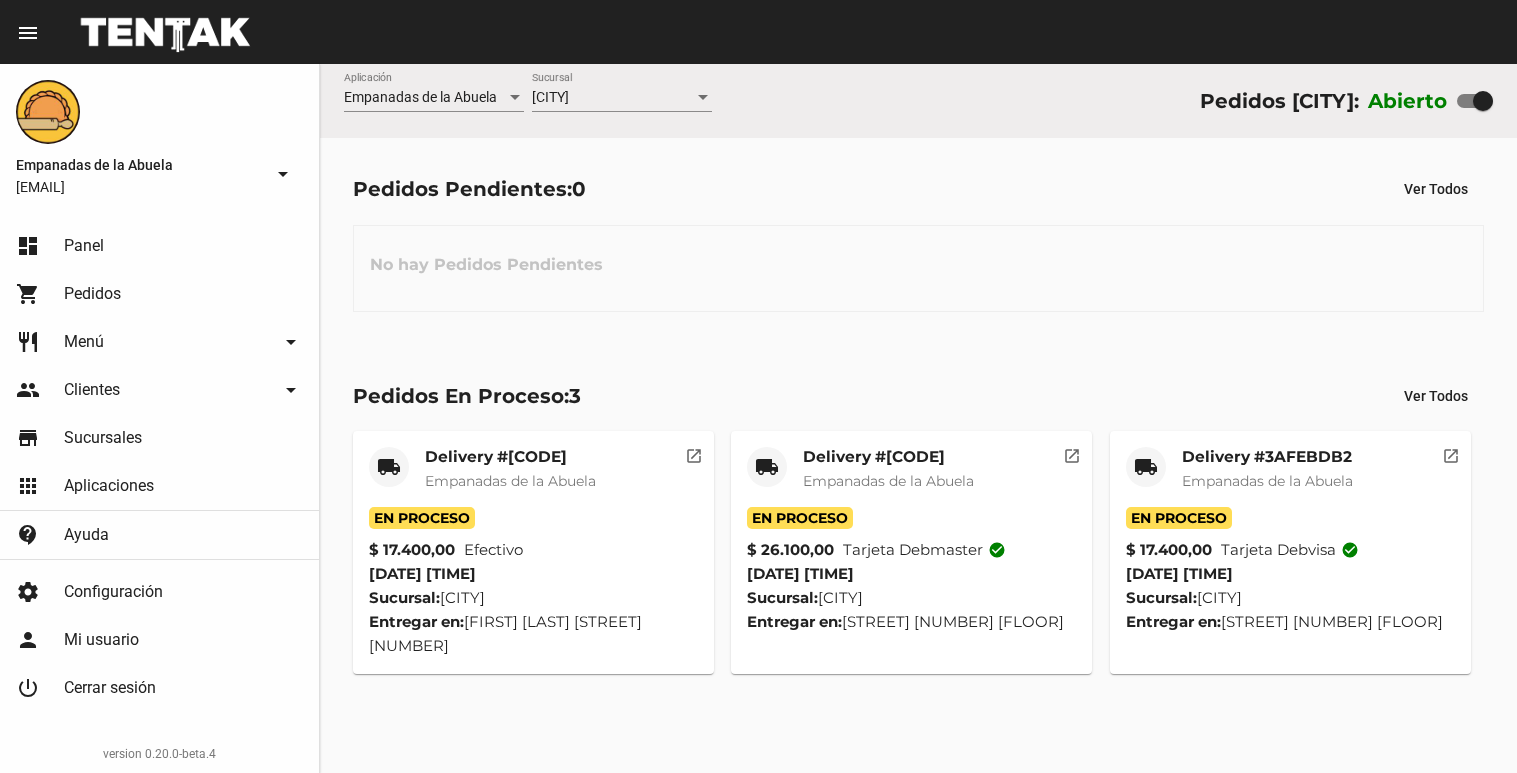 scroll, scrollTop: 0, scrollLeft: 0, axis: both 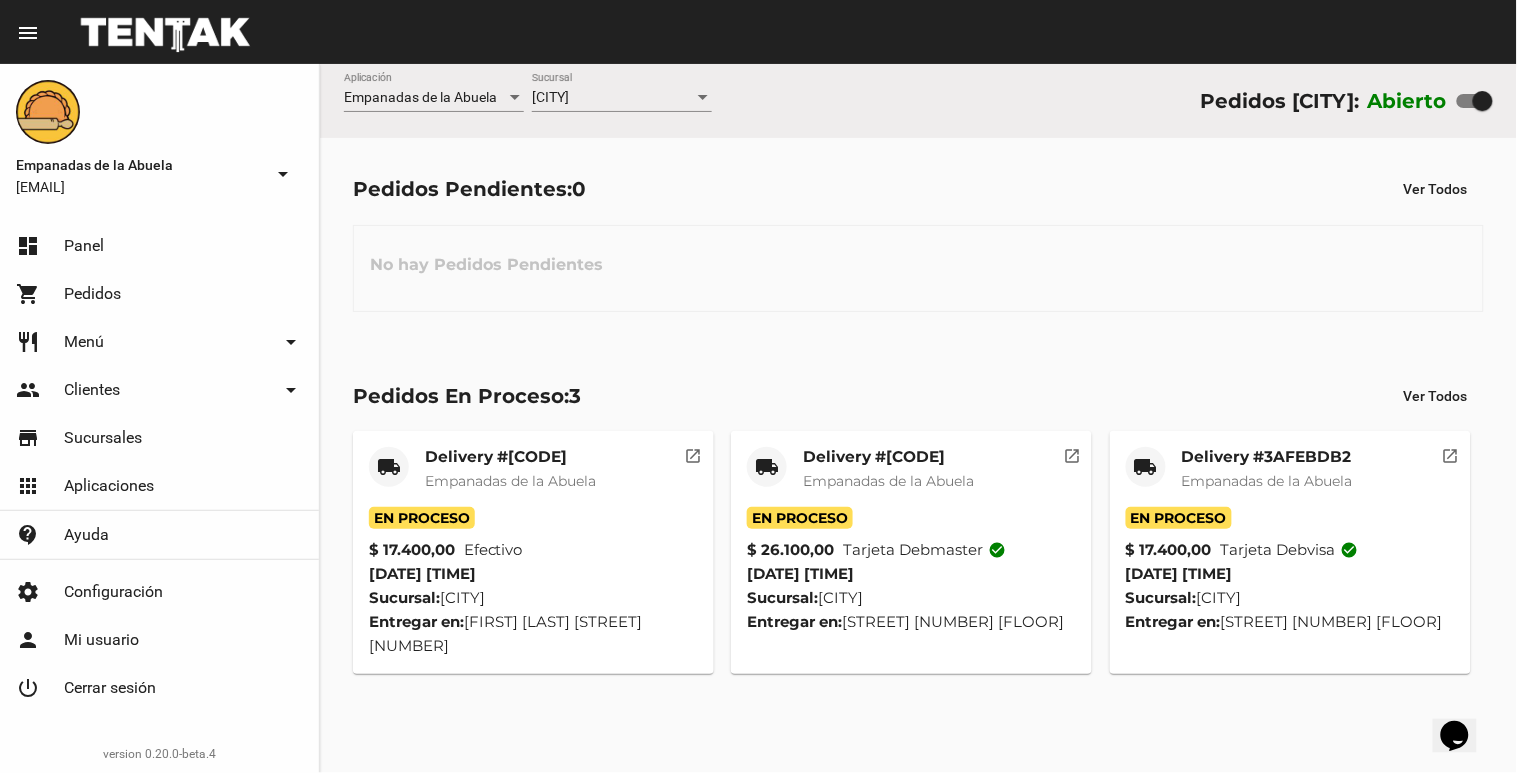 click on "[CITY]" at bounding box center [550, 97] 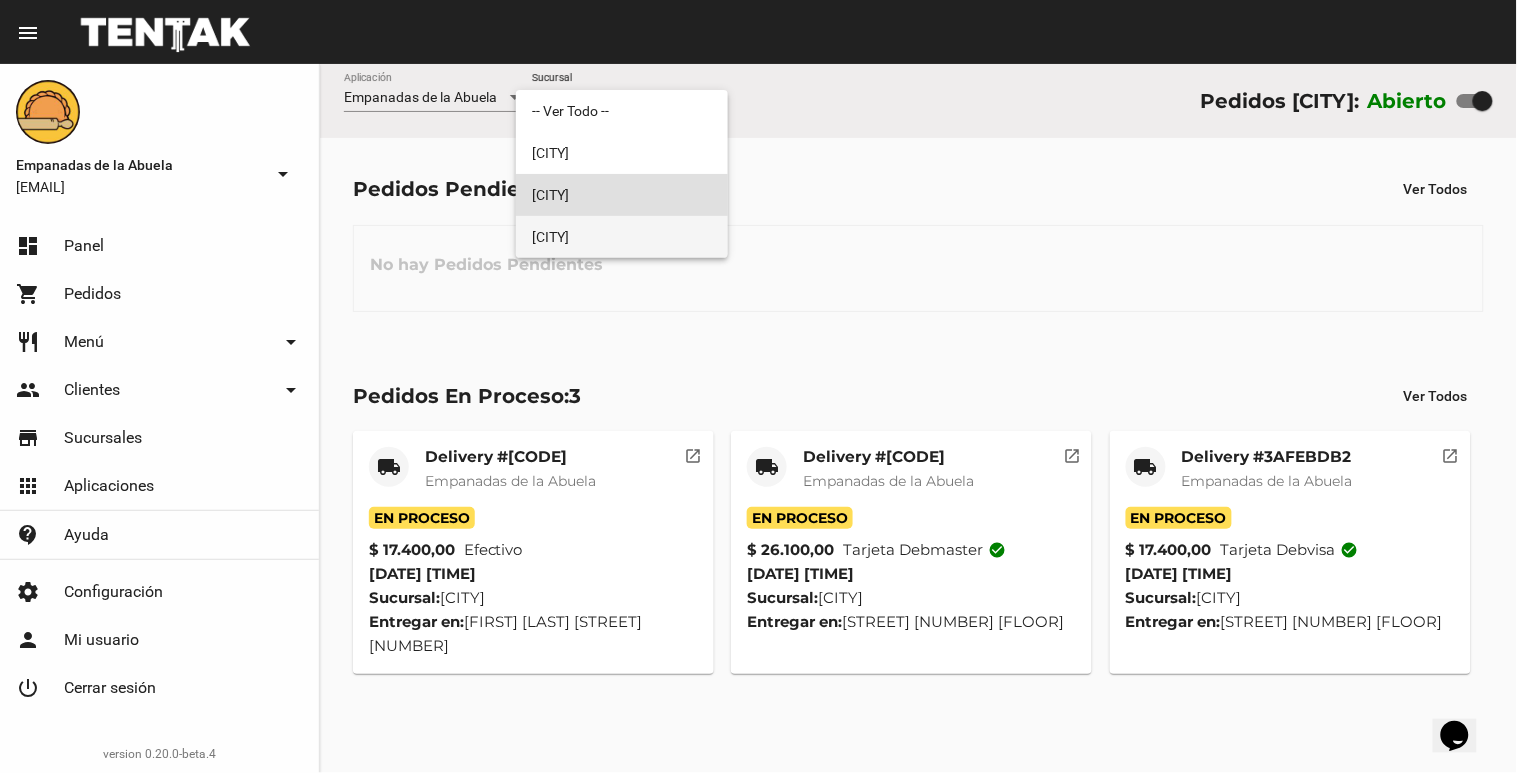 click on "[CITY]" at bounding box center [622, 237] 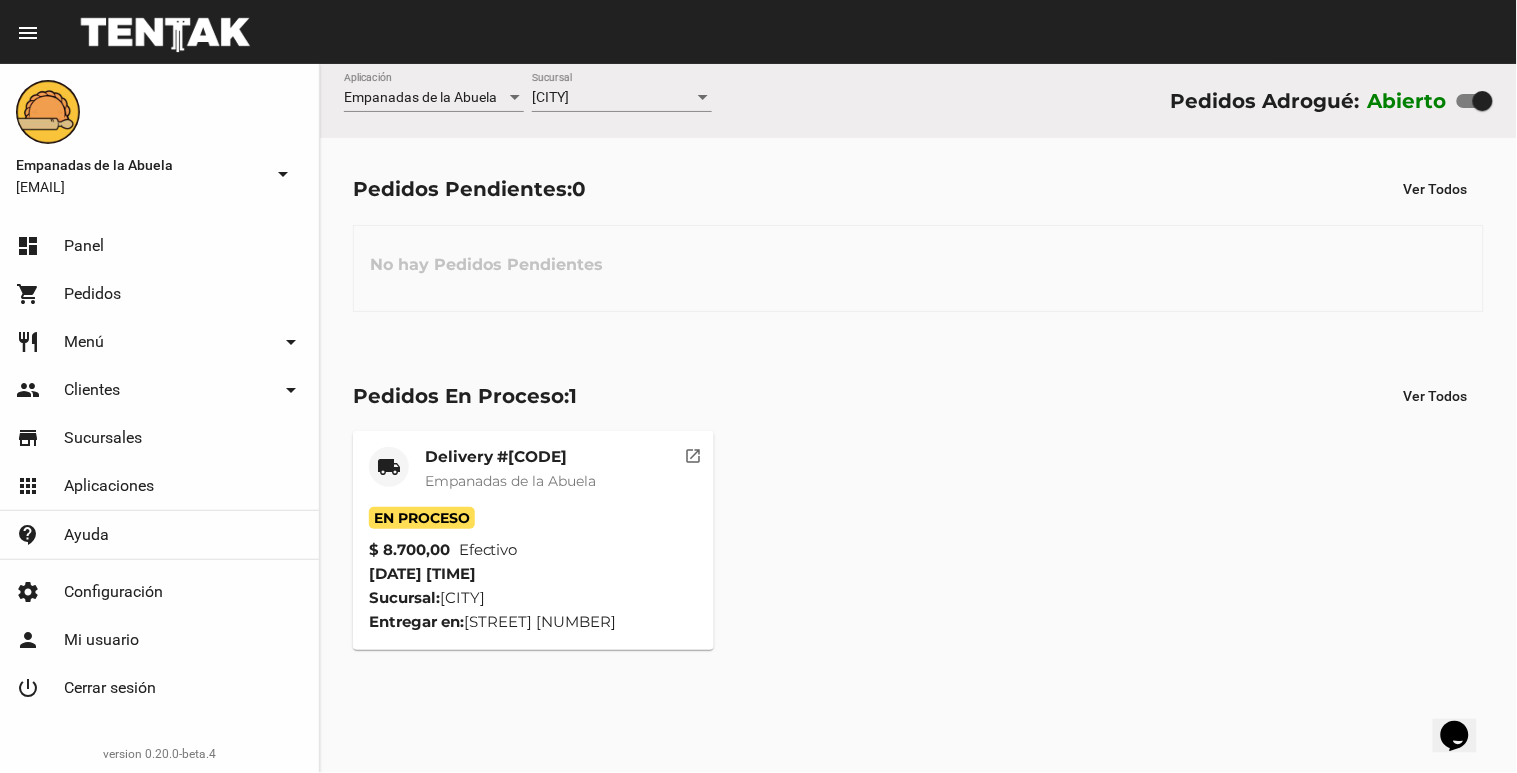 click on "[CITY] Sucursal" 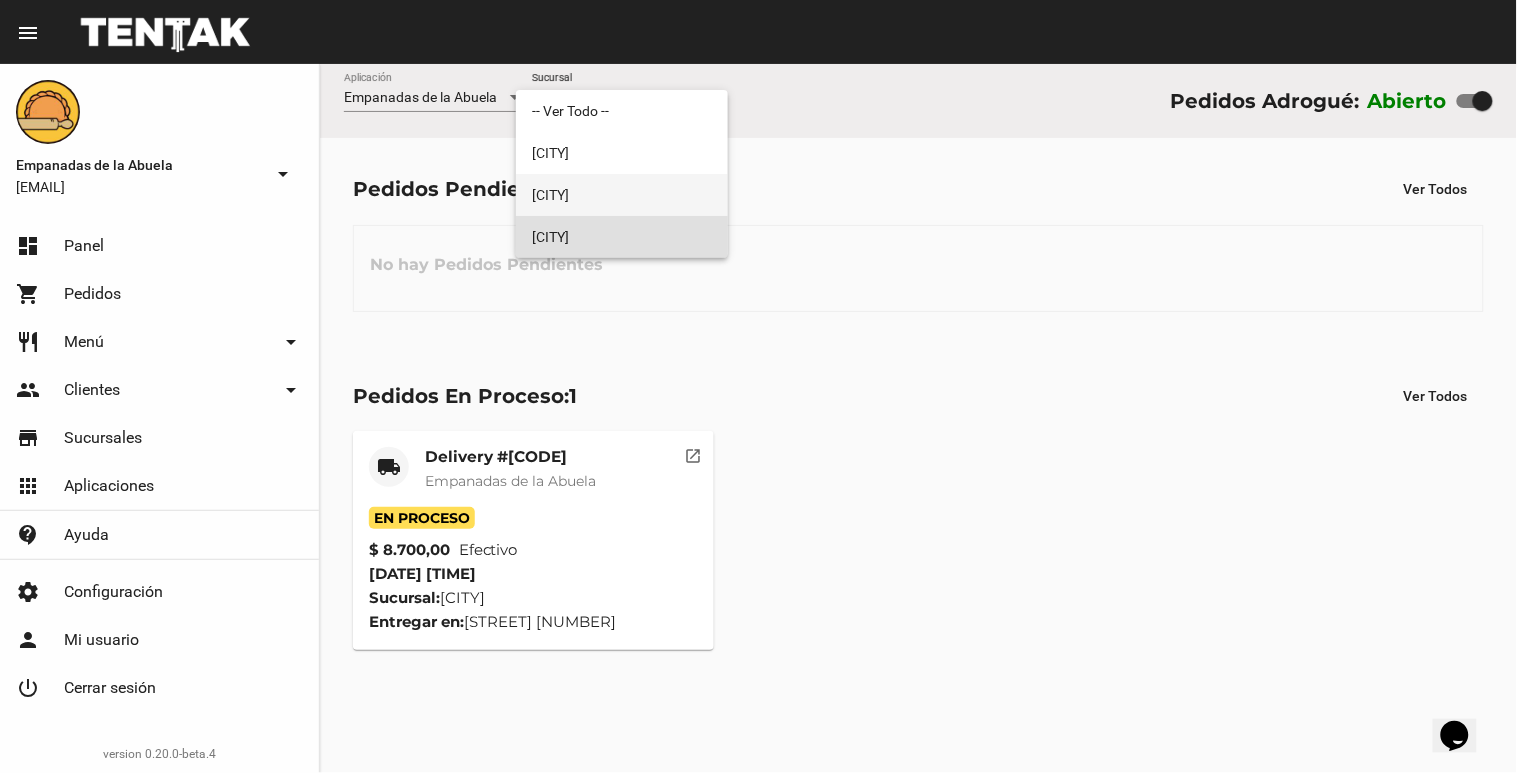 click on "[CITY]" at bounding box center (622, 195) 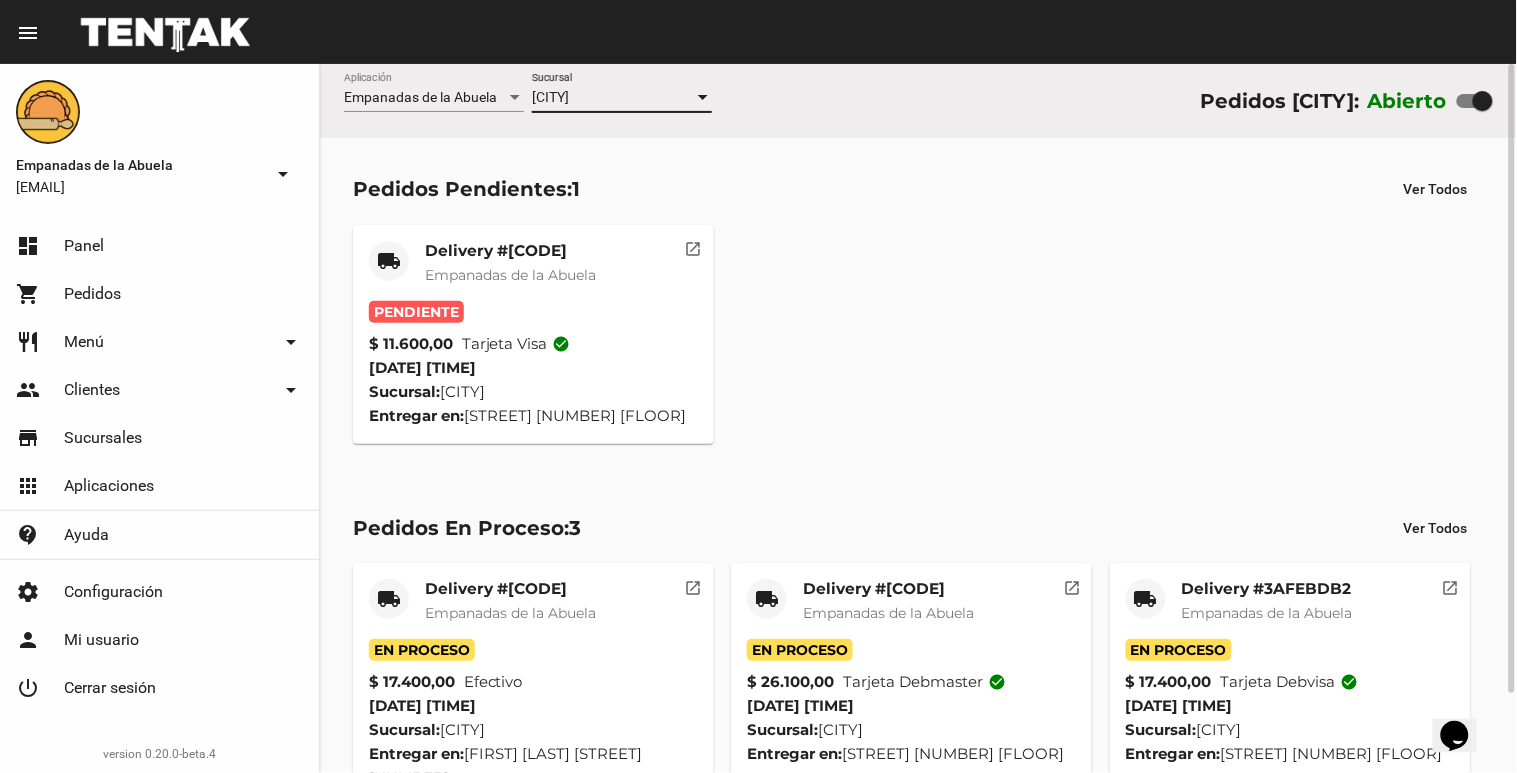 click on "Delivery #[CODE]" 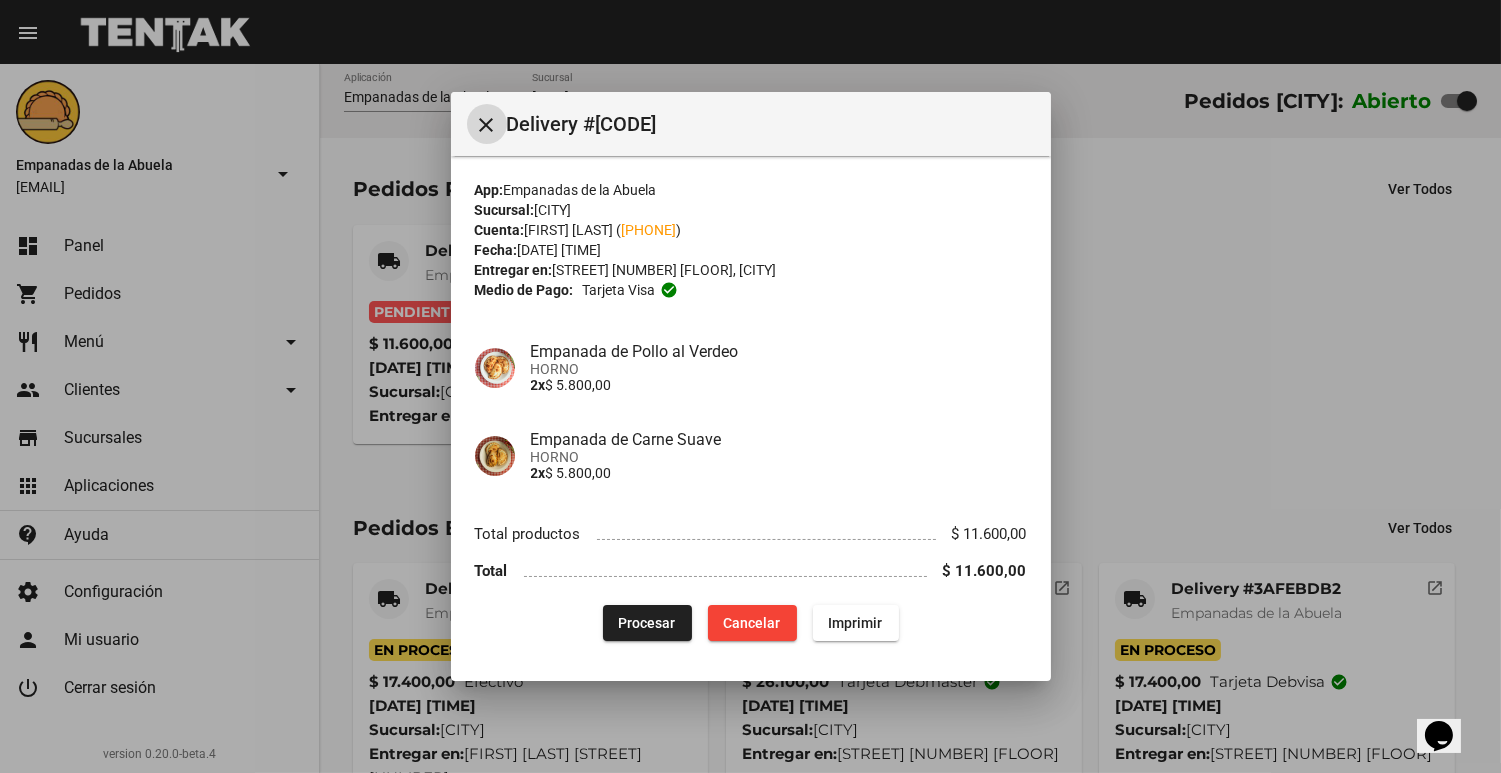 click on "Imprimir" 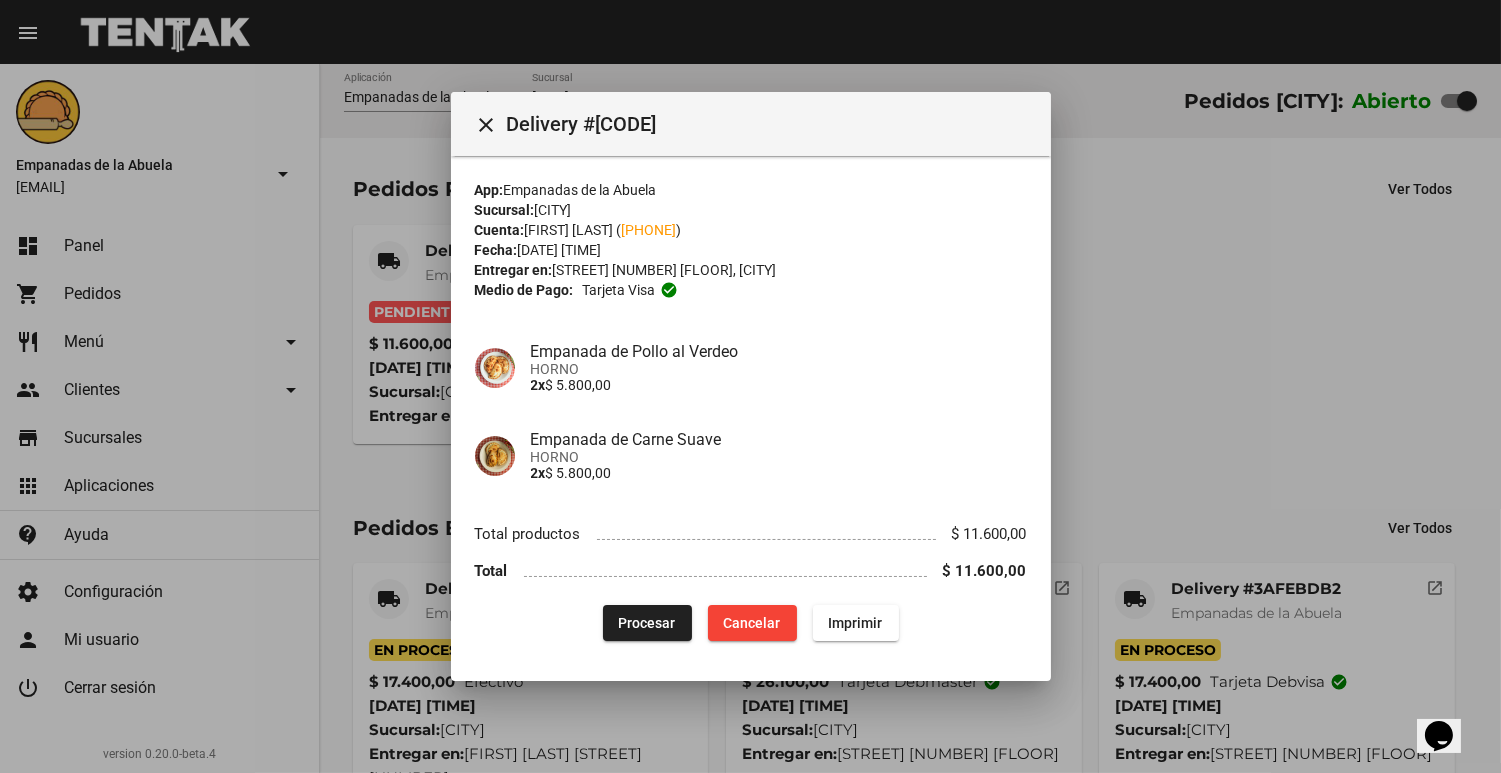 click on "Procesar" 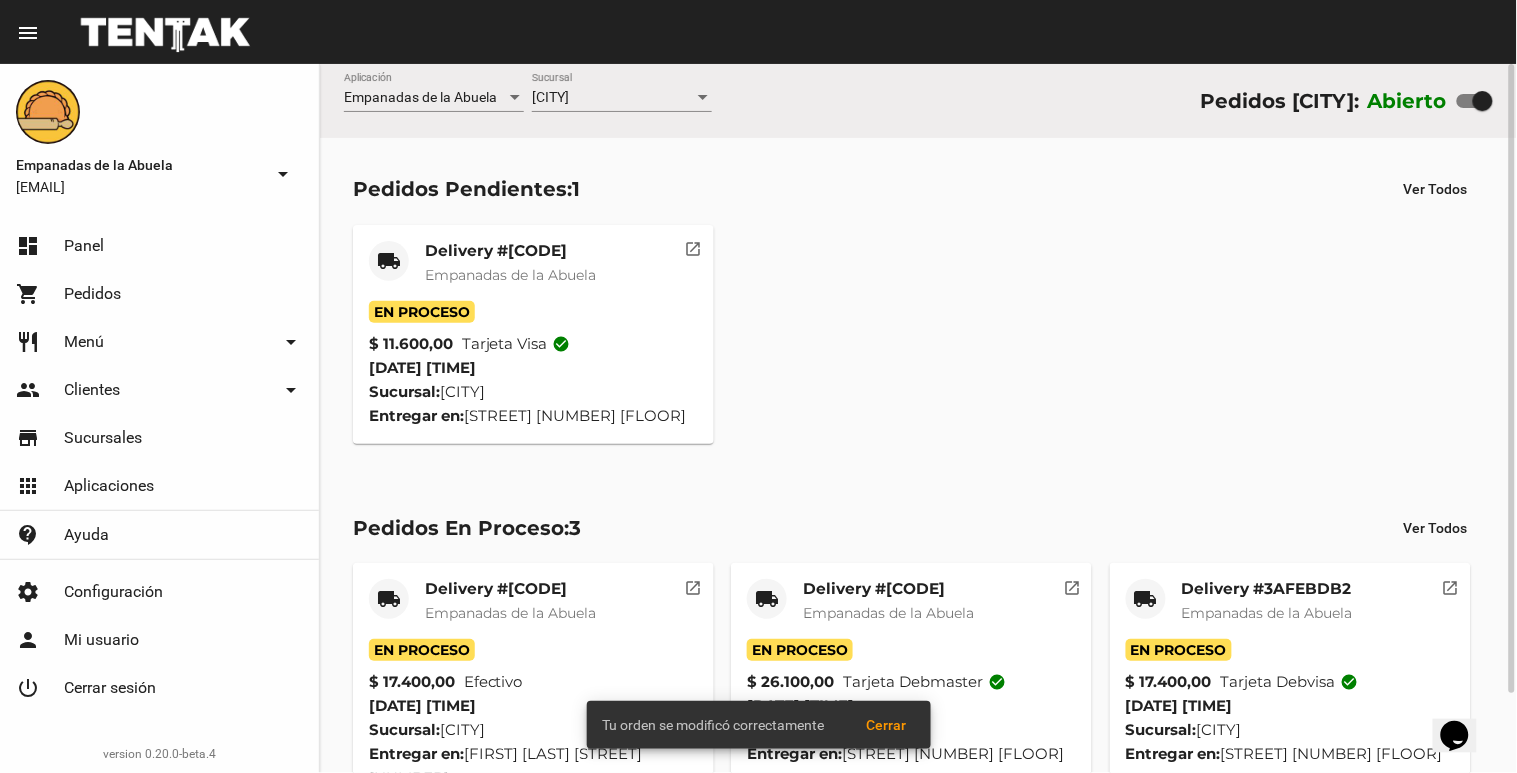 click on "[CITY]" at bounding box center (550, 97) 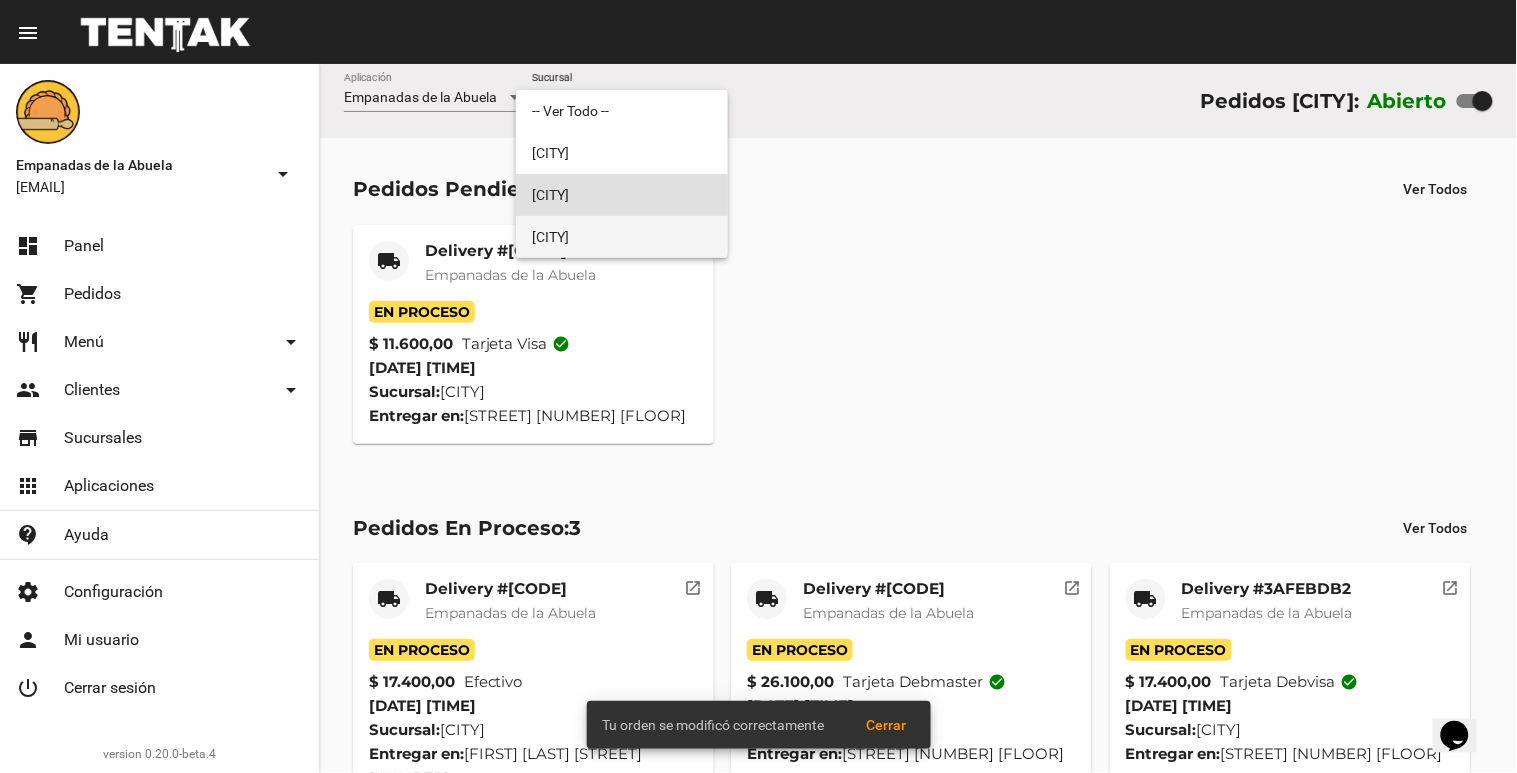 click on "[CITY]" at bounding box center [622, 237] 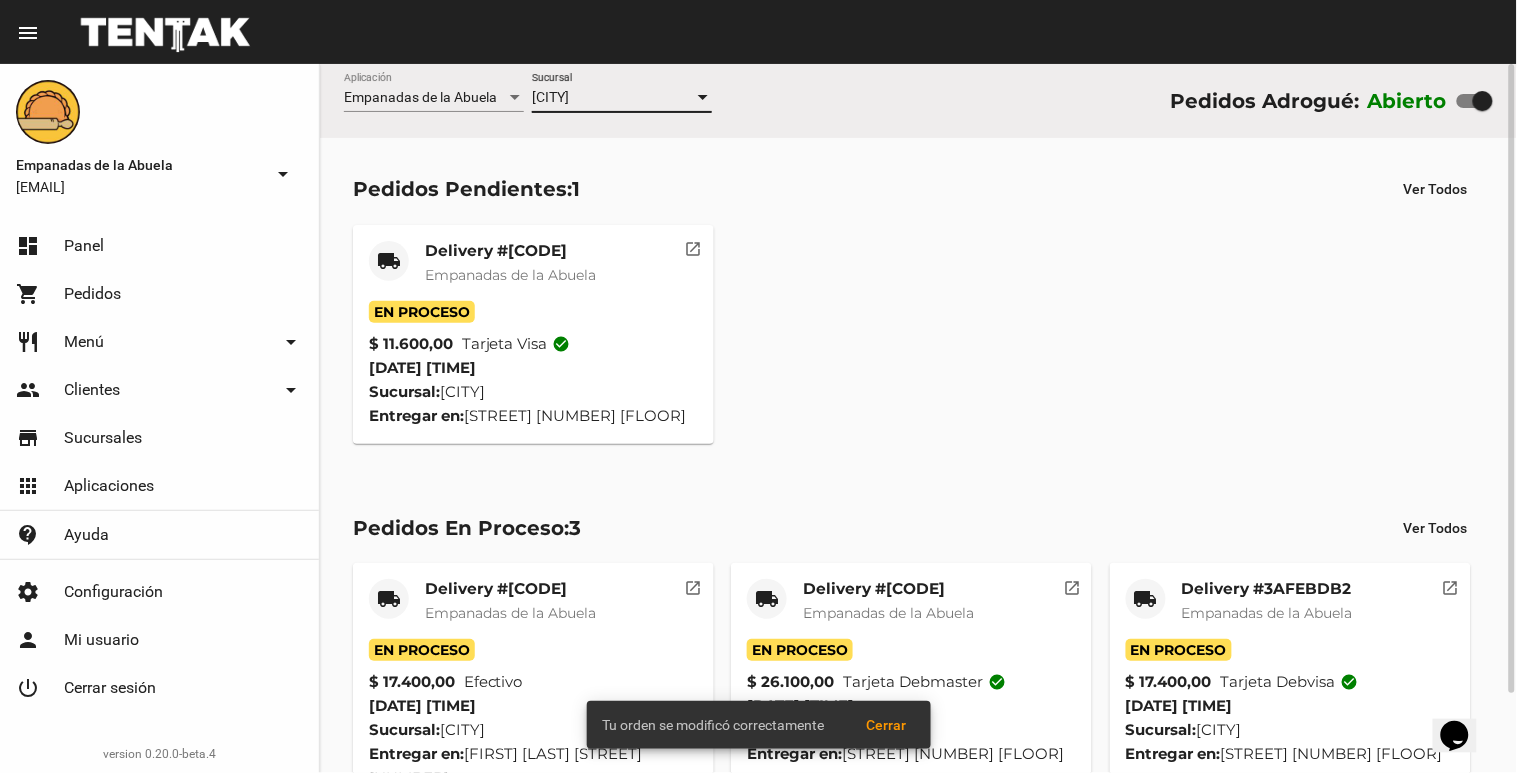 click on "[CITY] Sucursal" 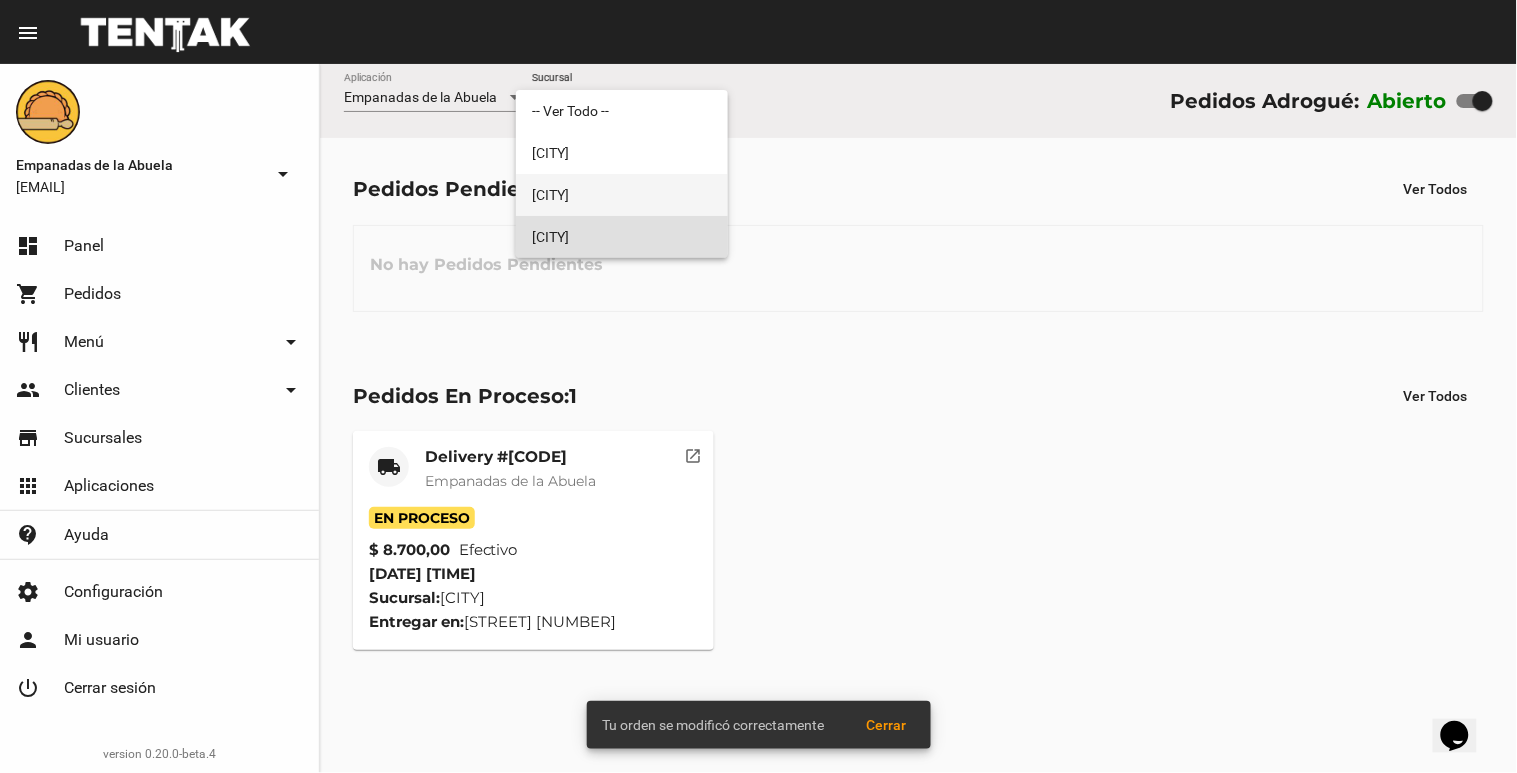 click on "[CITY]" at bounding box center [622, 195] 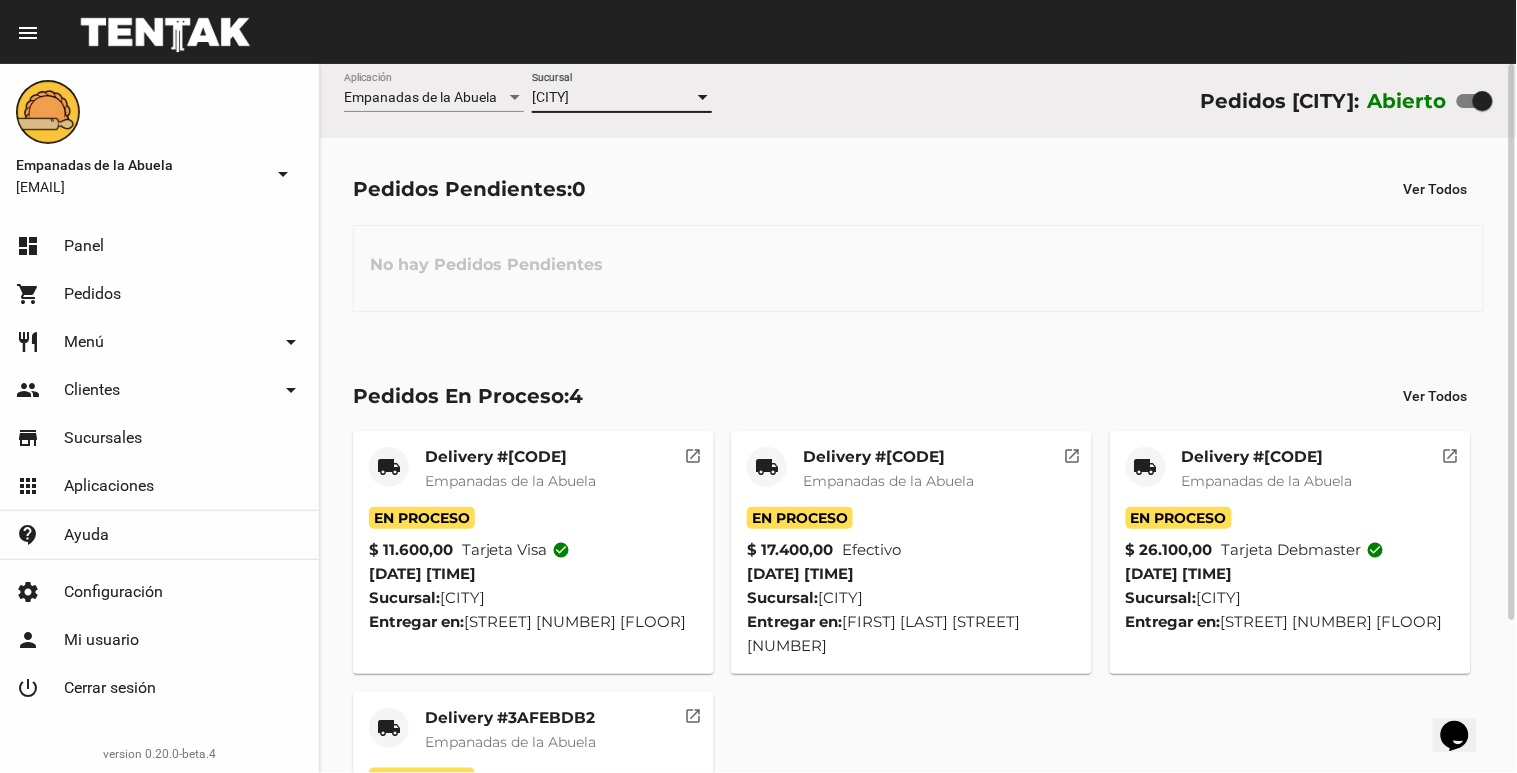 click on "[CITY]" at bounding box center (613, 98) 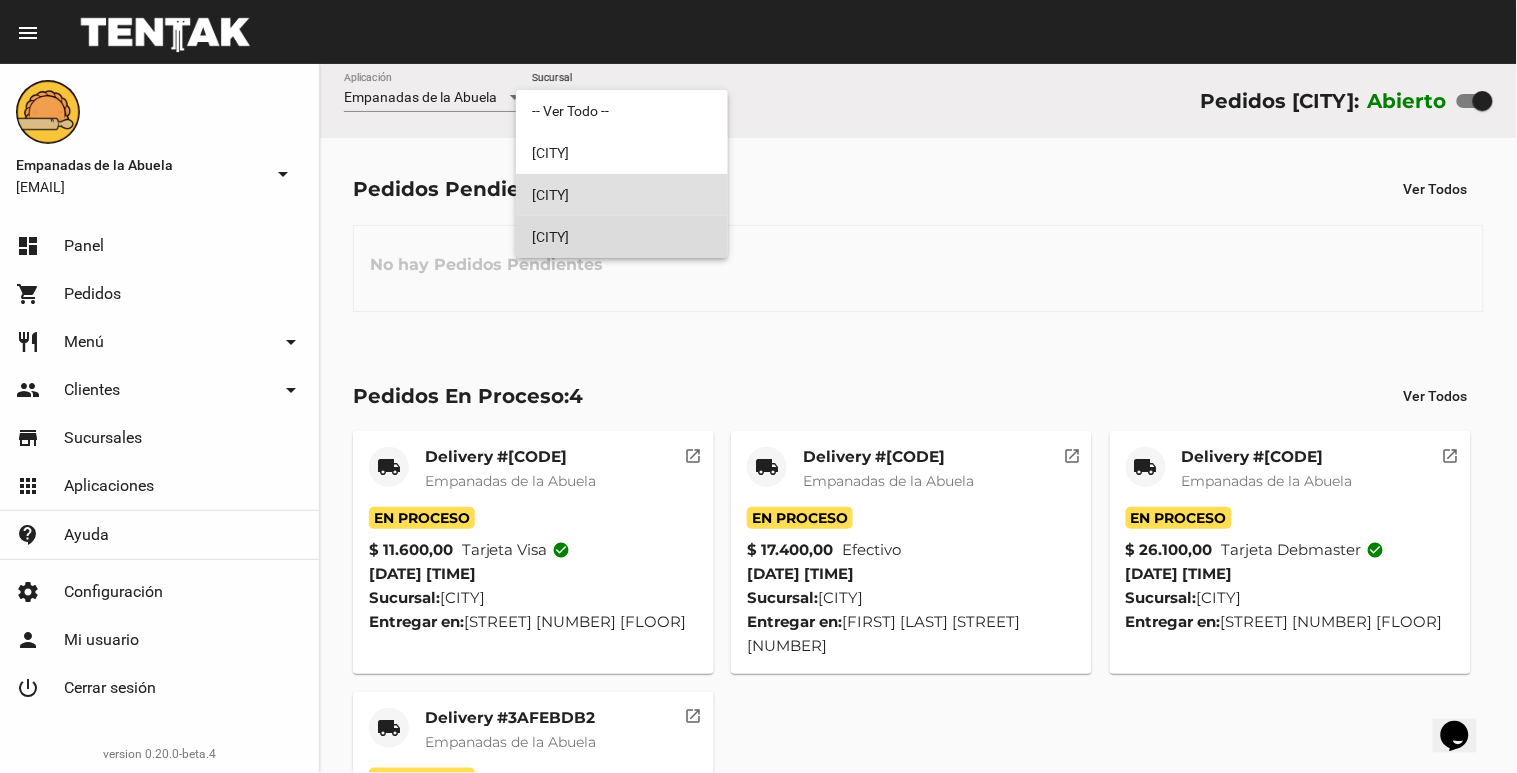 click on "[CITY]" at bounding box center (622, 237) 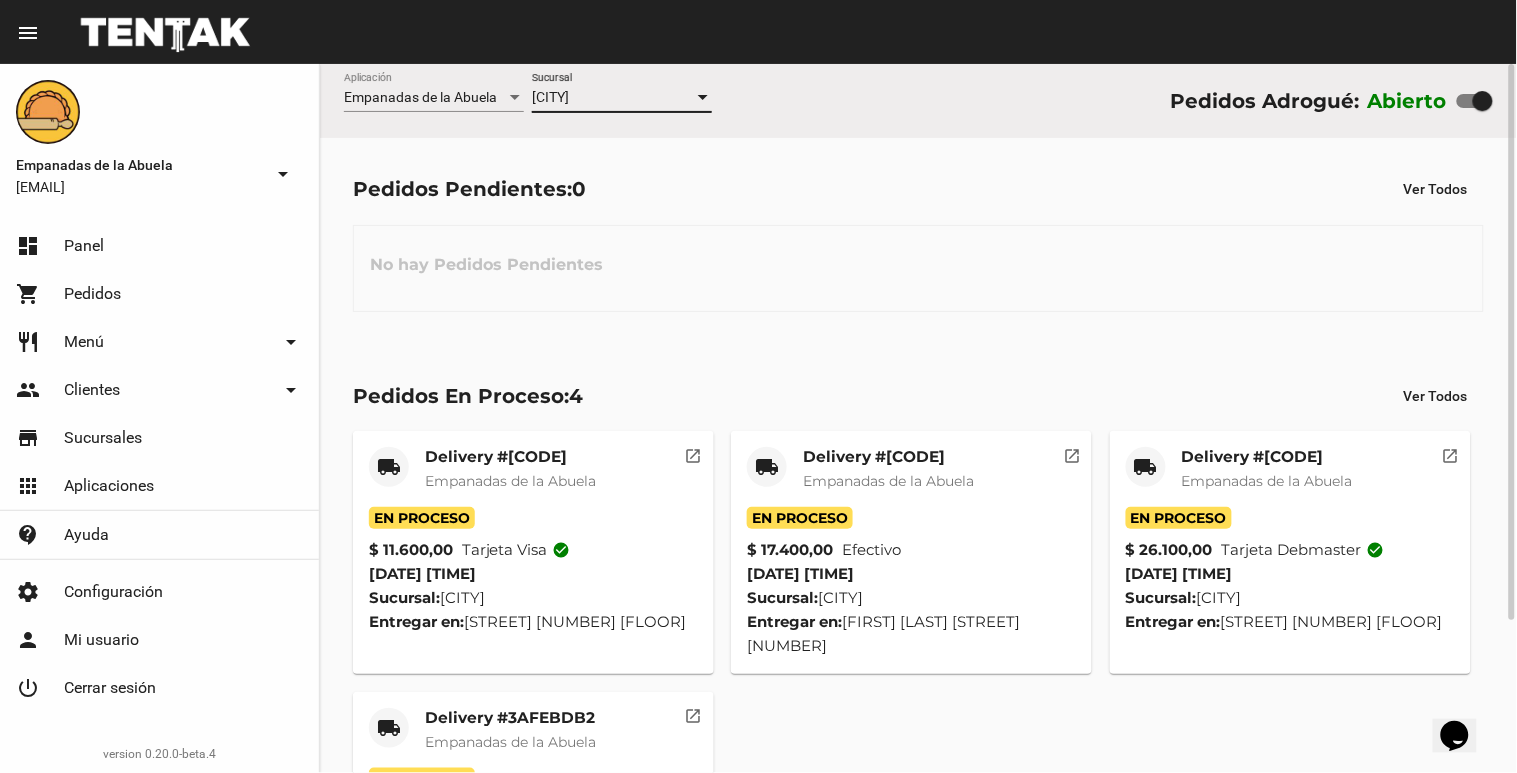 click on "[CITY] Sucursal" 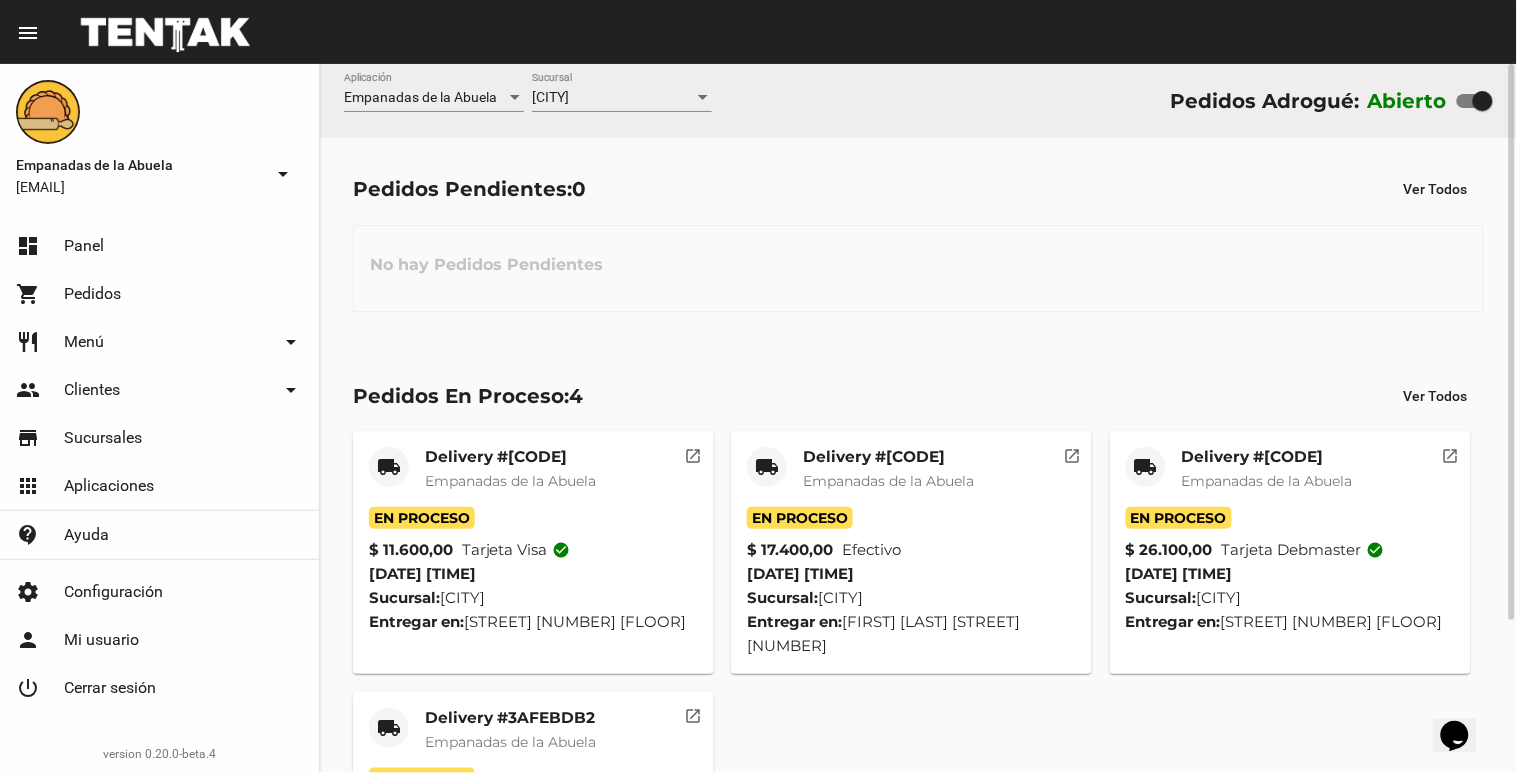 click on "[CITY]" at bounding box center [613, 98] 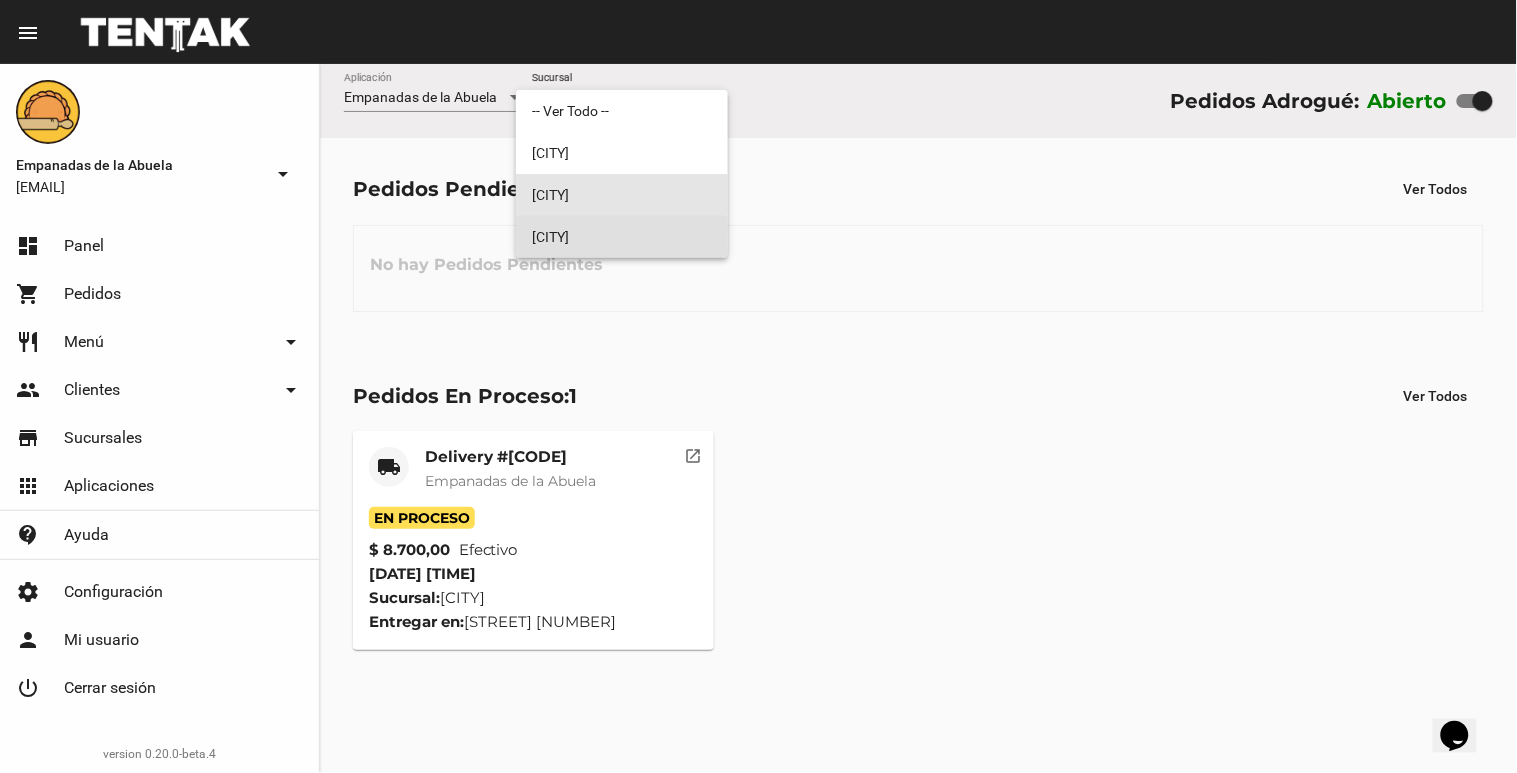 click on "[CITY]" at bounding box center (622, 195) 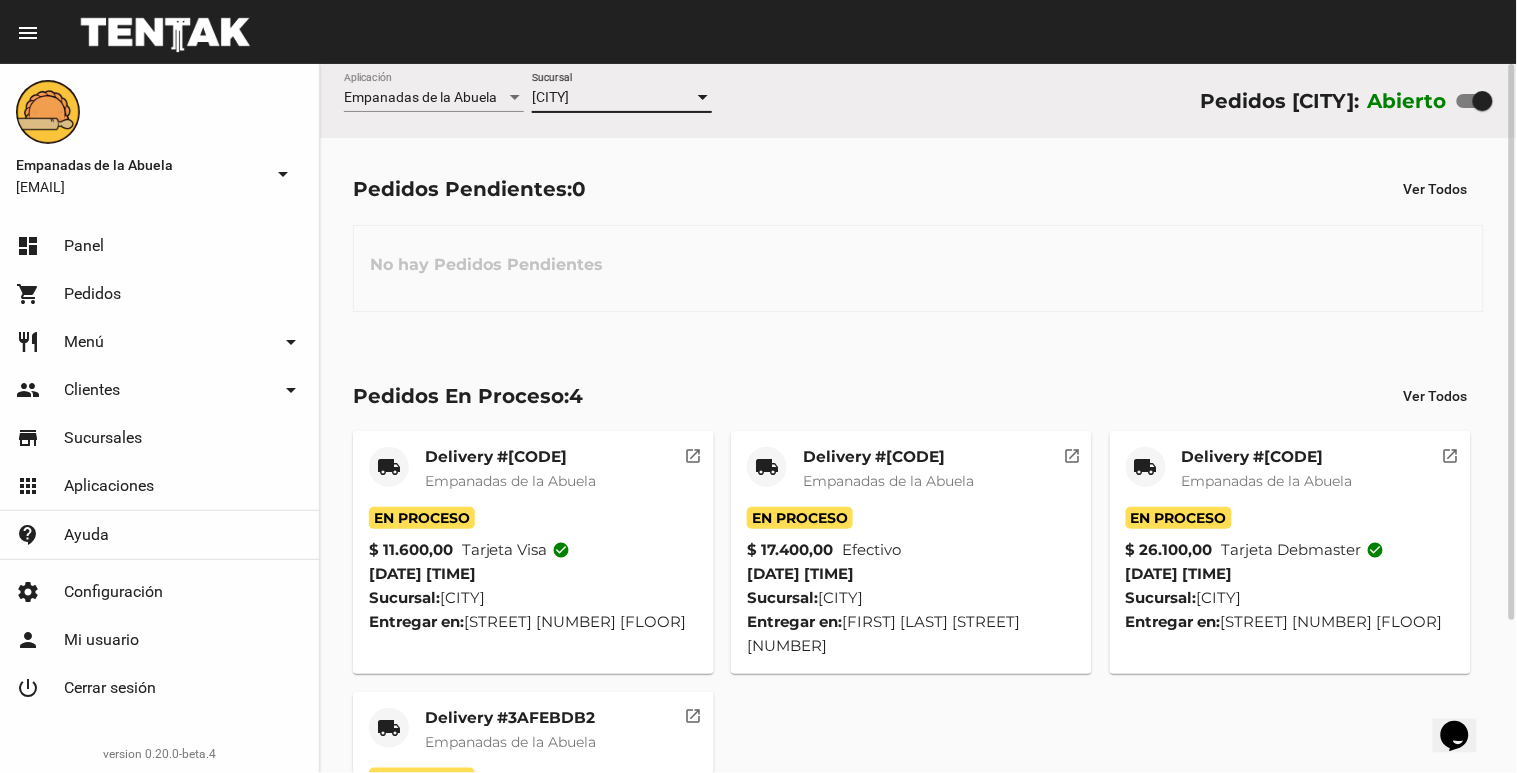 click on "[CITY]" at bounding box center (550, 97) 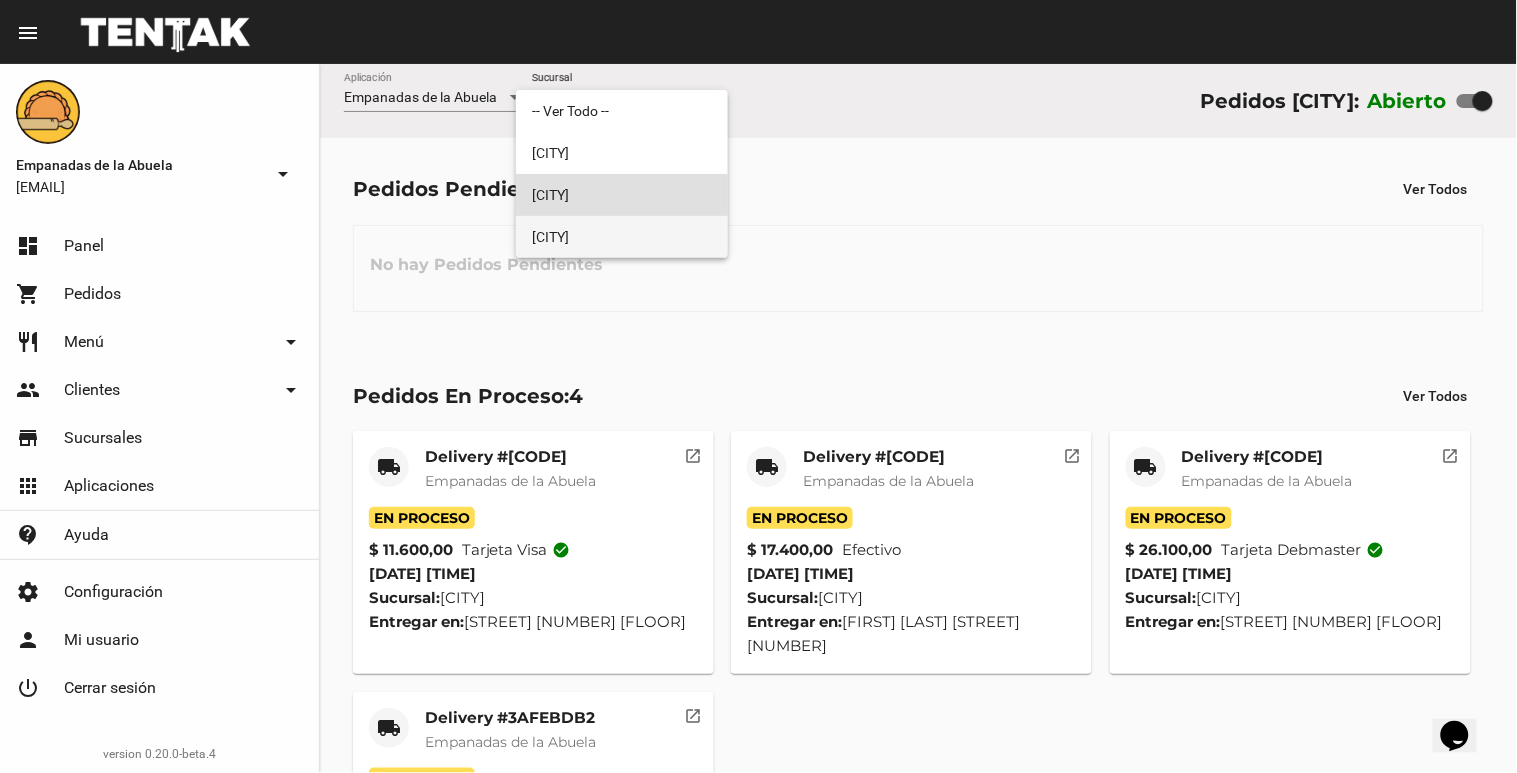 click on "[CITY]" at bounding box center (622, 237) 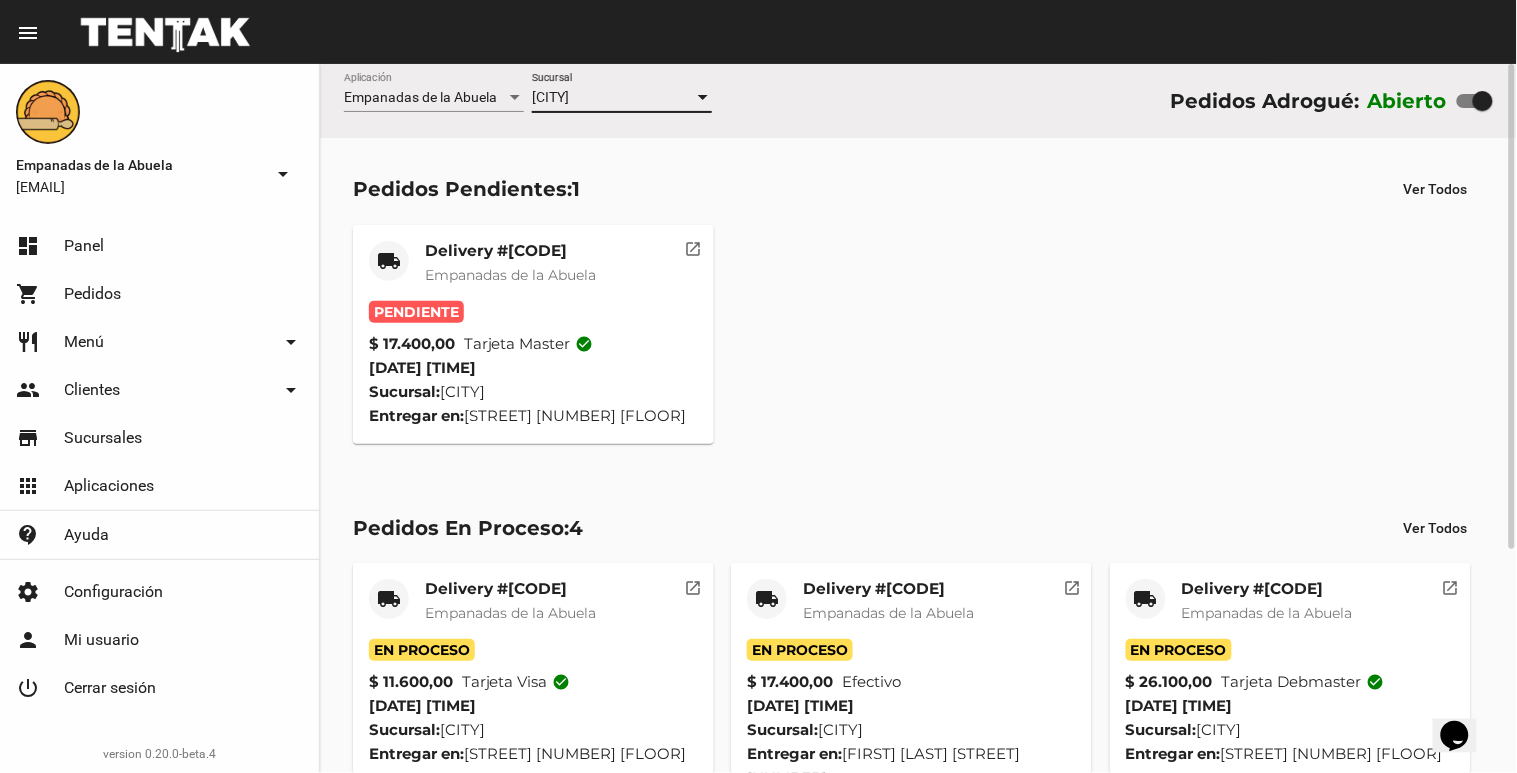 click on "[CITY] Sucursal" 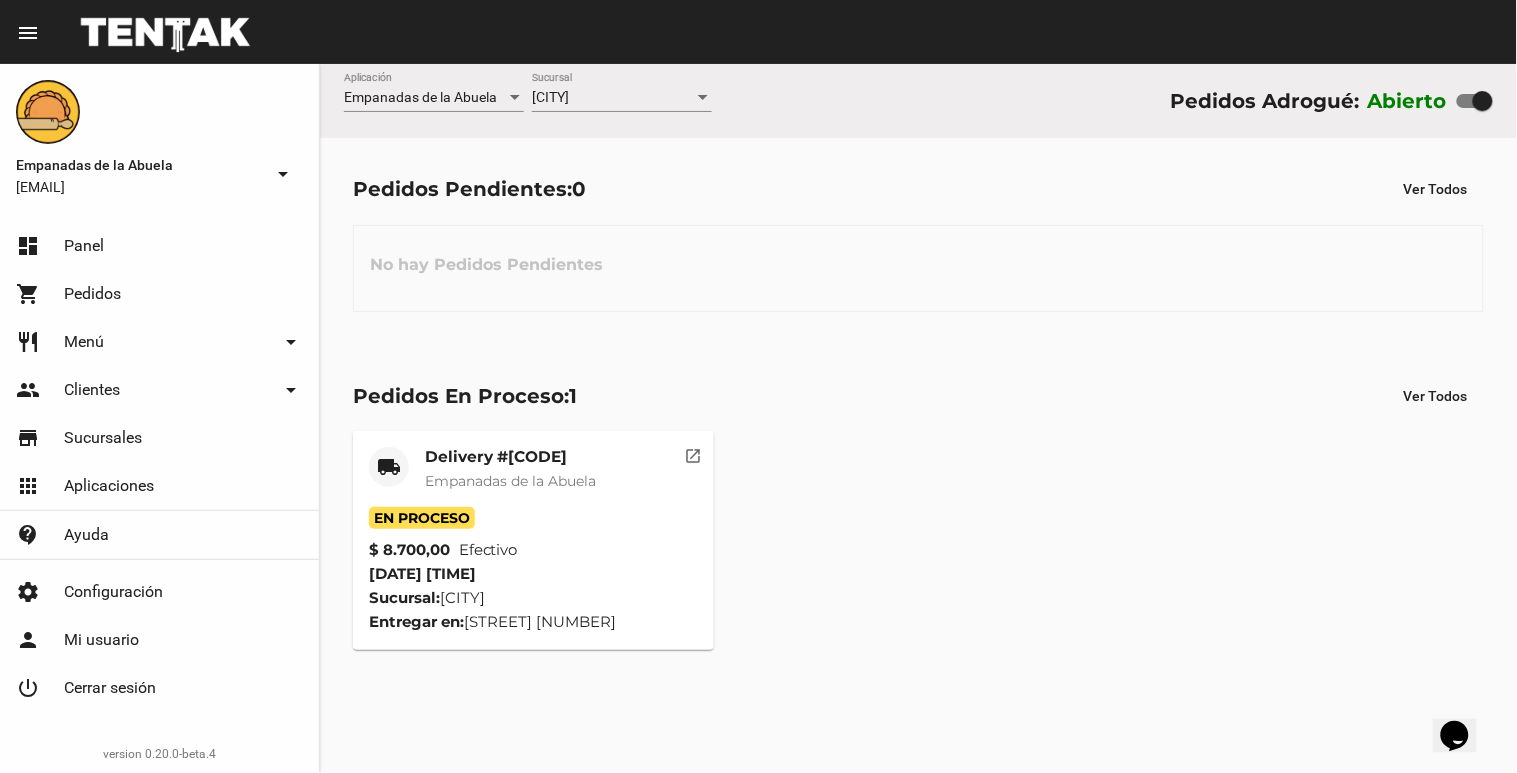 click on "[CITY]" at bounding box center (613, 98) 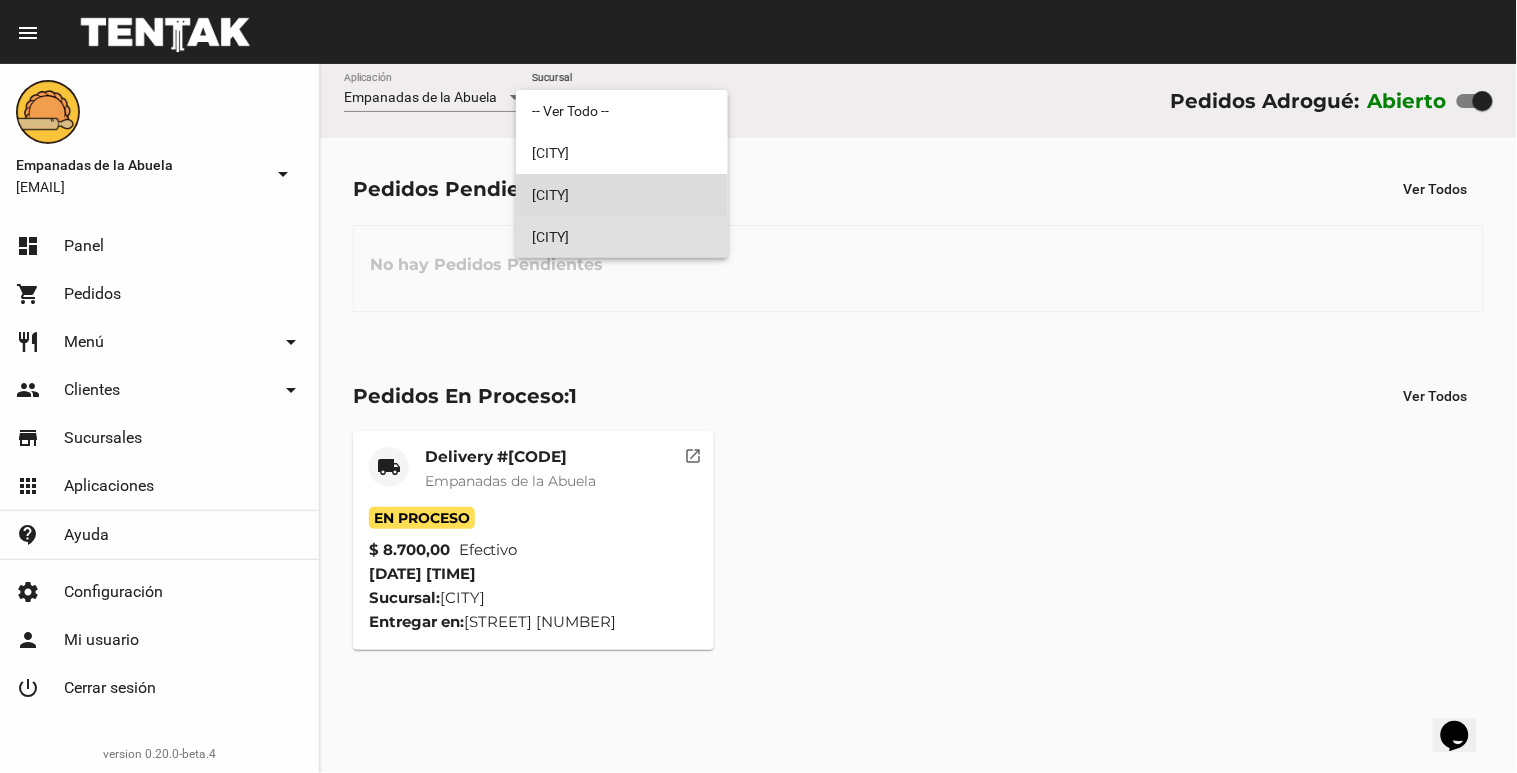 click on "[CITY]" at bounding box center (622, 195) 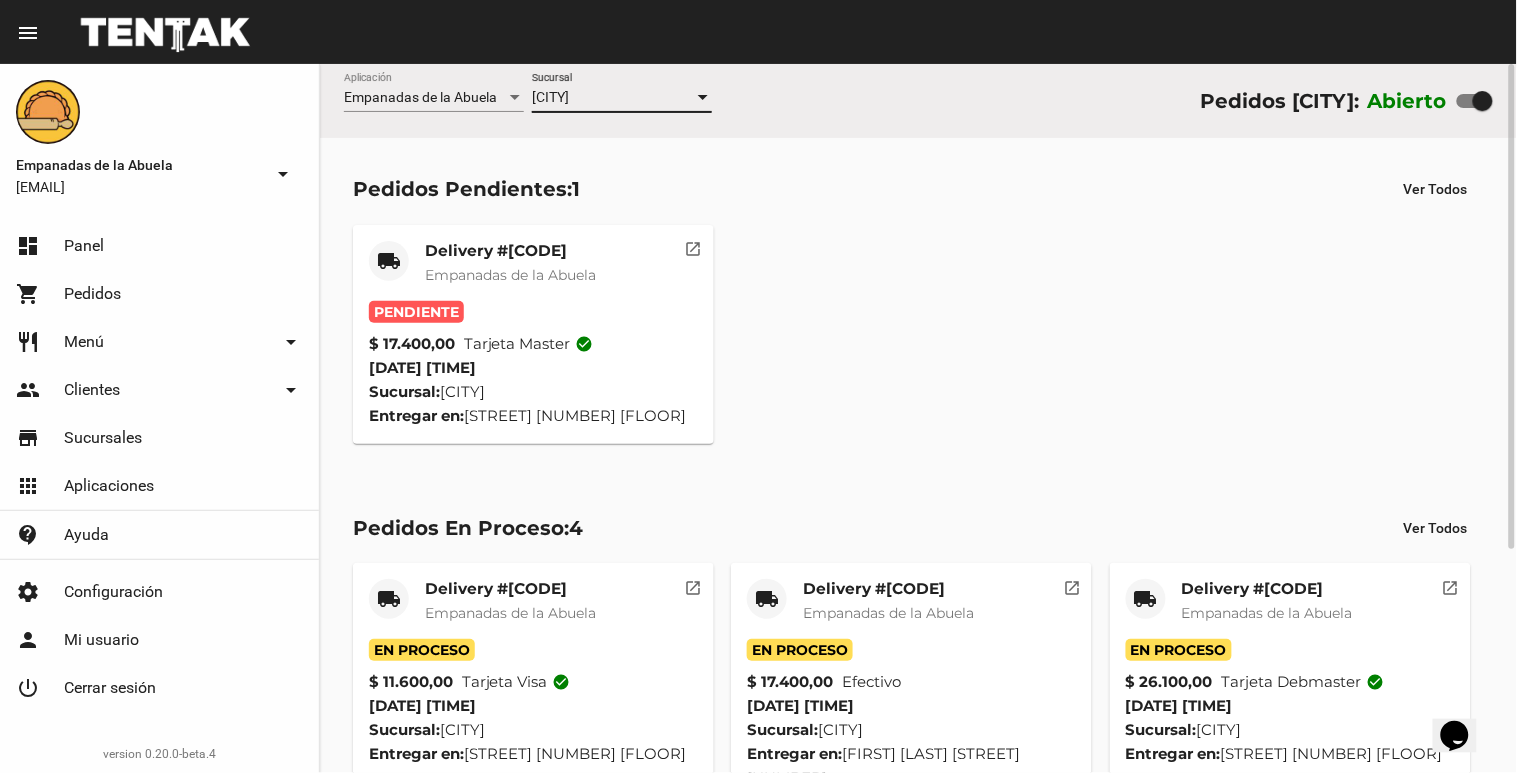 click on "local_shipping Delivery #[CODE]" 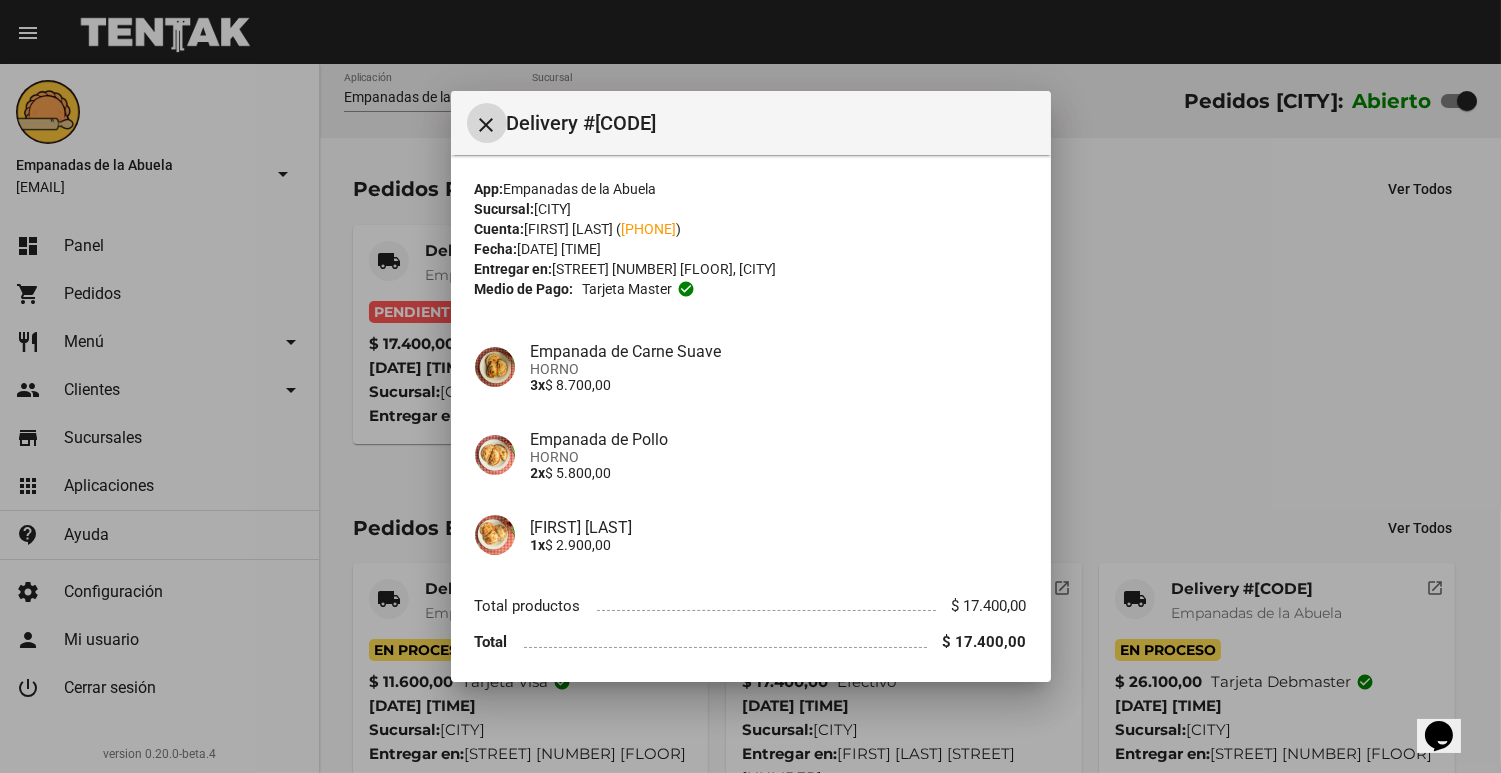 scroll, scrollTop: 71, scrollLeft: 0, axis: vertical 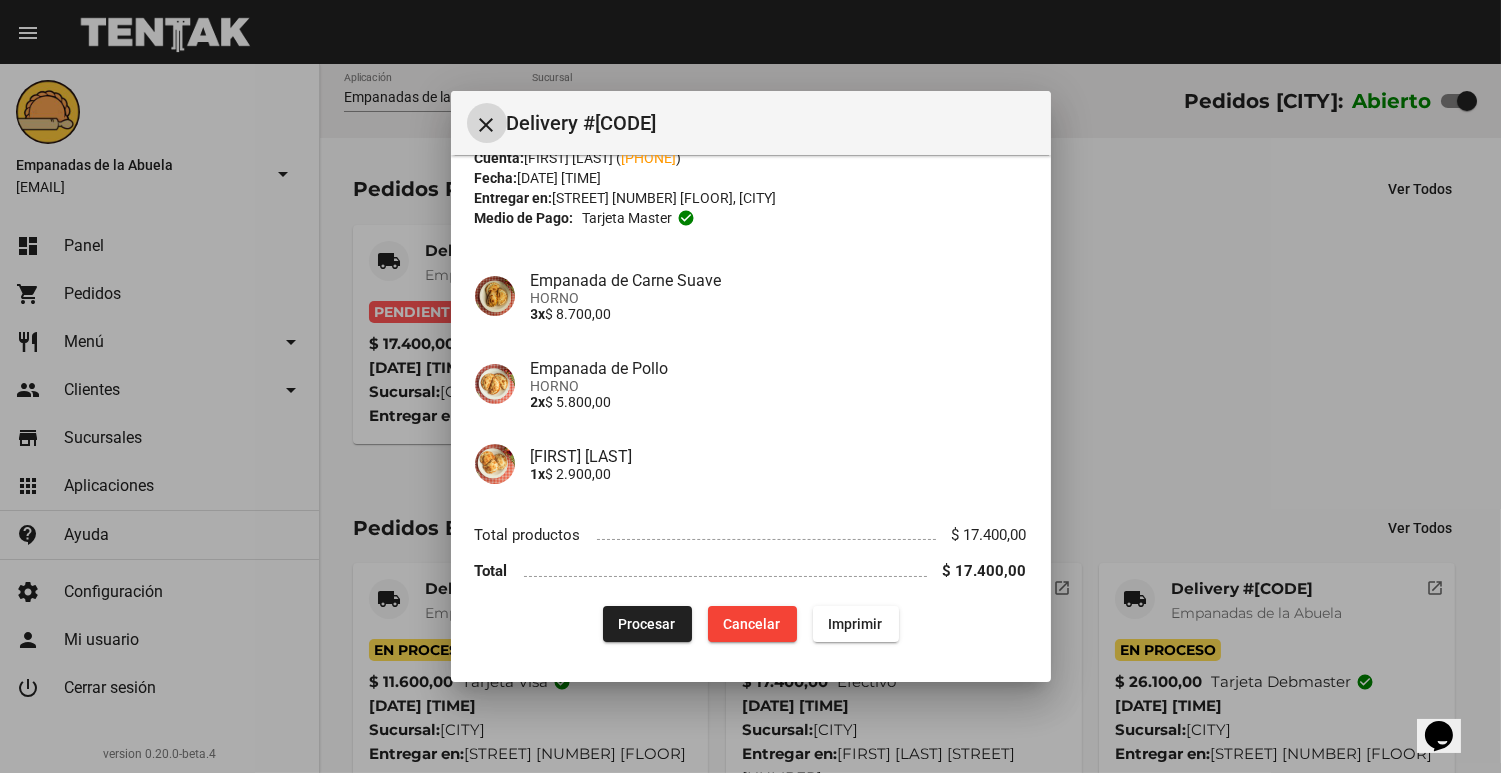 click on "Imprimir" 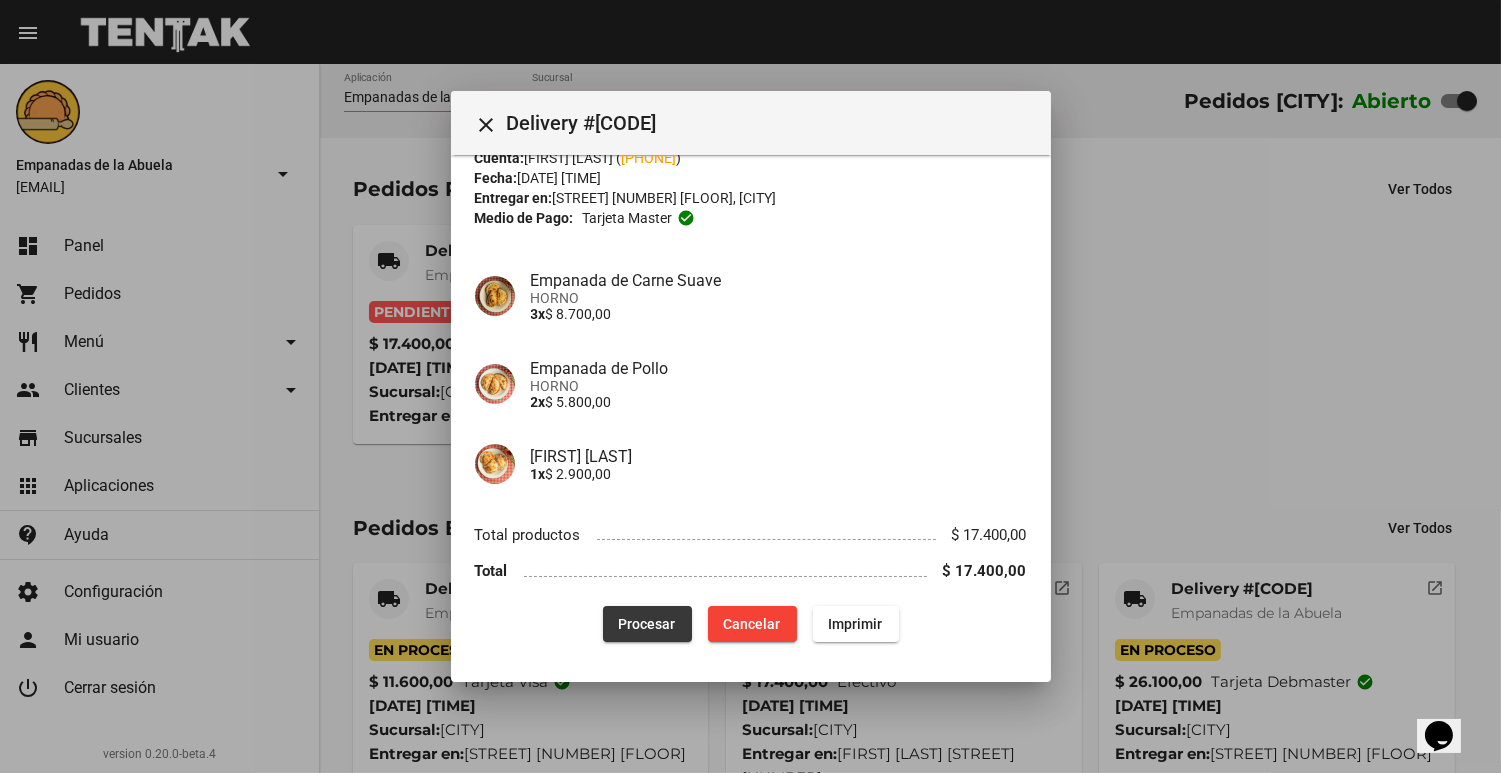 click on "Procesar" 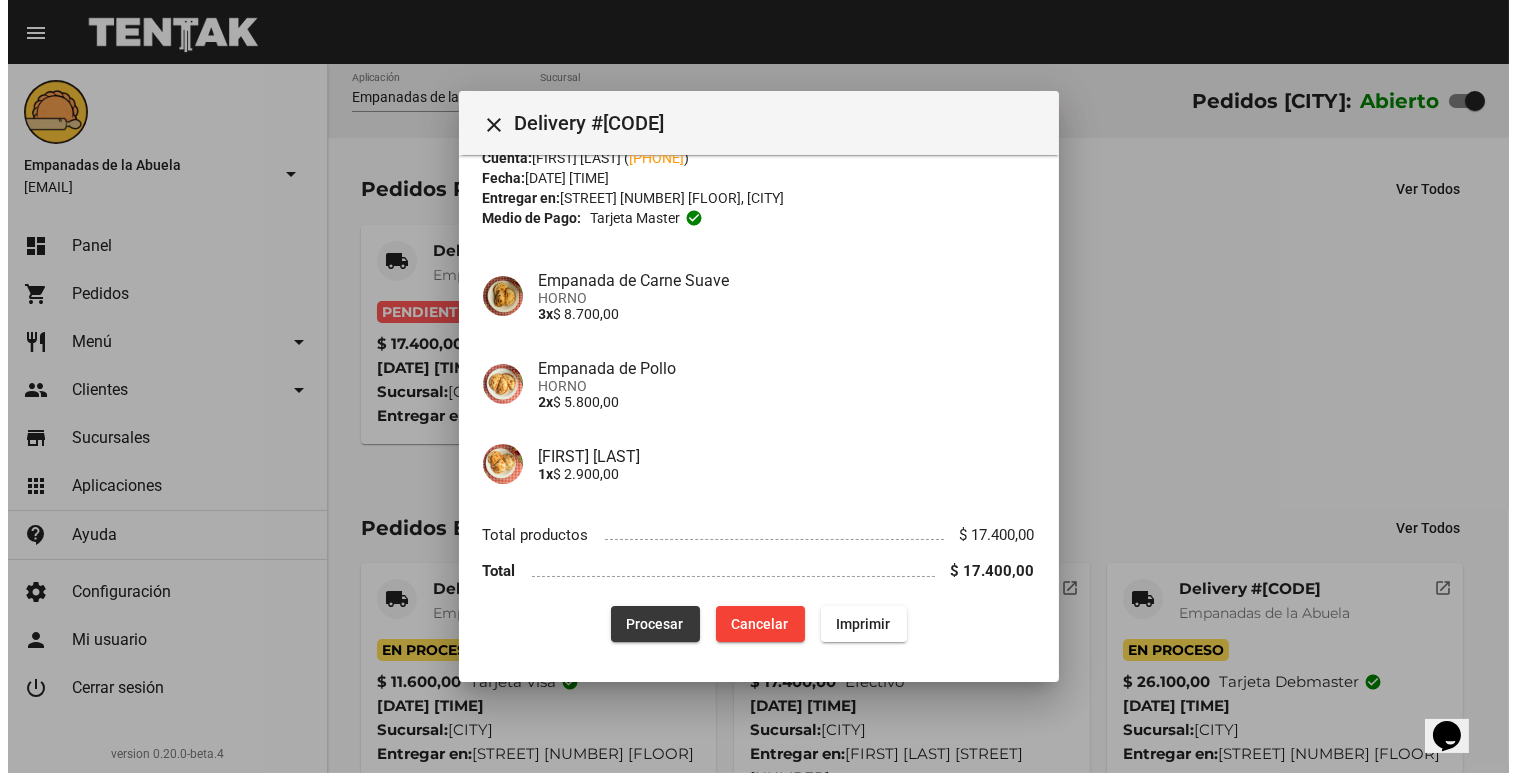 scroll, scrollTop: 0, scrollLeft: 0, axis: both 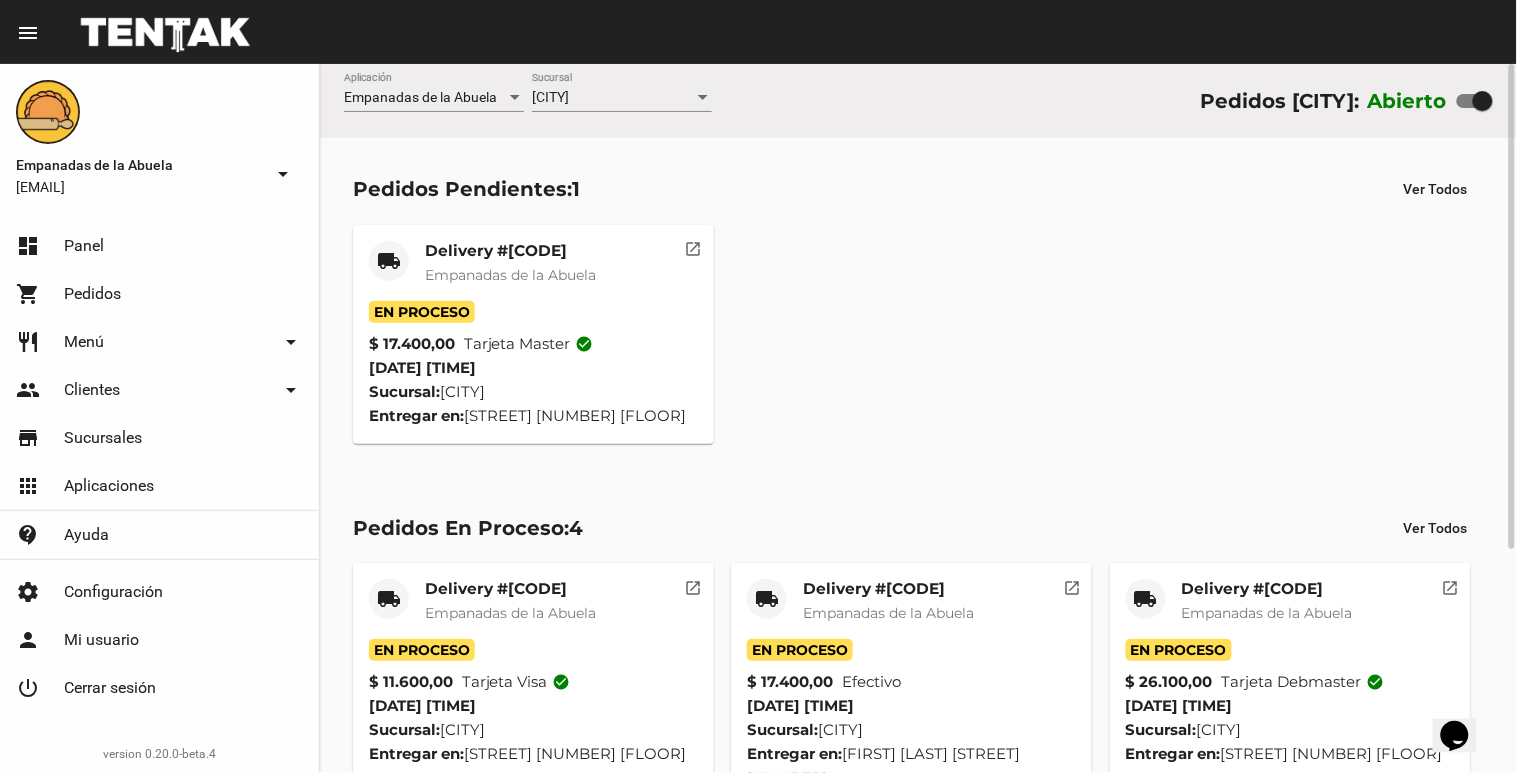 click on "[CITY]" at bounding box center (613, 98) 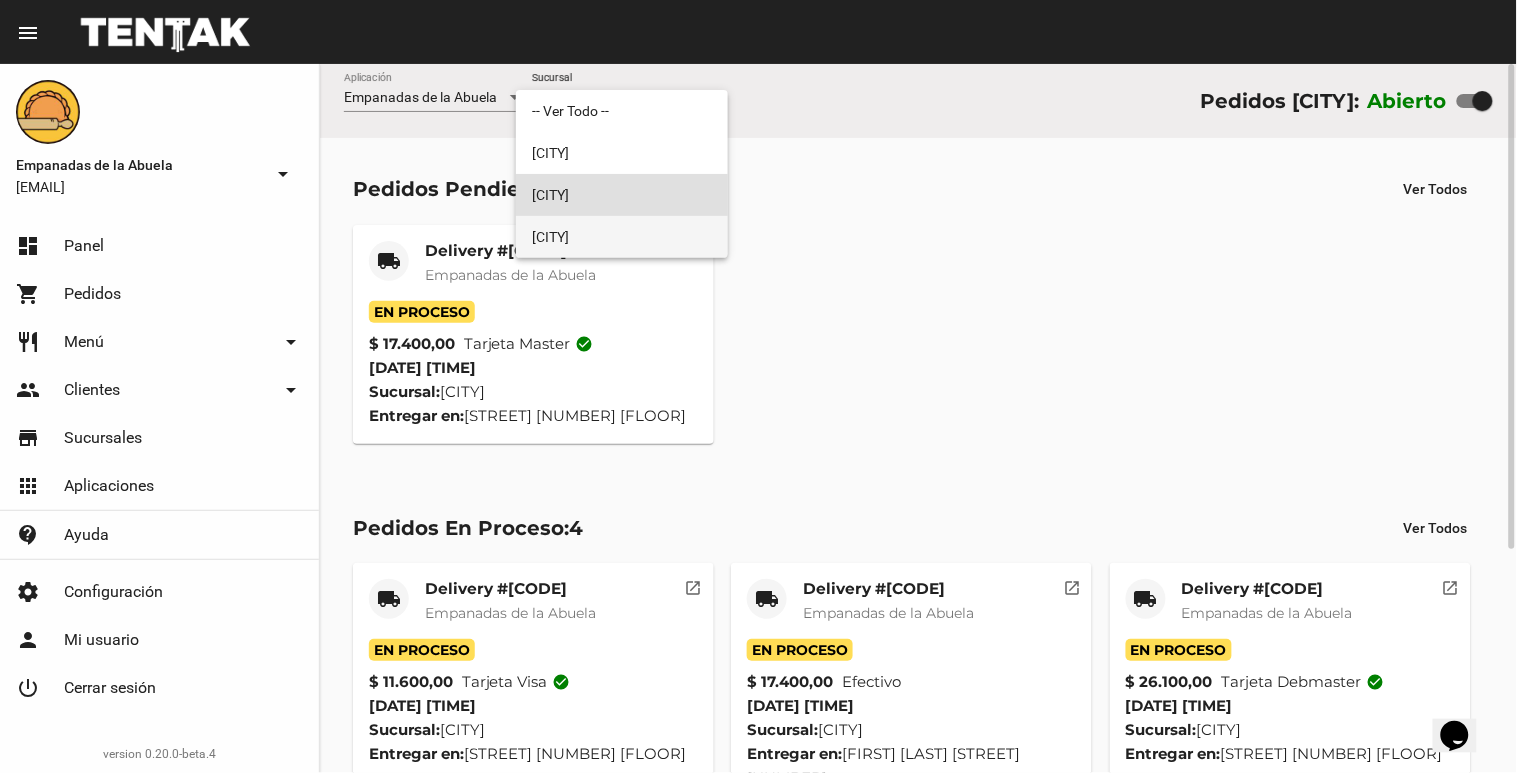 click on "[CITY]" at bounding box center (622, 237) 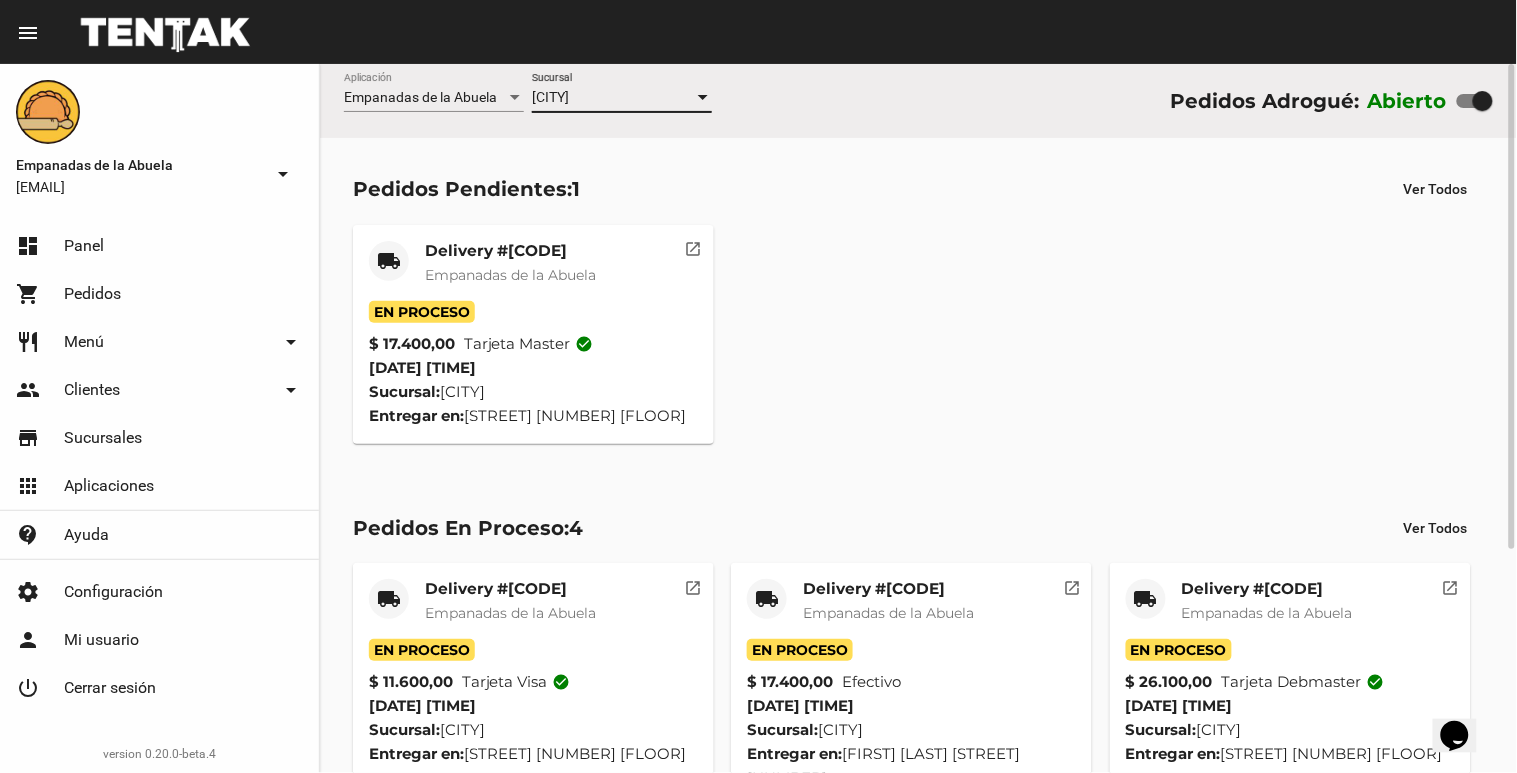 click on "[CITY] Sucursal" 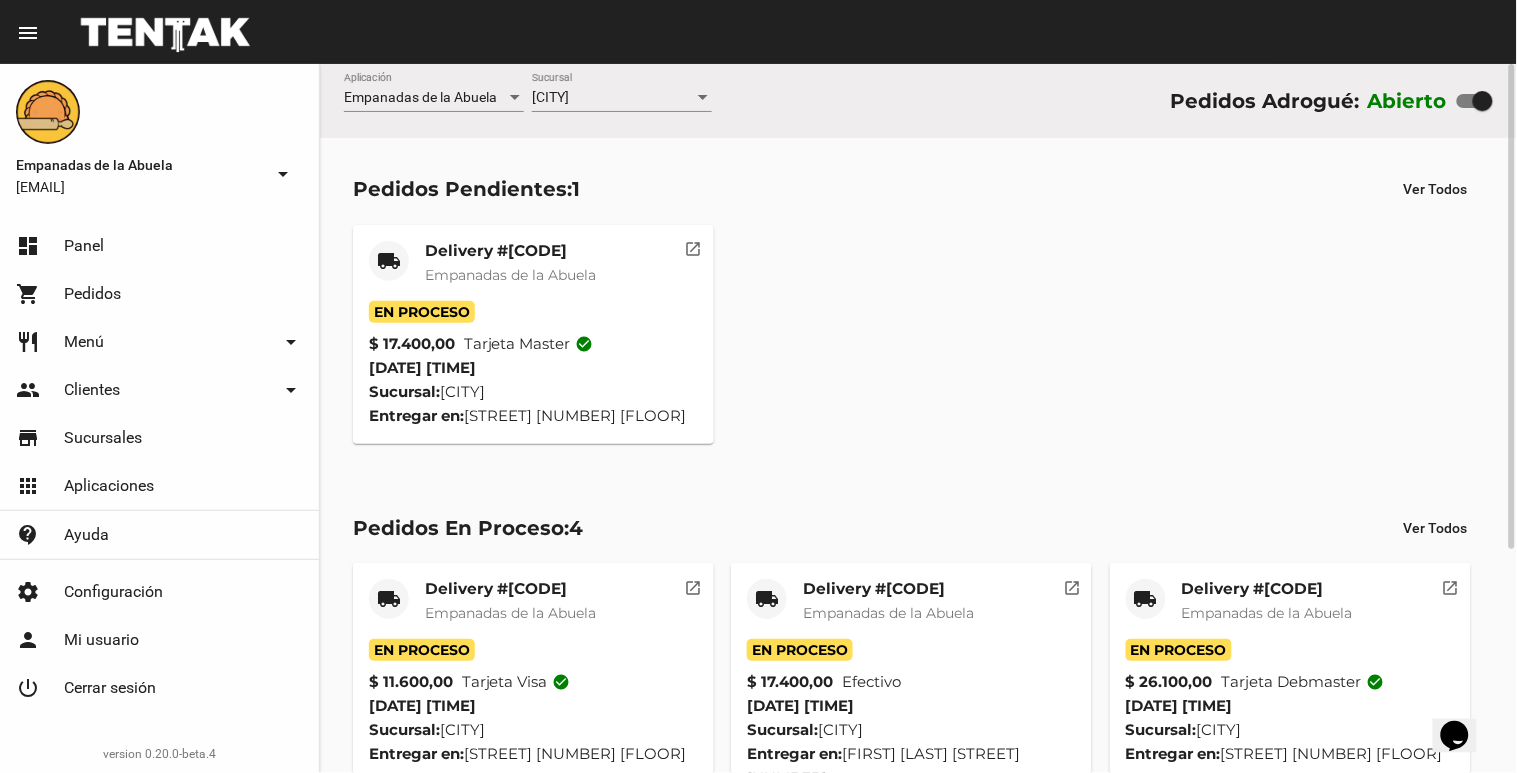 click on "local_shipping Delivery #[CODE] En Proceso $[PRICE] [PAYMENT_METHOD] [DATE] [TIME] Sucursal: [CITY] Entregar en: [STREET] [NUMBER] [FLOOR] open_in_new Pedidos En Proceso: 4 Ver Todos local_shipping Delivery #[CODE] En Proceso $[PRICE] [PAYMENT_METHOD] [DATE] [TIME] Sucursal: [CITY] Entregar en: [STREET] [NUMBER] [FLOOR] open_in_new local_shipping Delivery #[CODE] En Proceso $[PRICE] [PAYMENT_METHOD] [DATE] [TIME] Sucursal: [CITY] Entregar en: [STREET] [NUMBER] open_in_new local_shipping Delivery #[CODE] En Proceso" 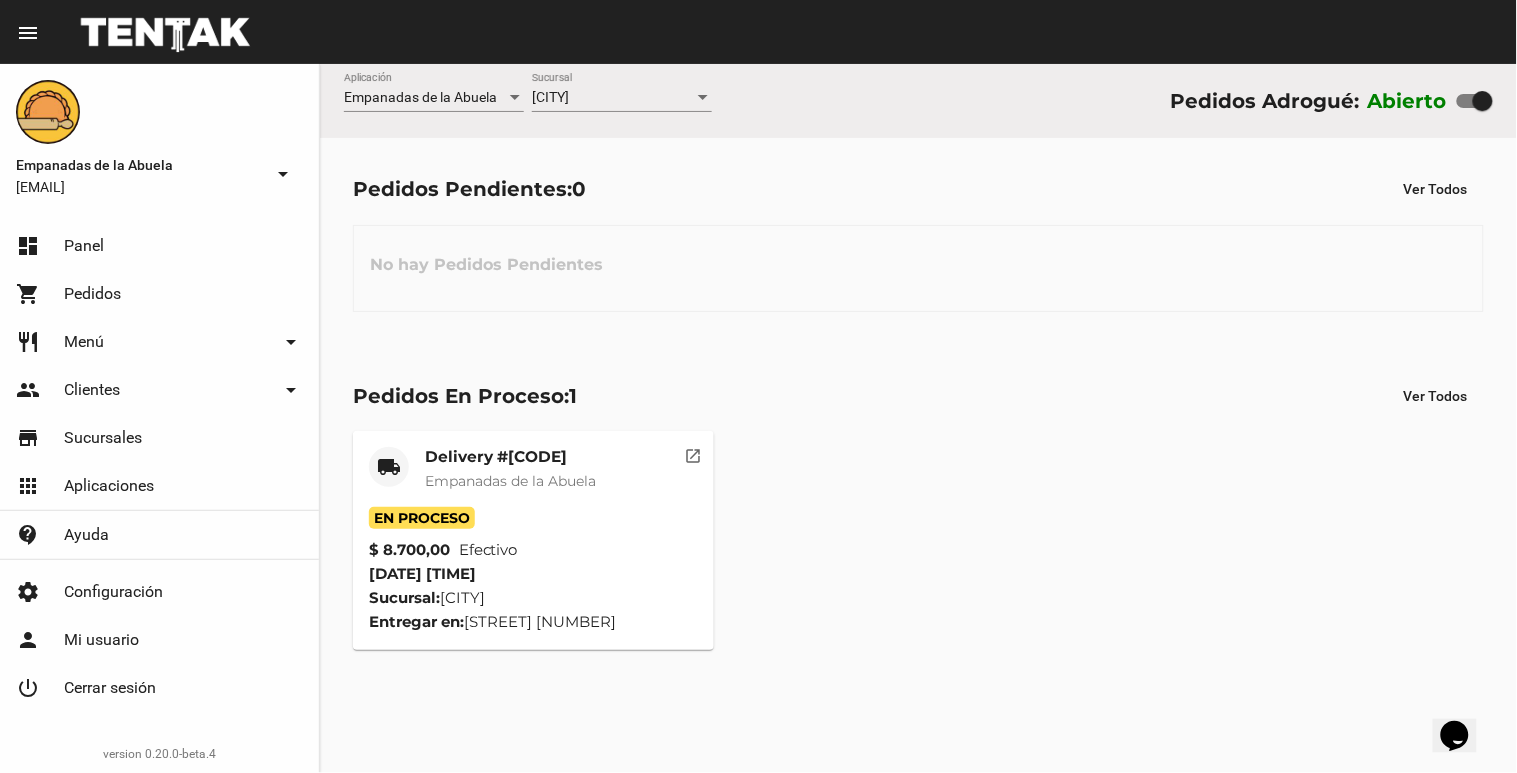 drag, startPoint x: 651, startPoint y: 136, endPoint x: 641, endPoint y: 95, distance: 42.201897 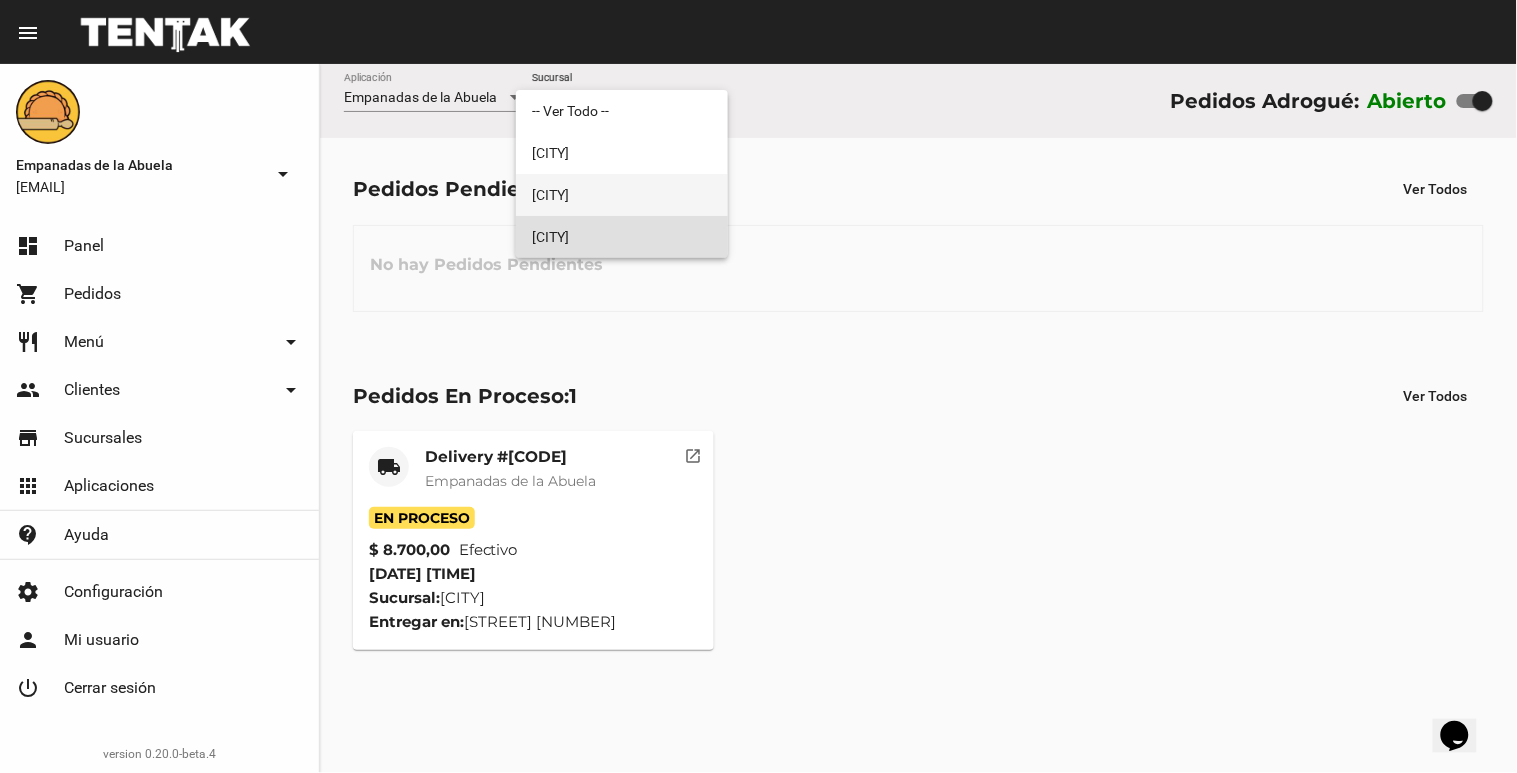 click on "[CITY]" at bounding box center [622, 195] 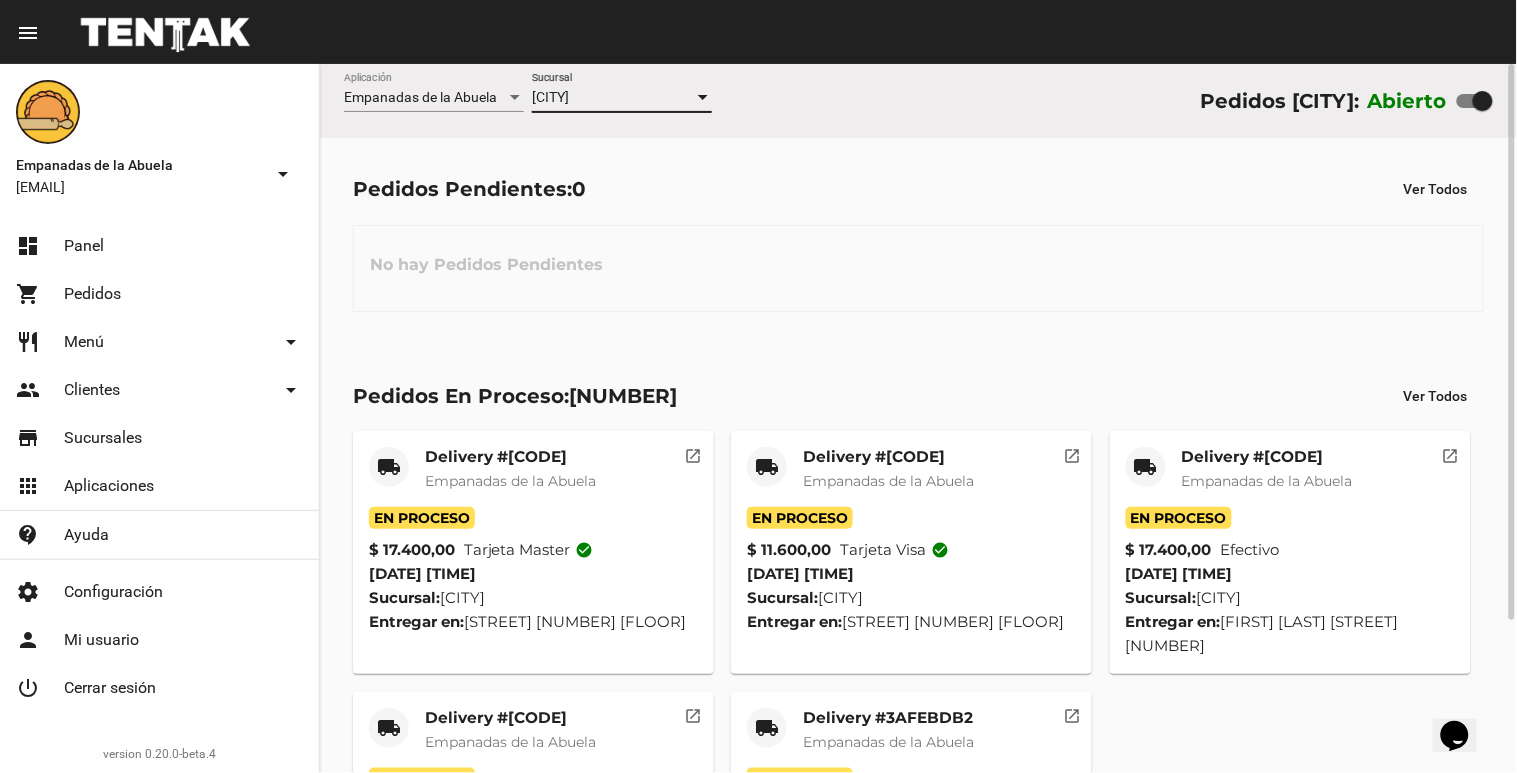 click on "[CITY]" at bounding box center (550, 97) 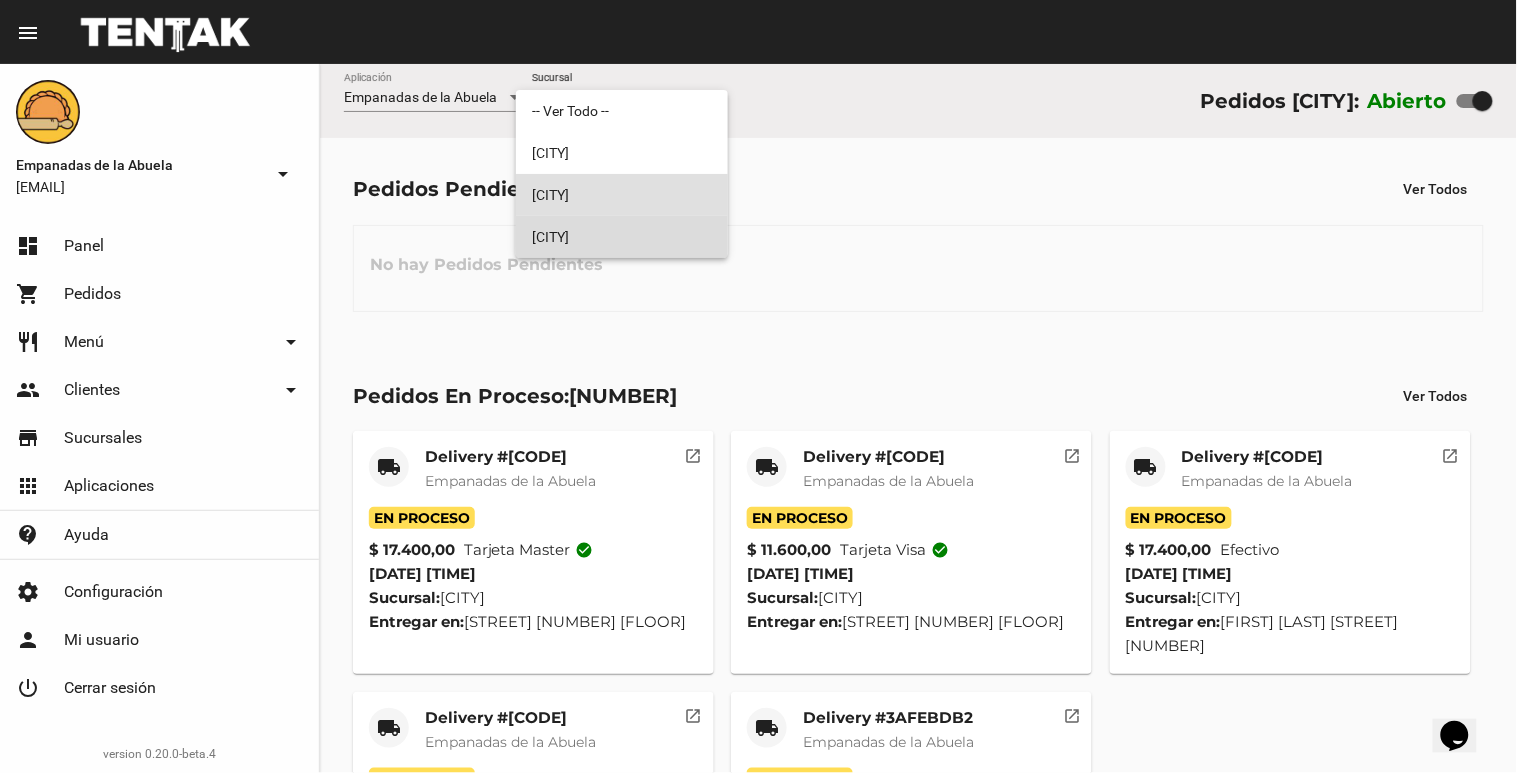 click on "[CITY]" at bounding box center (622, 237) 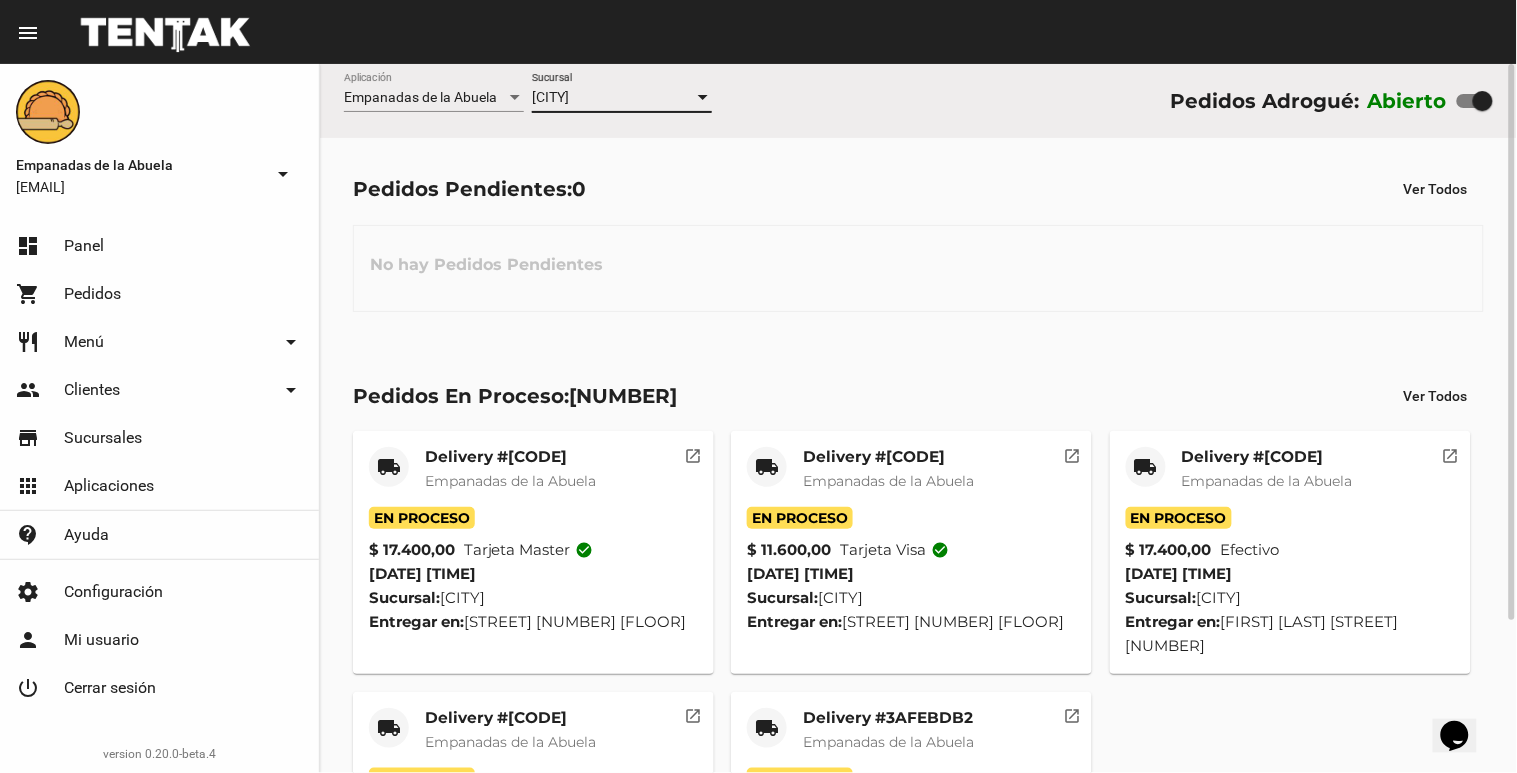click on "[CITY]" at bounding box center (613, 98) 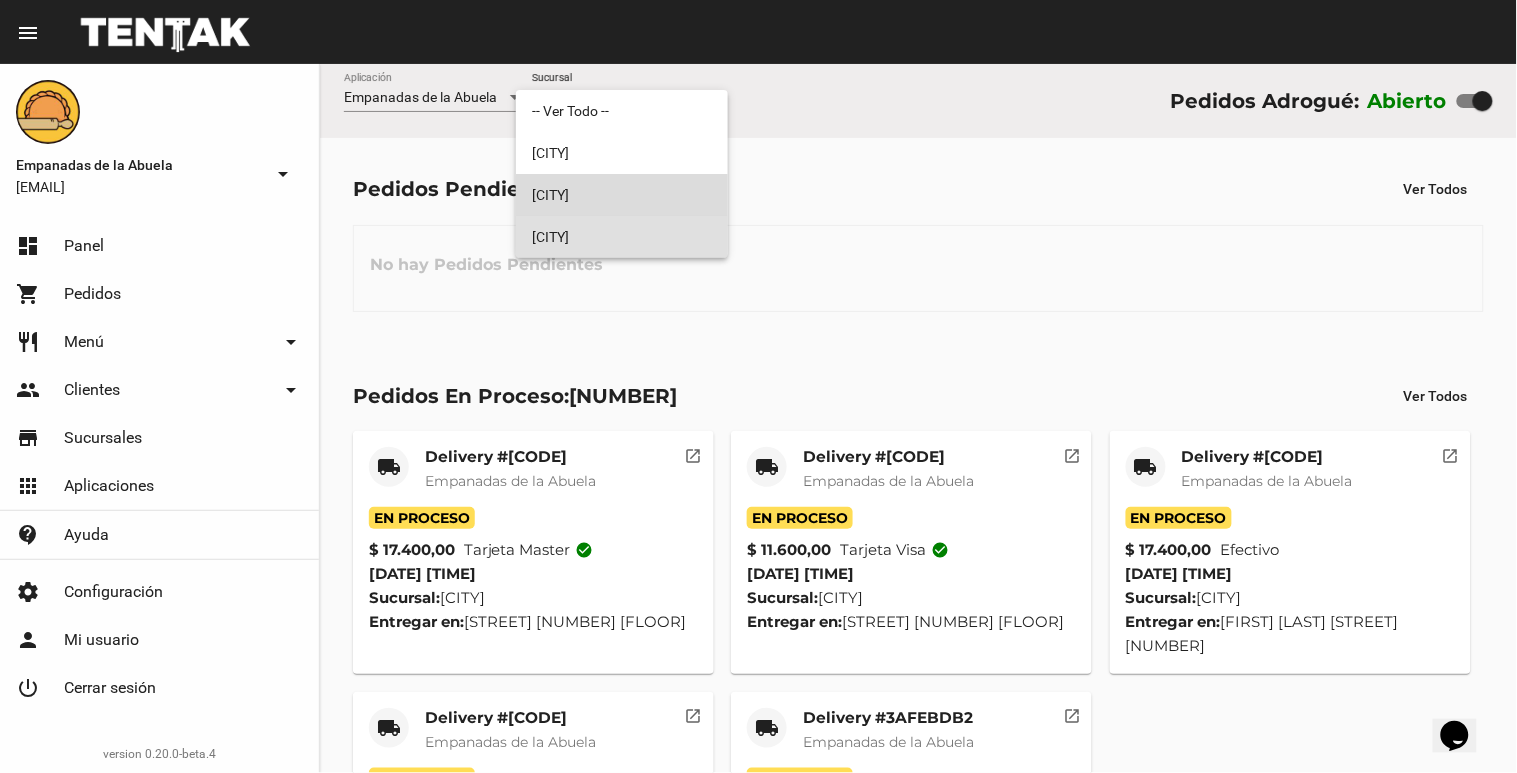 click on "[CITY]" at bounding box center [622, 195] 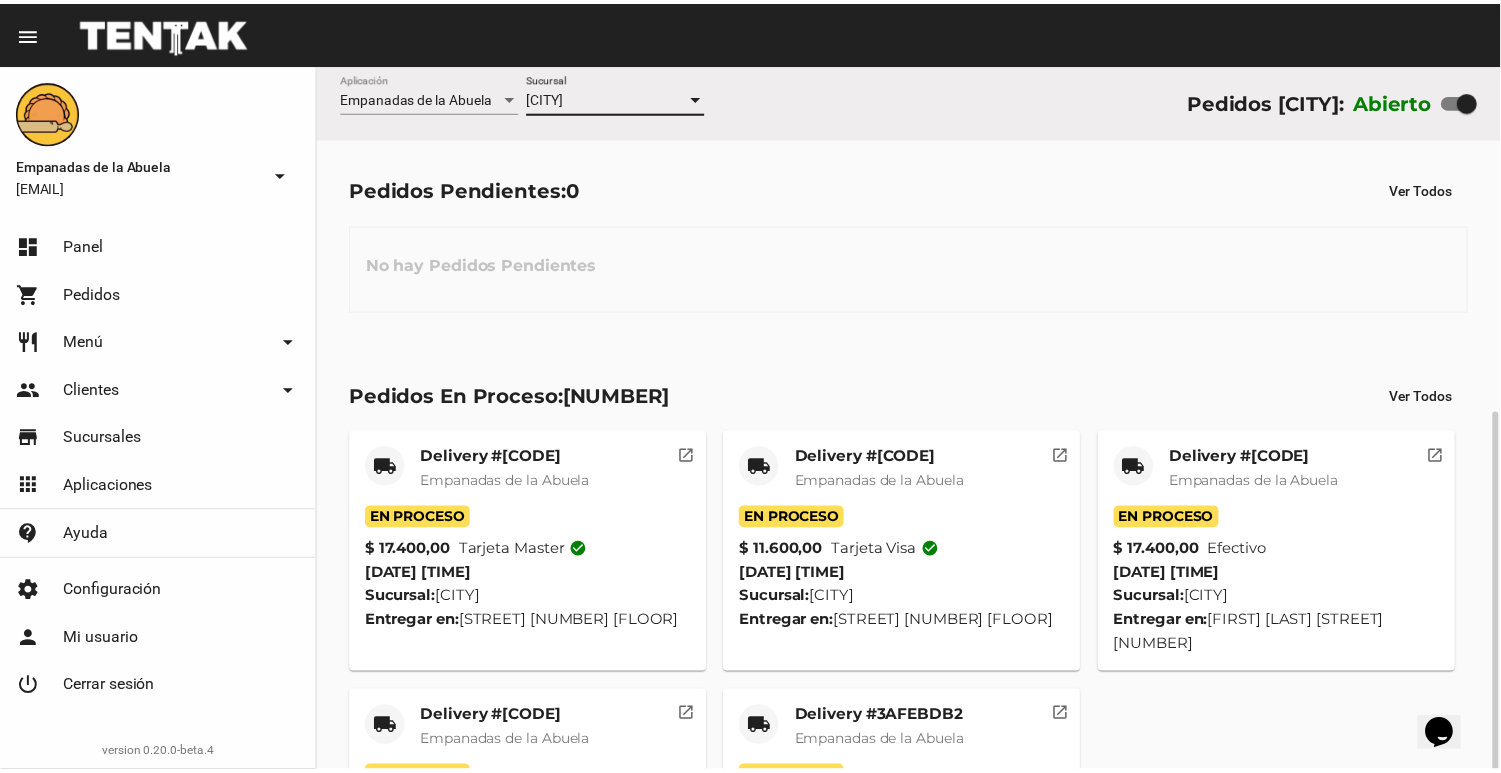 scroll, scrollTop: 195, scrollLeft: 0, axis: vertical 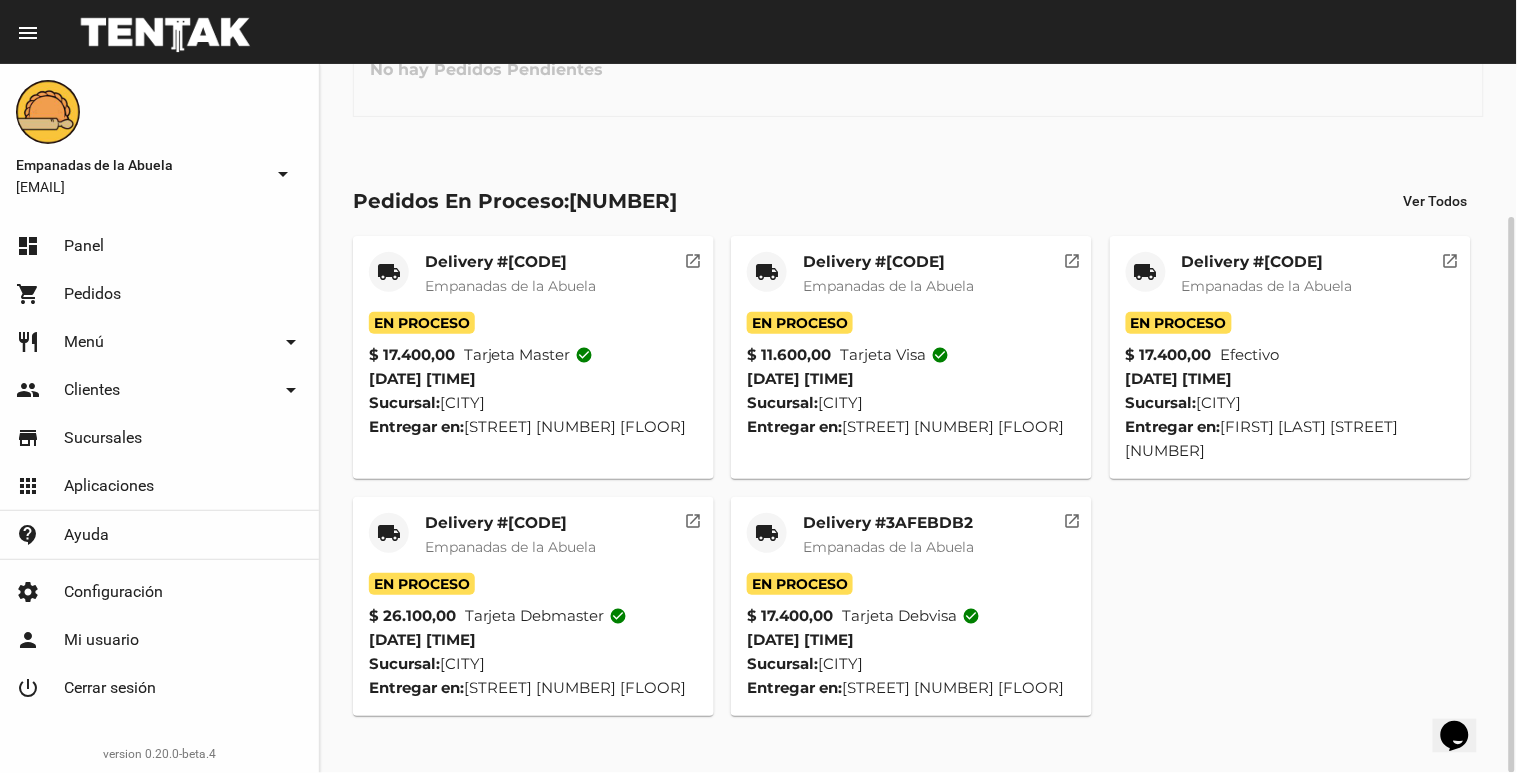 click on "Delivery #[CODE]" 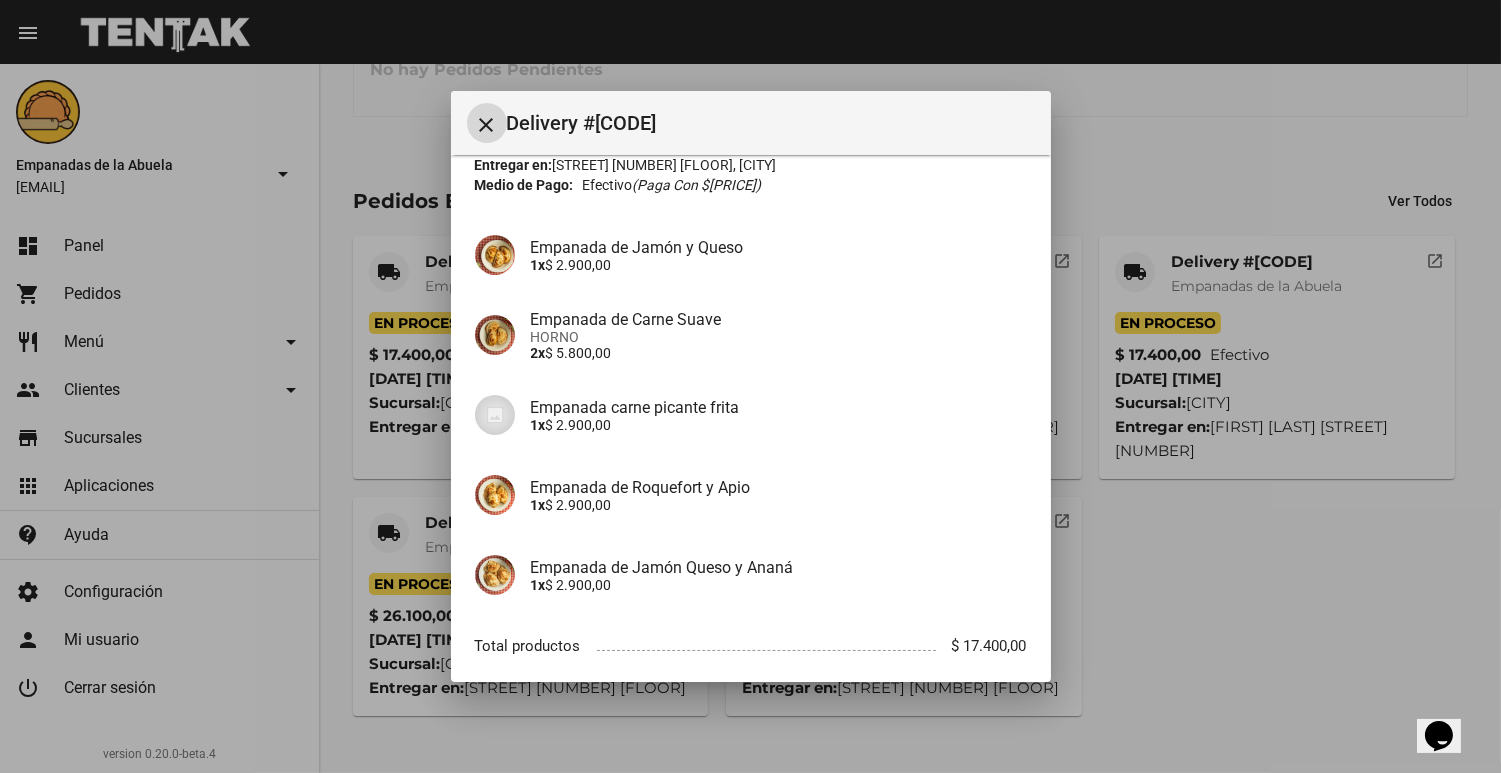 scroll, scrollTop: 0, scrollLeft: 0, axis: both 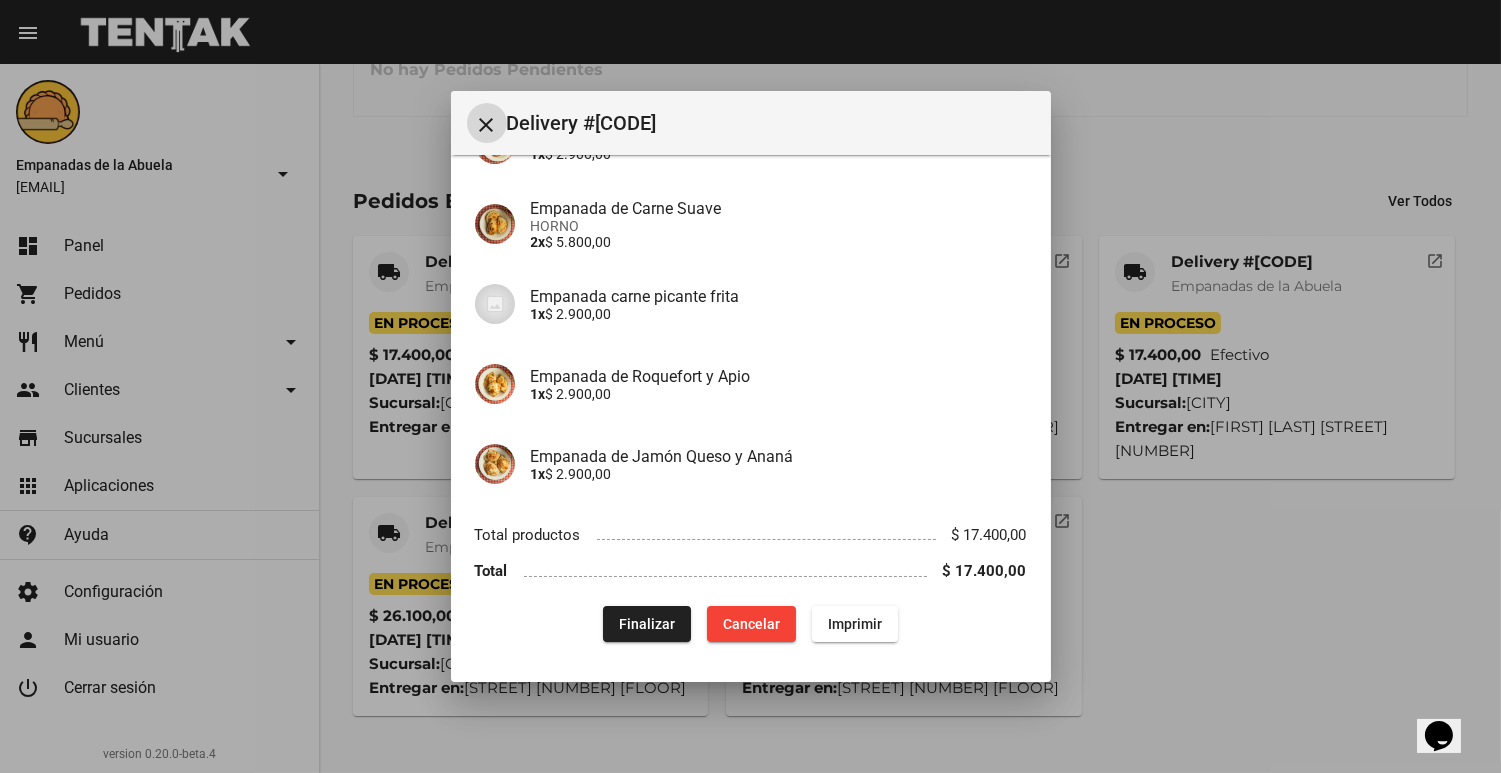 click at bounding box center (750, 386) 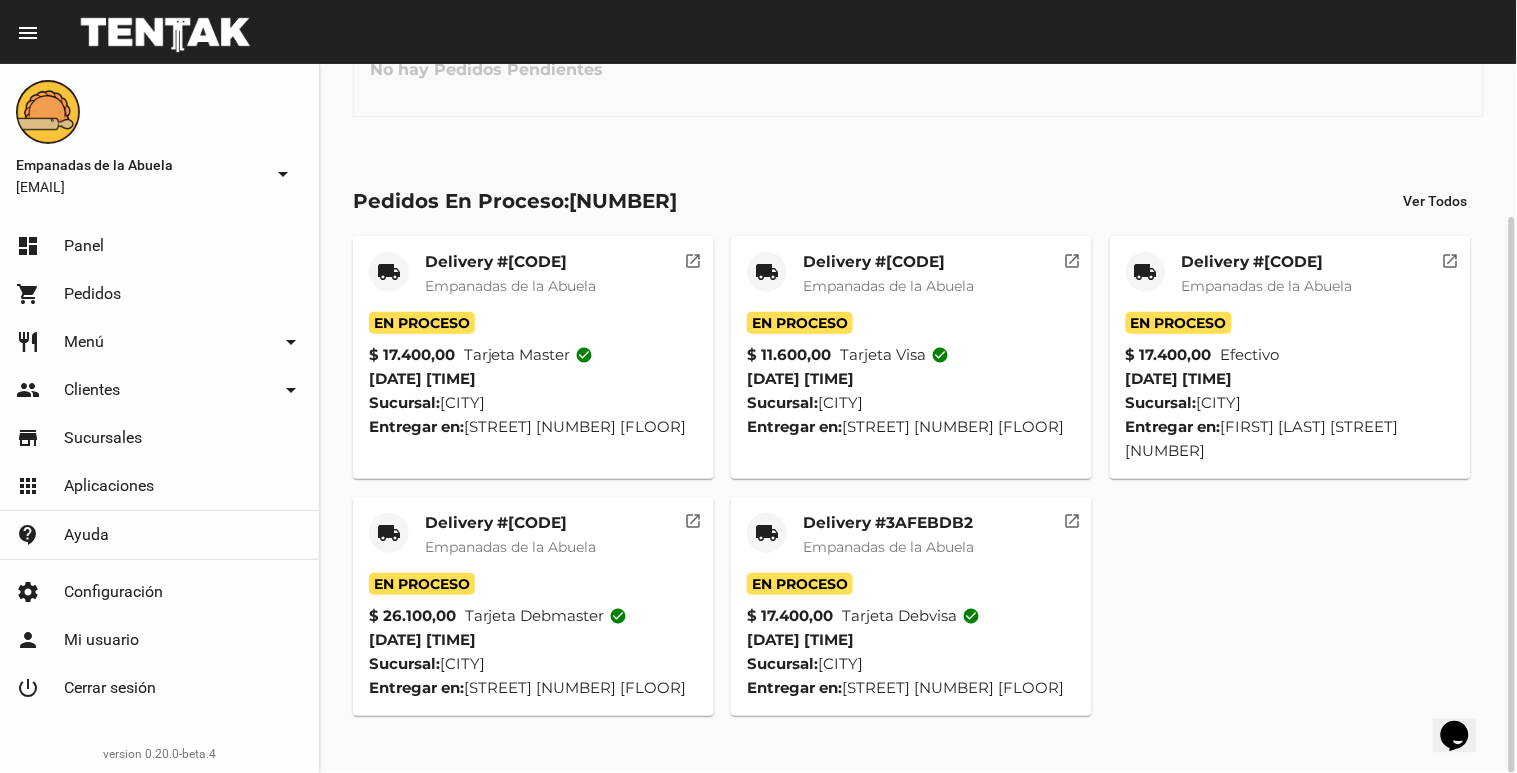 click on "Empanadas de la Abuela" 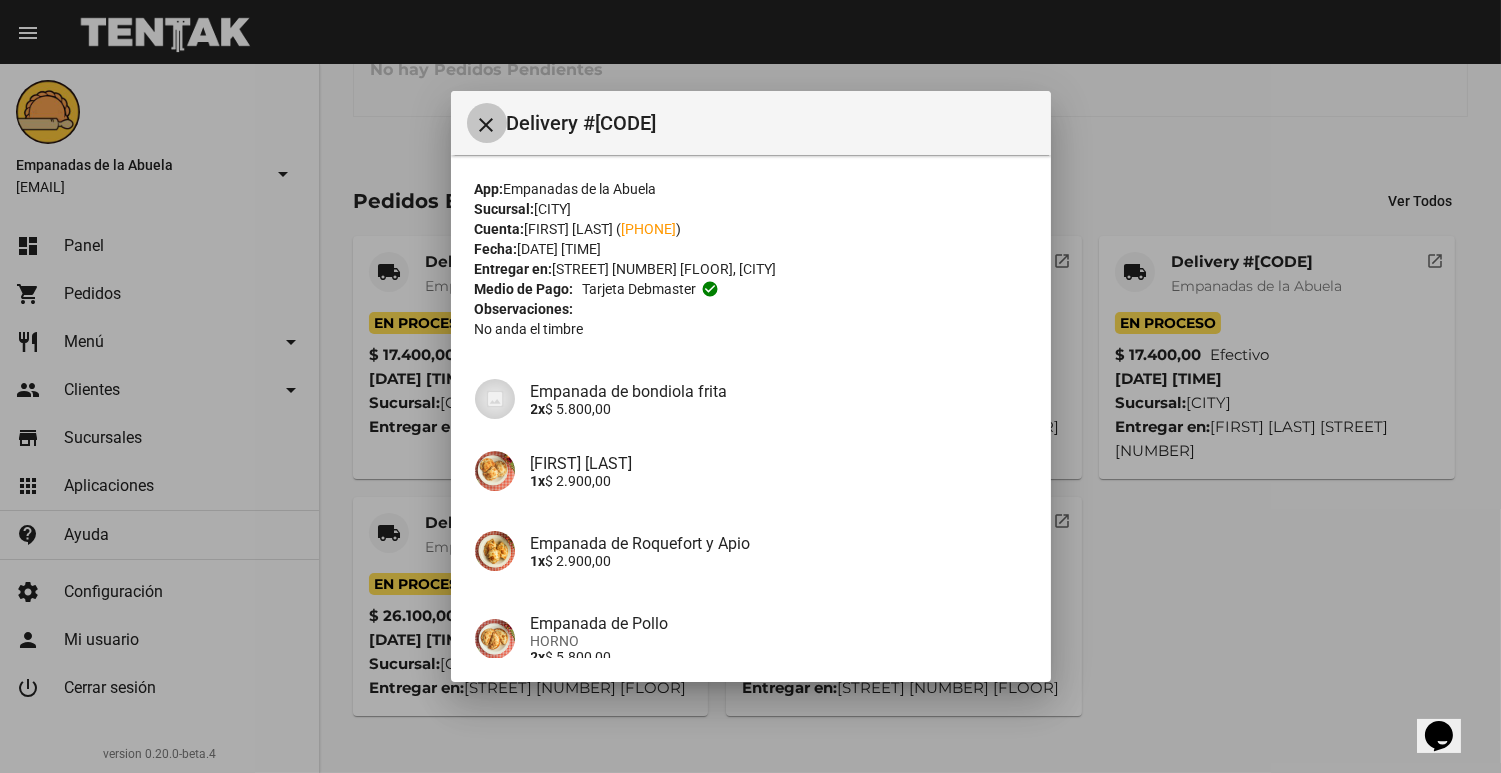 click on "close" at bounding box center (487, 125) 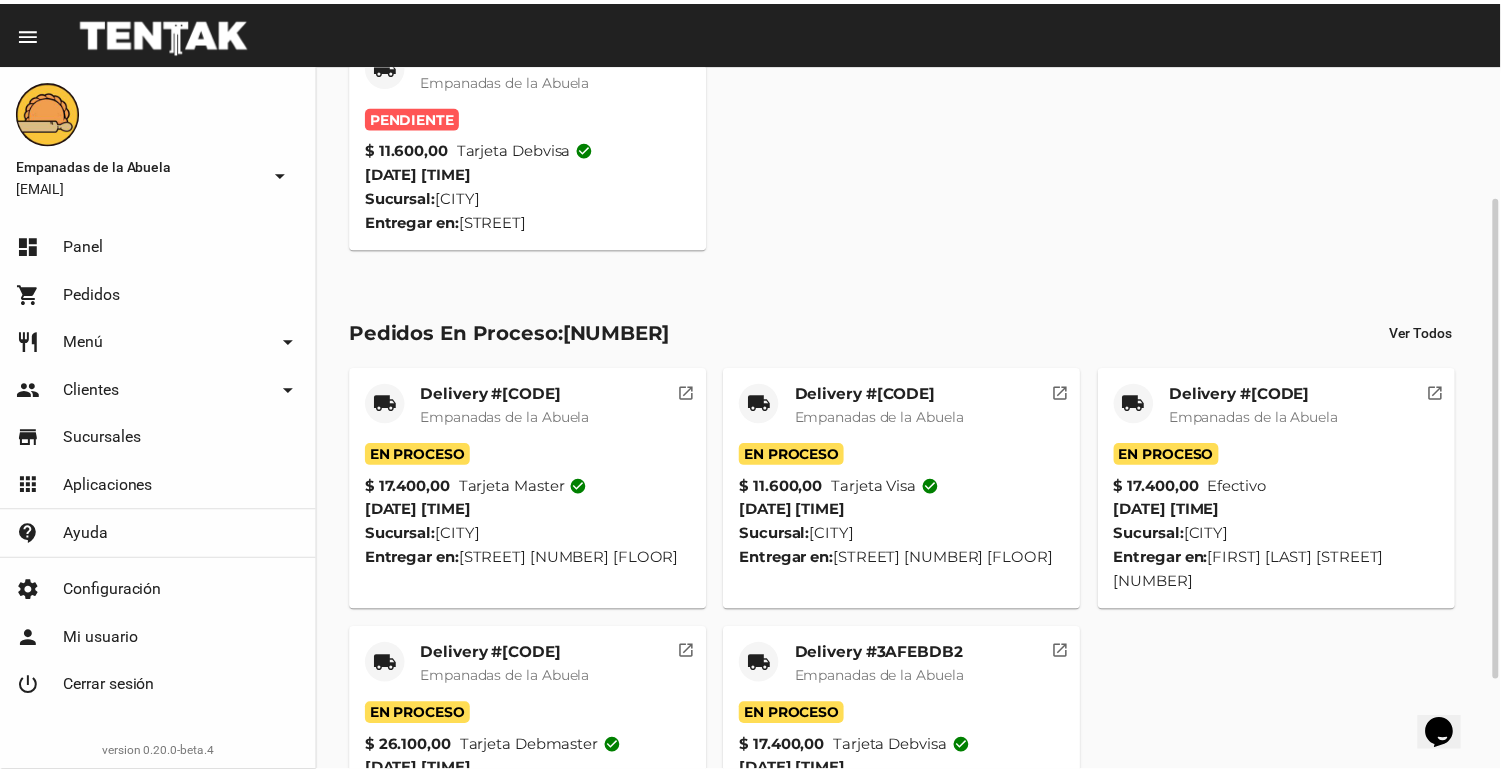 scroll, scrollTop: 0, scrollLeft: 0, axis: both 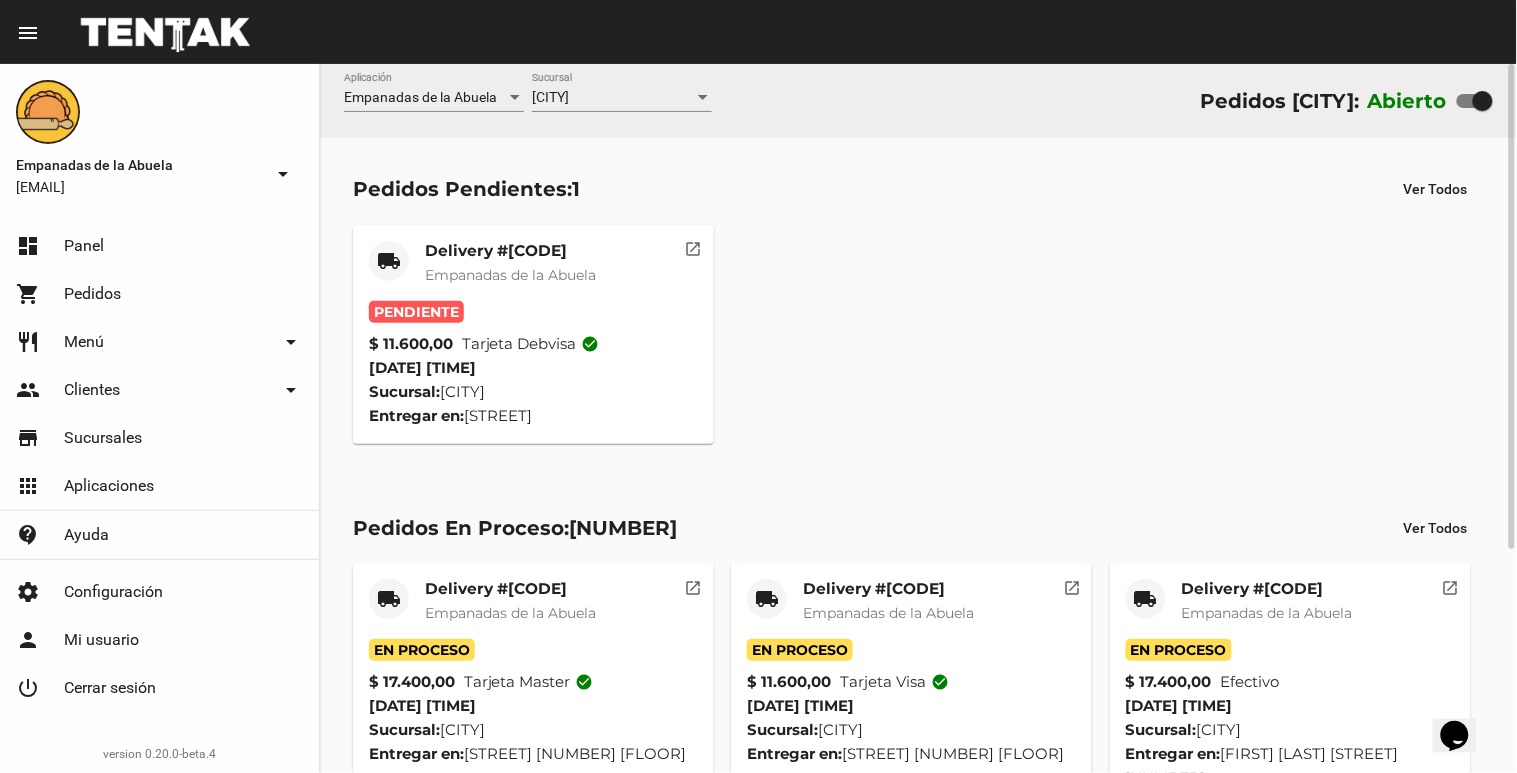 click on "Empanadas de la Abuela" 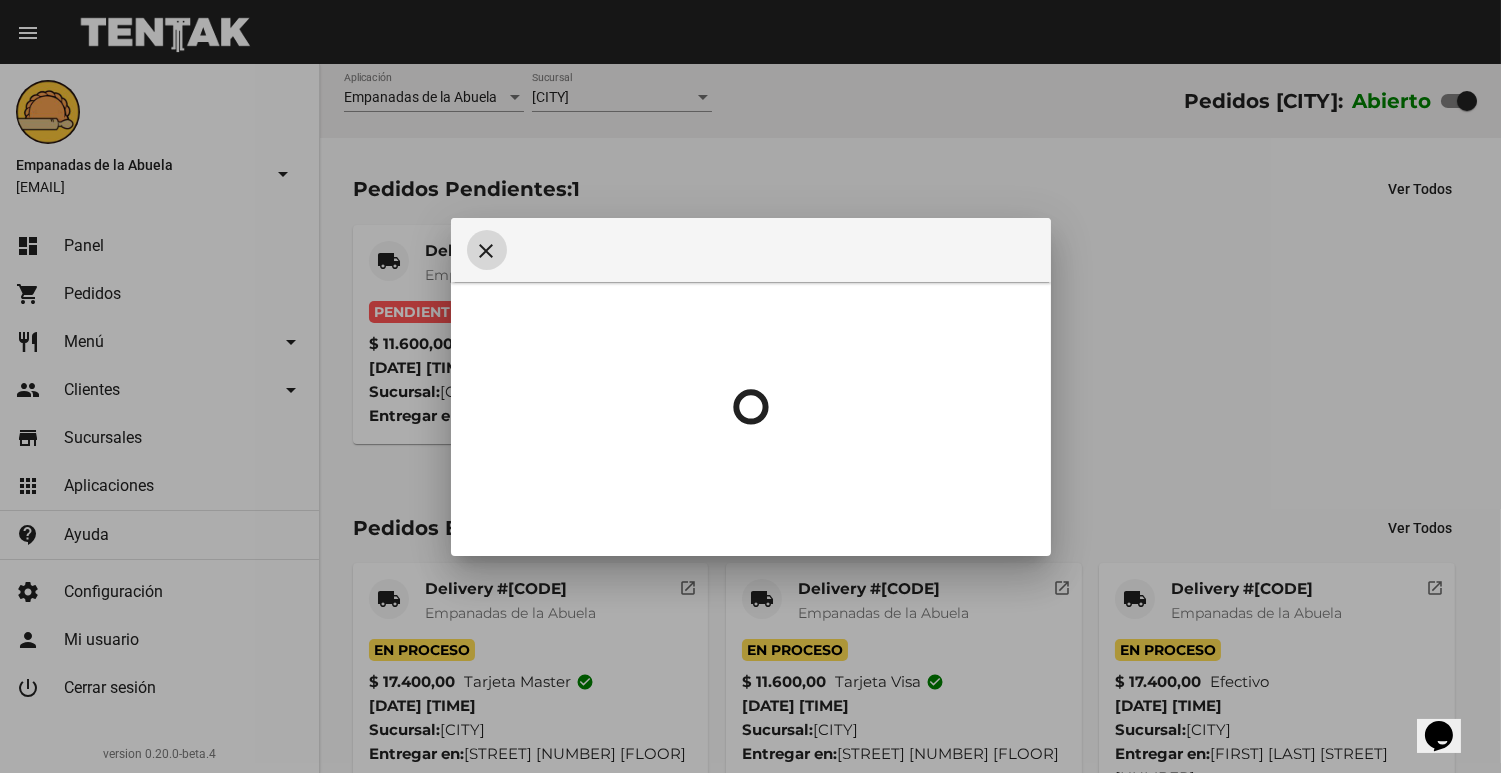 scroll, scrollTop: 55, scrollLeft: 0, axis: vertical 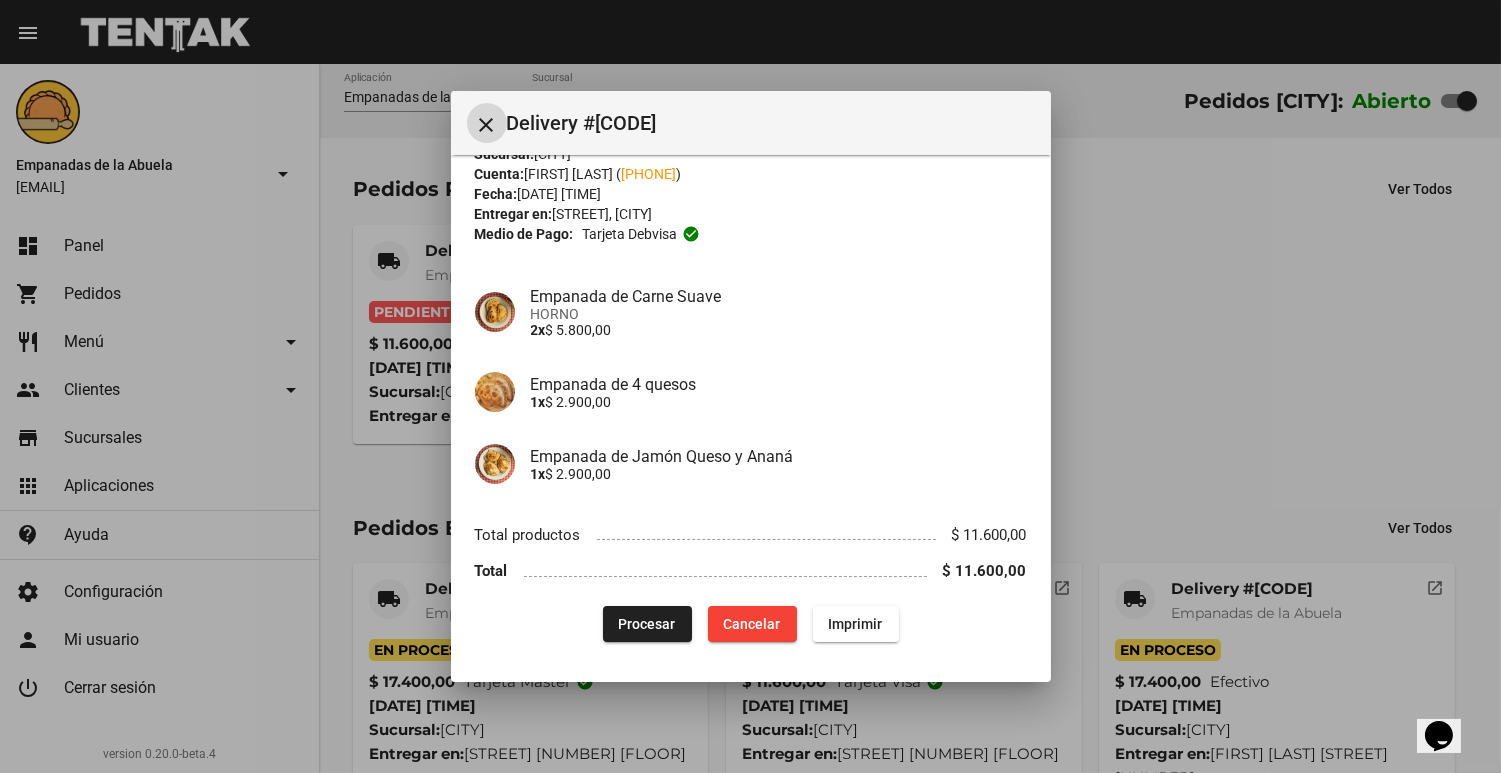 click on "Imprimir" 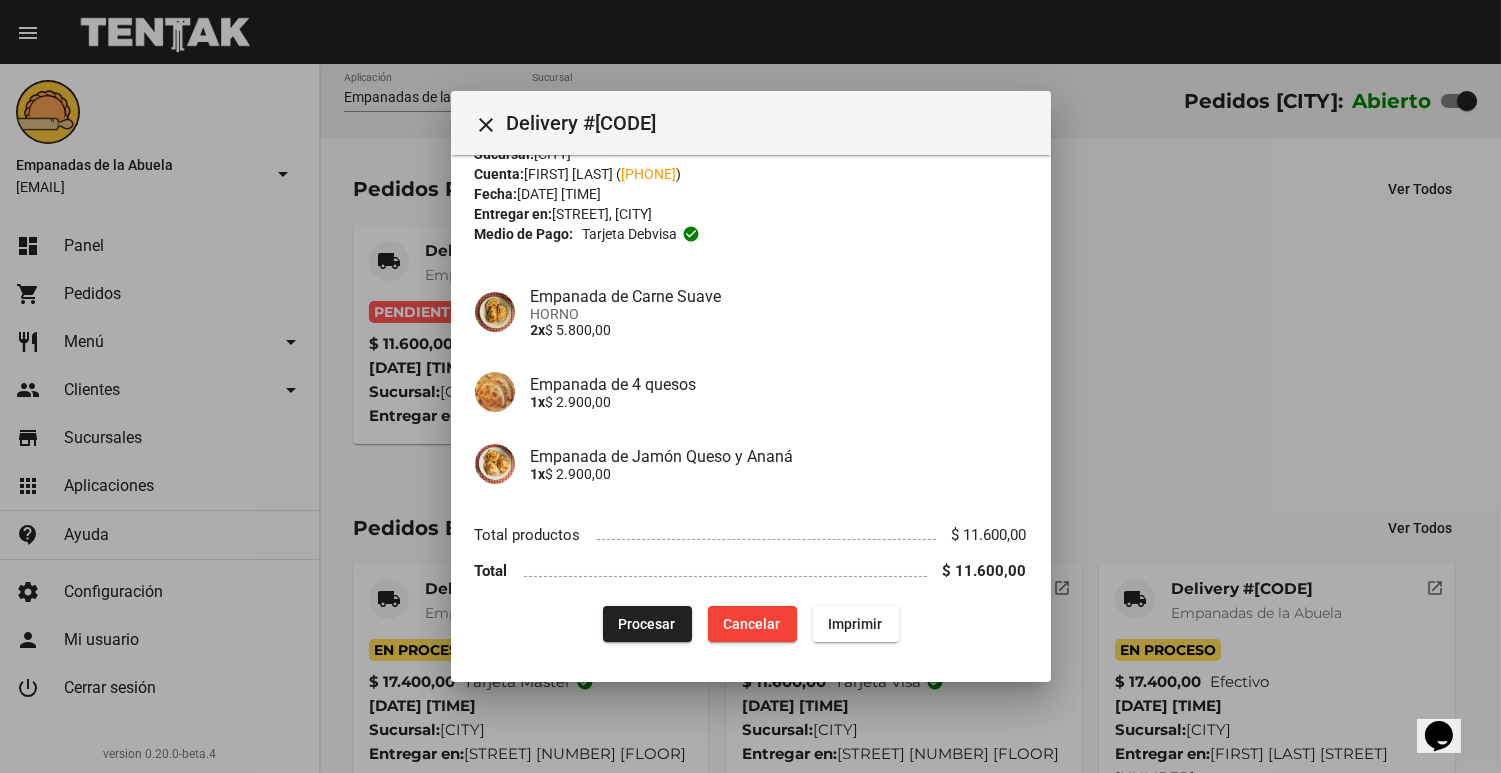 click on "Procesar" 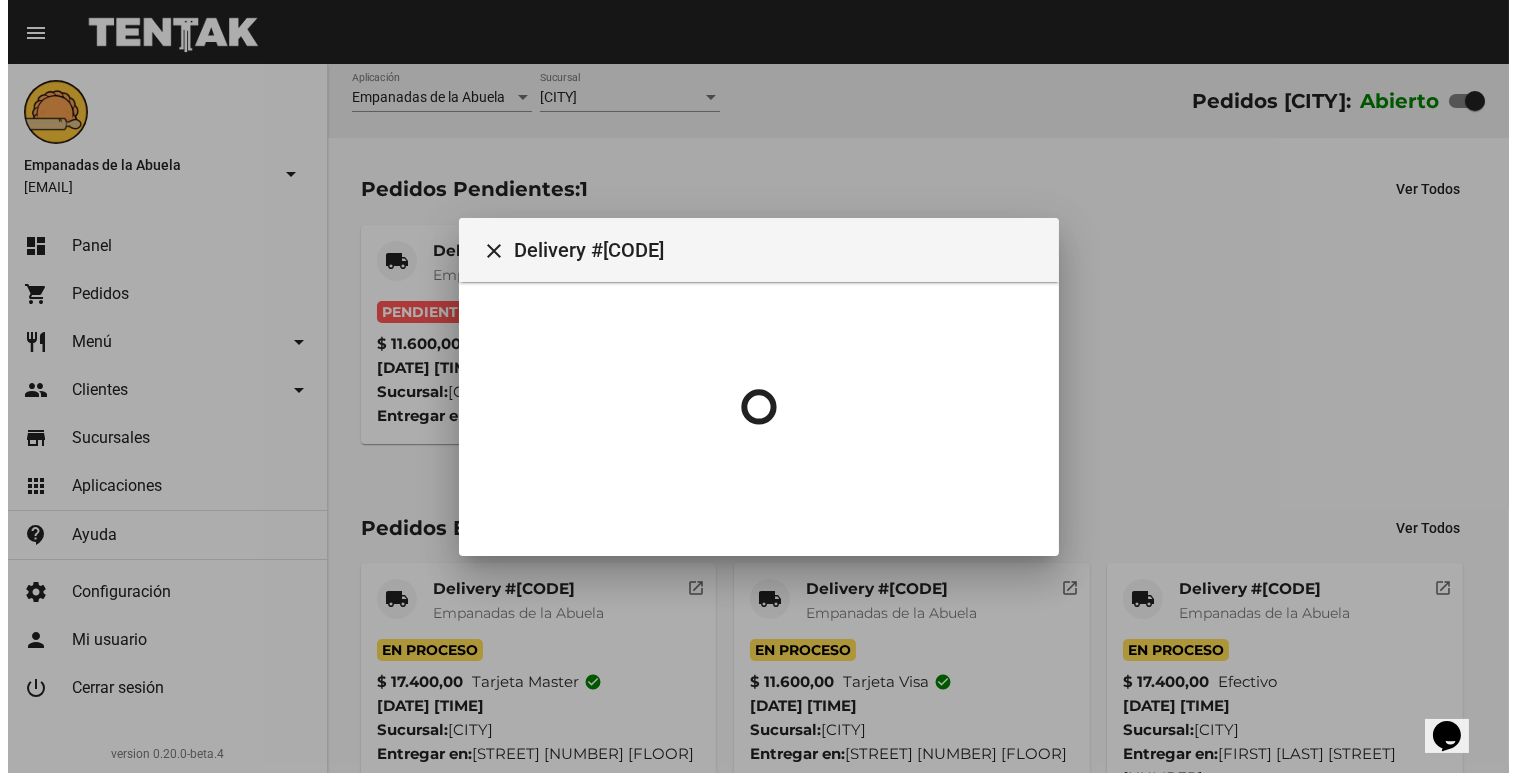 scroll, scrollTop: 0, scrollLeft: 0, axis: both 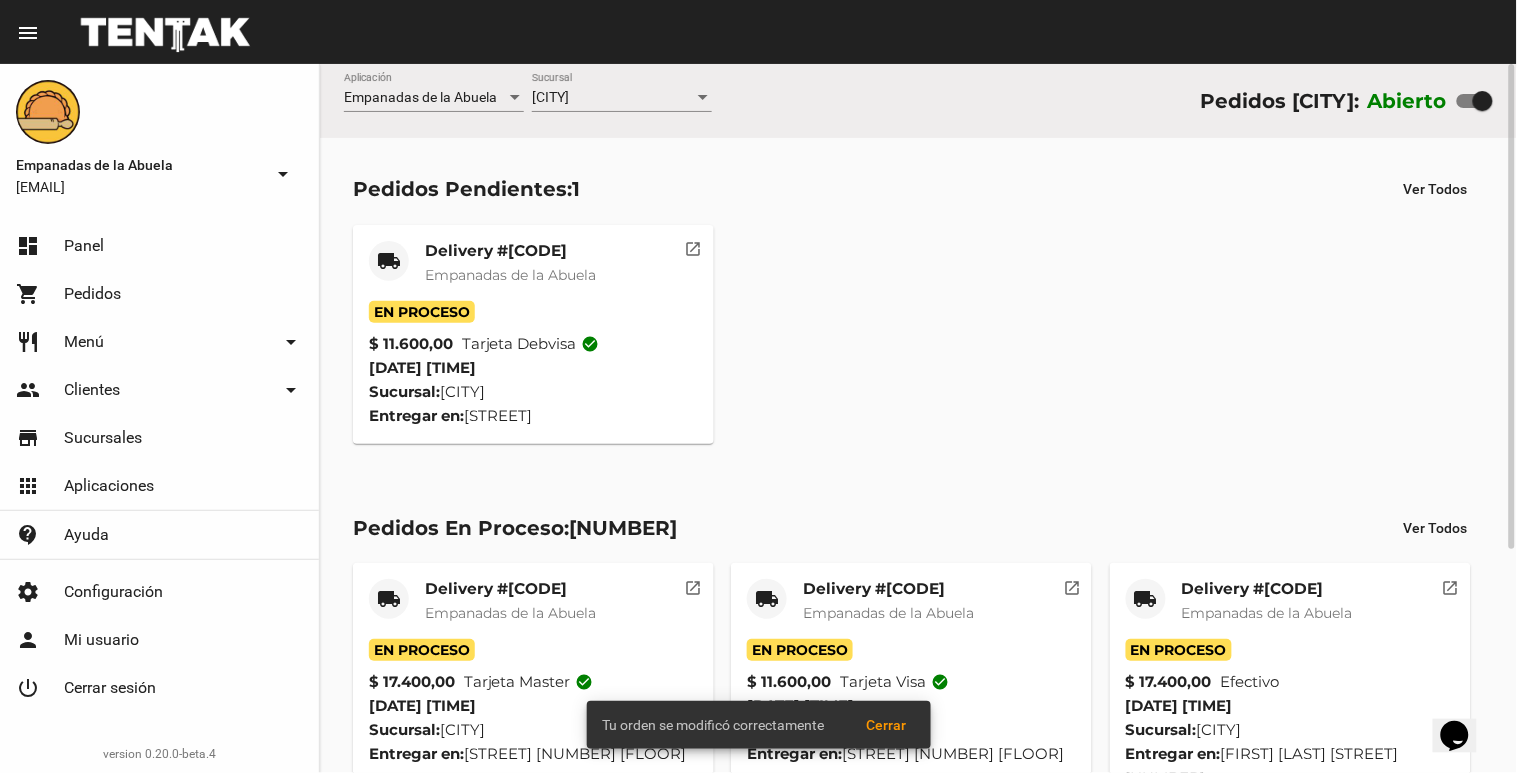 click on "[CITY] Sucursal" 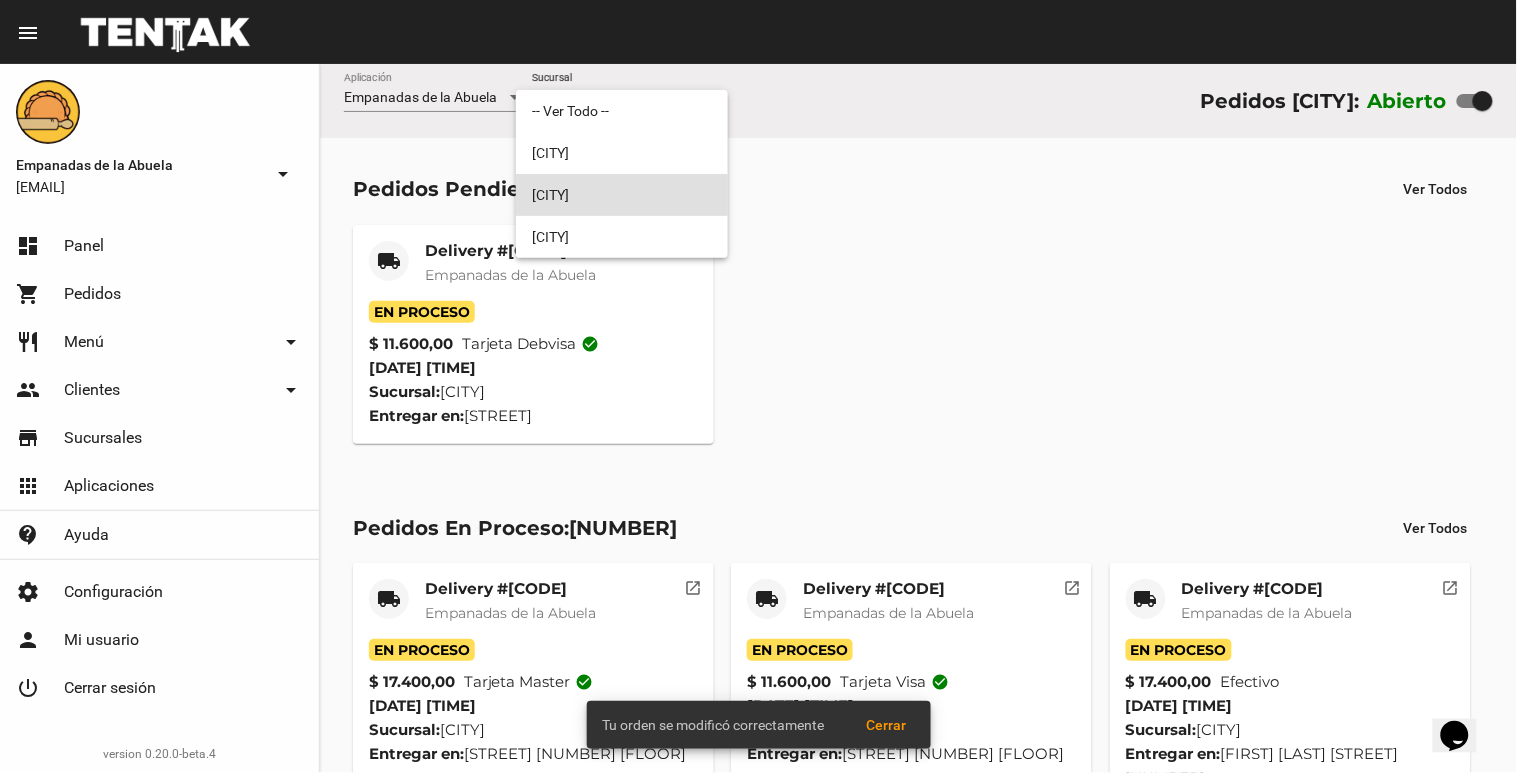 click on "[CITY]" at bounding box center [622, 195] 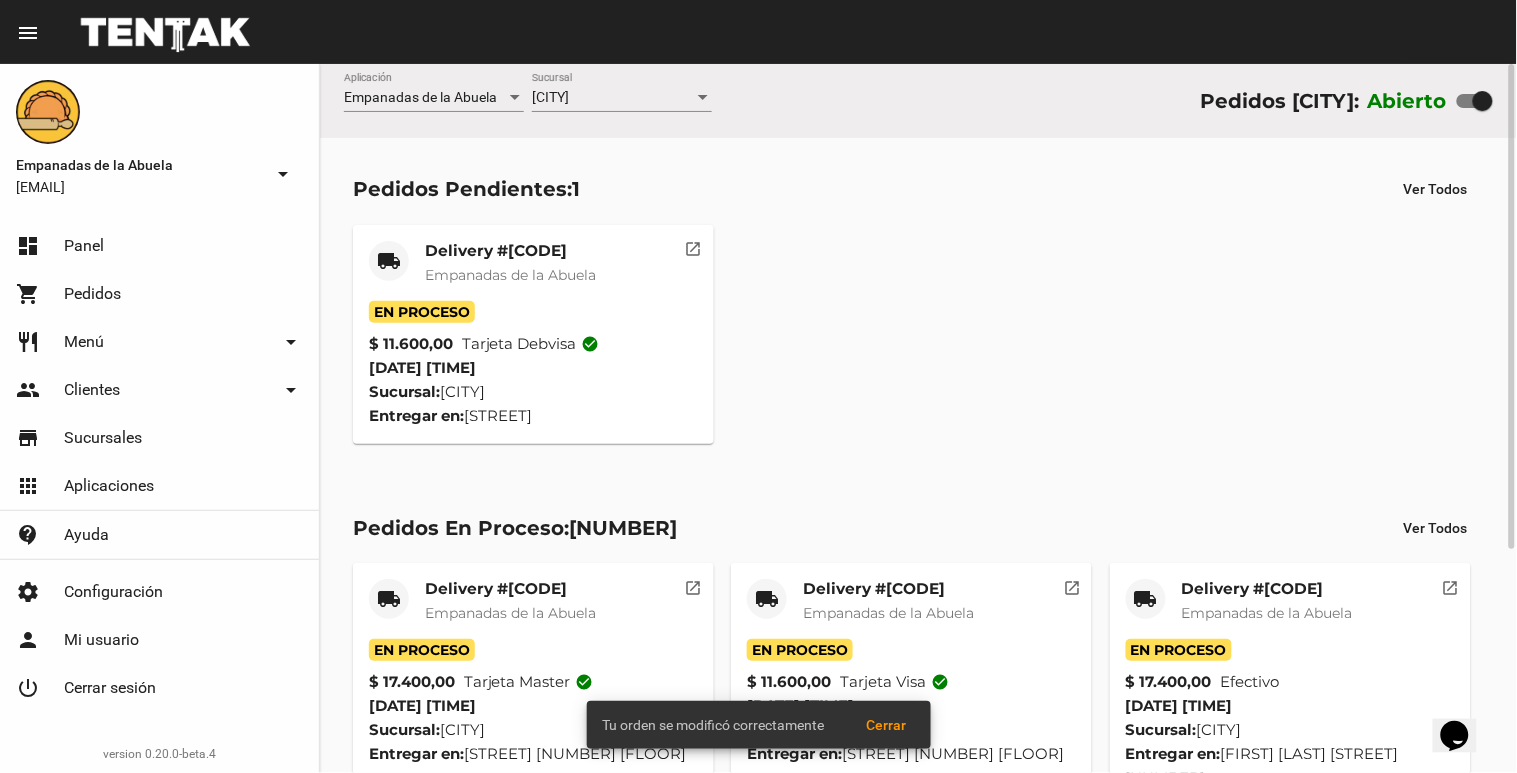 click on "[CITY] Sucursal" 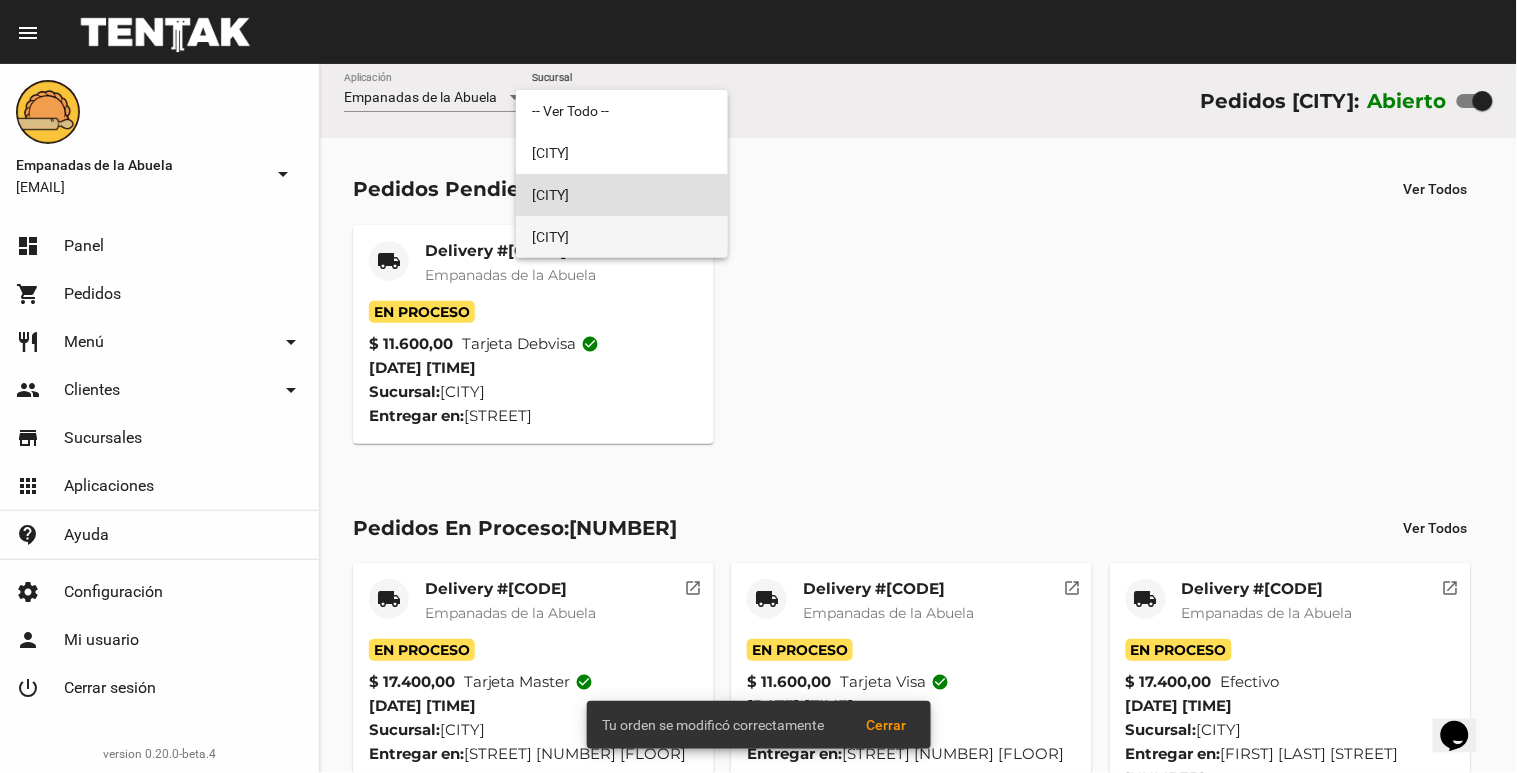 click on "[CITY]" at bounding box center (622, 237) 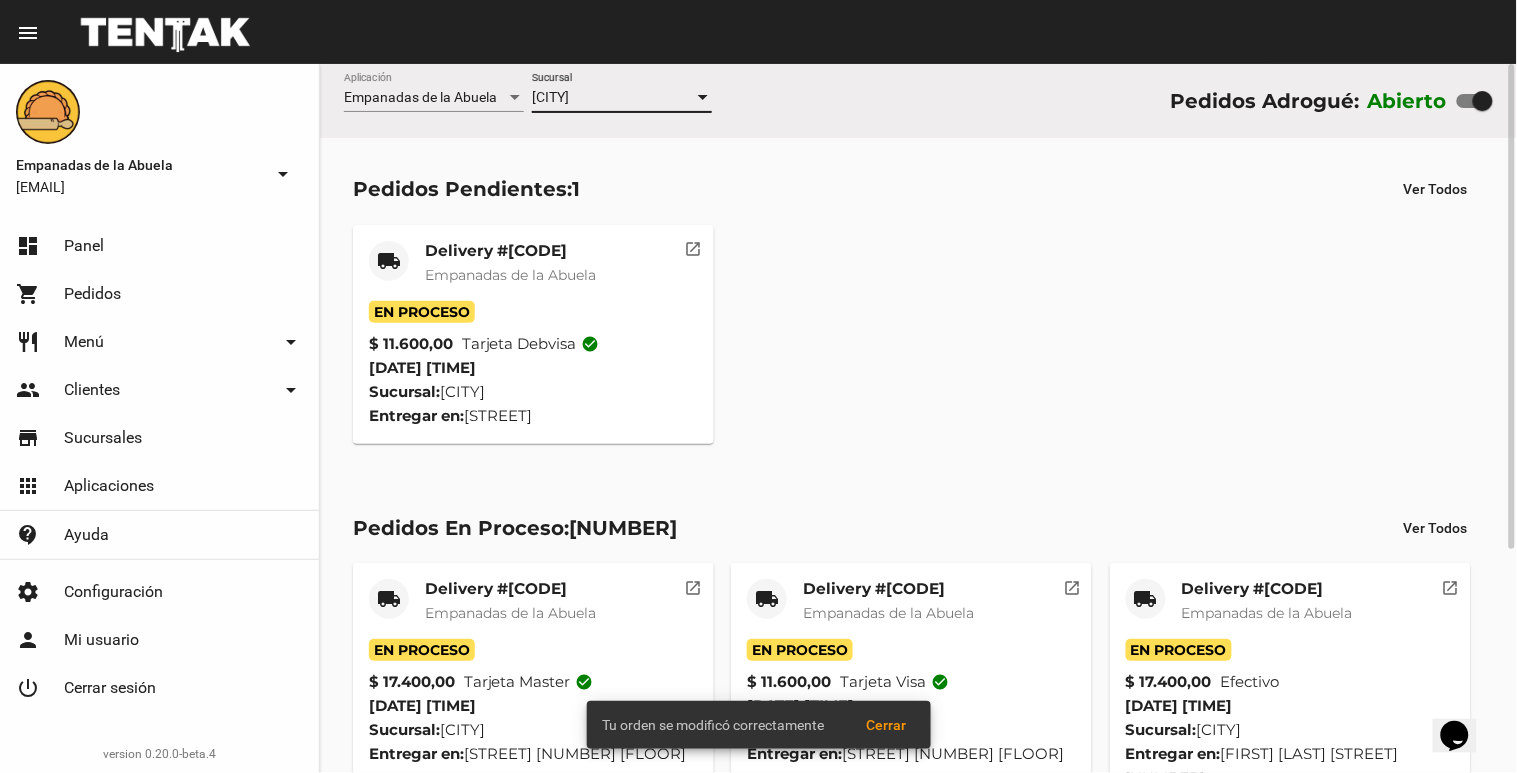 click on "[CITY]" at bounding box center [613, 98] 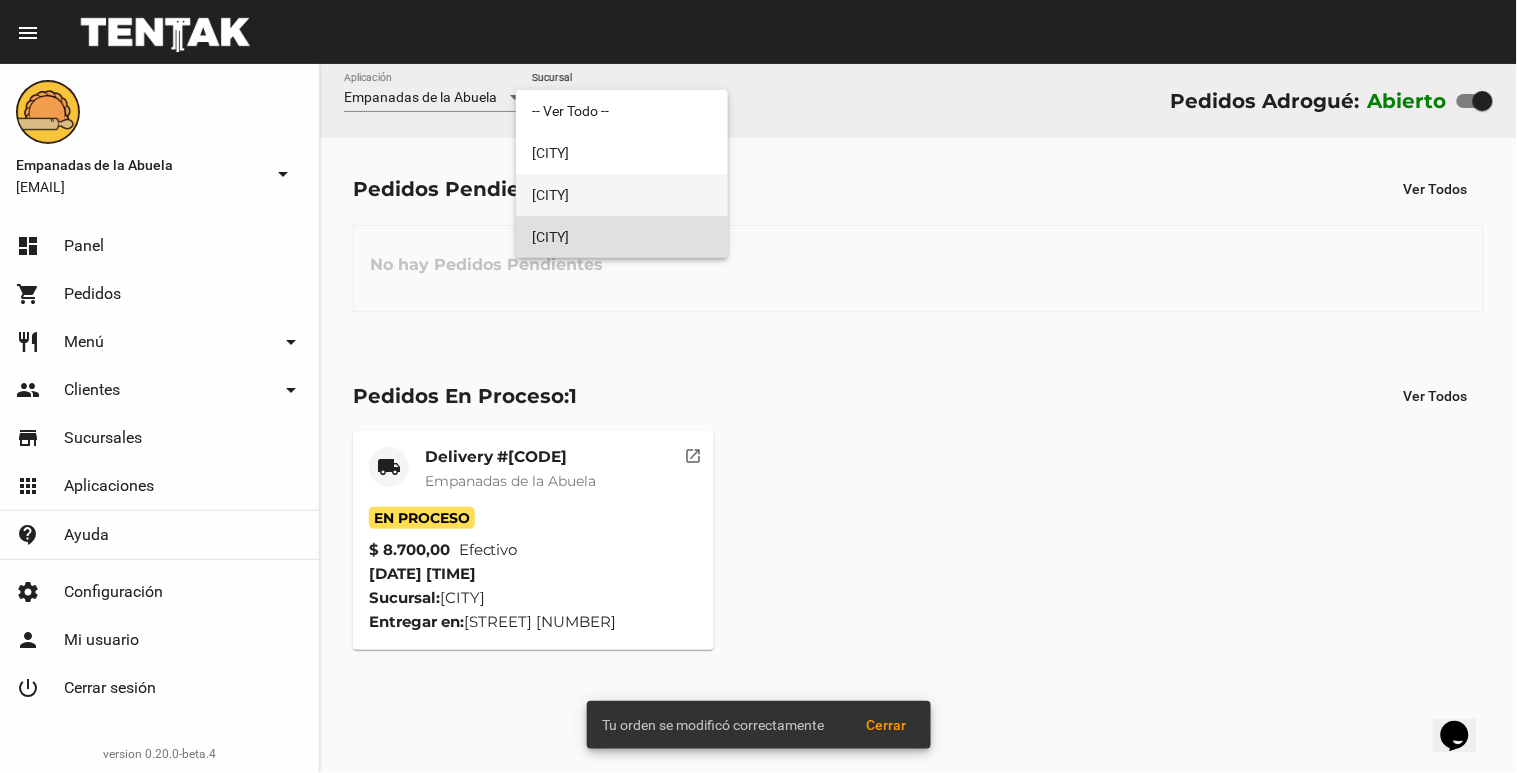 click on "[CITY]" at bounding box center [622, 195] 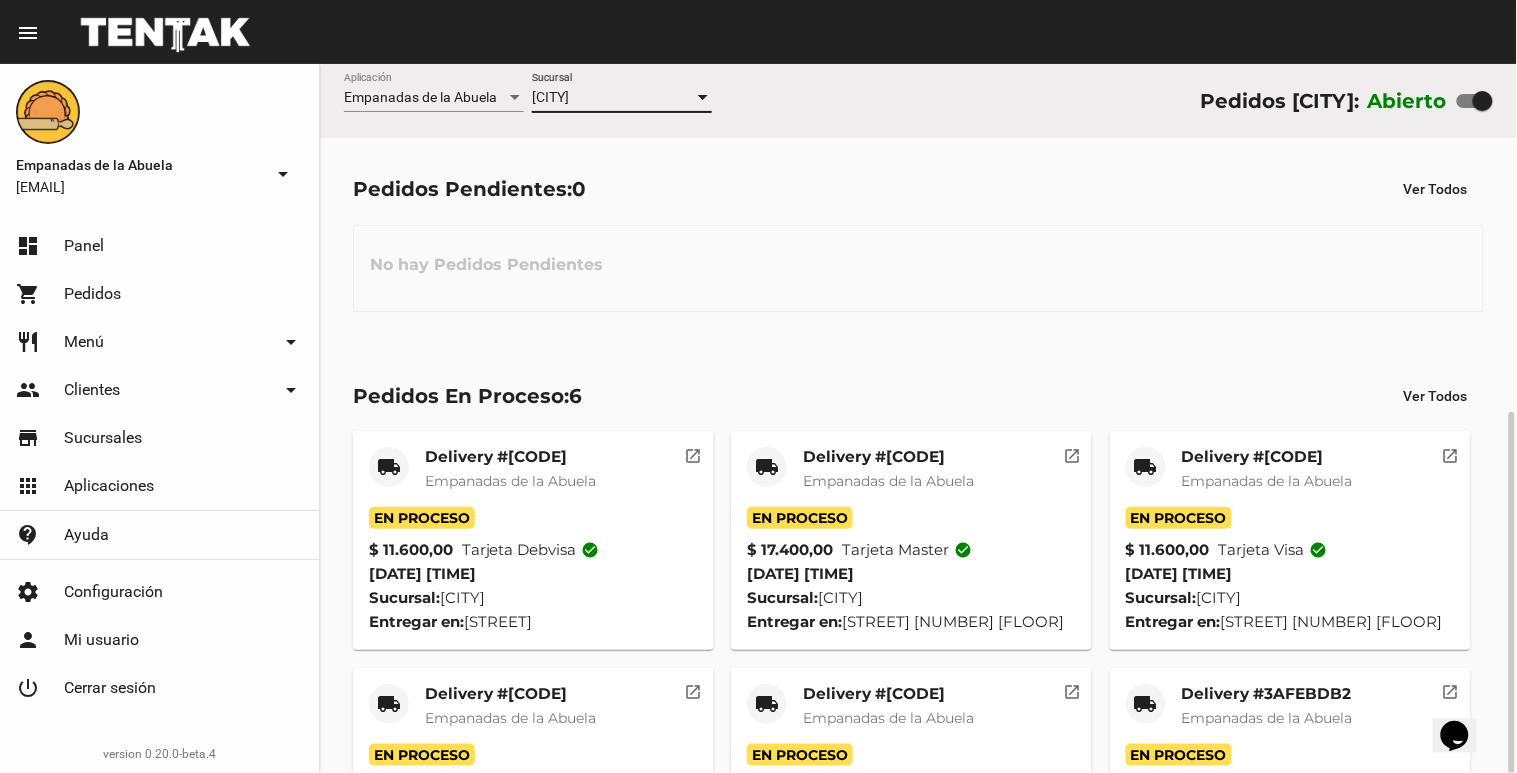 scroll, scrollTop: 195, scrollLeft: 0, axis: vertical 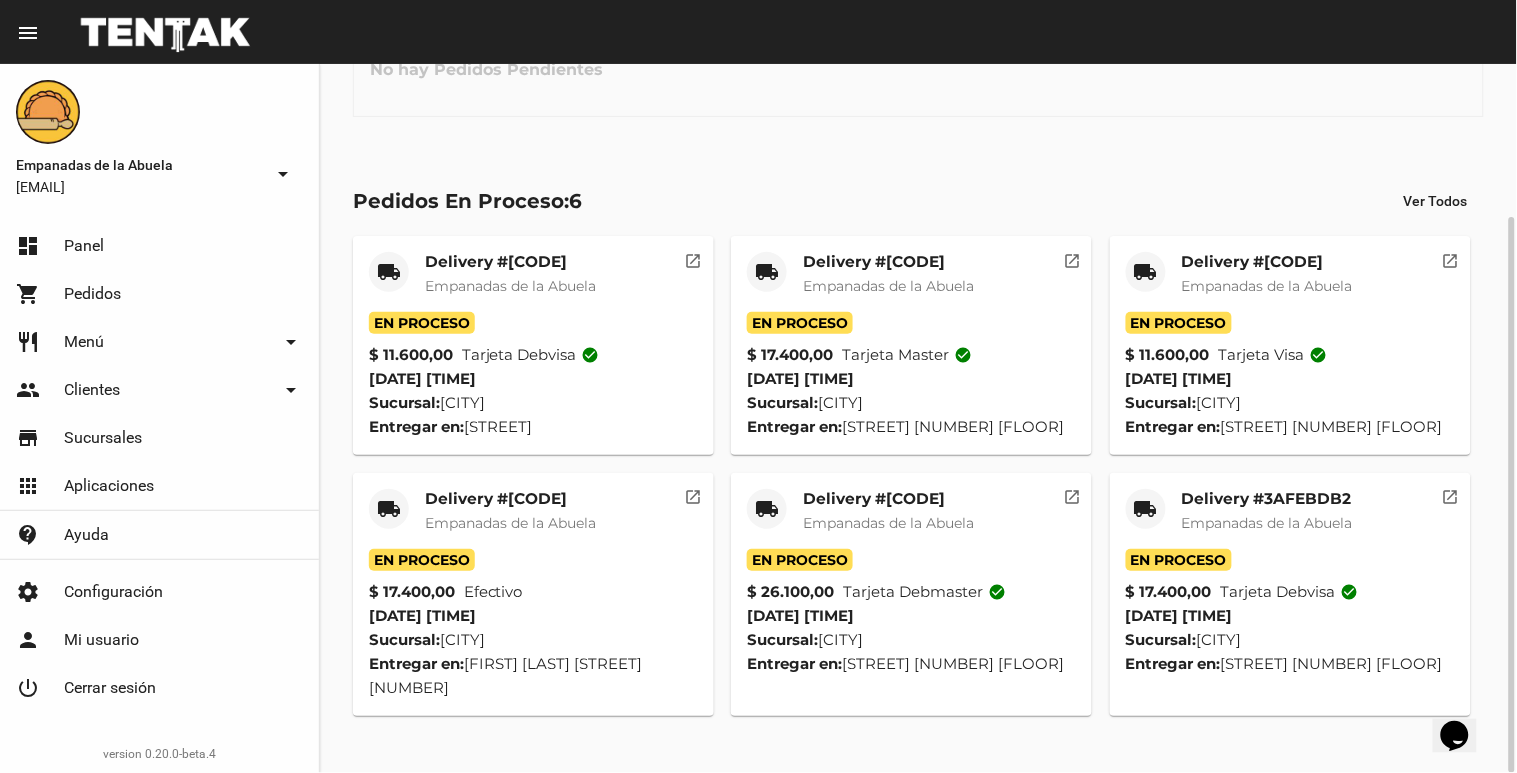 click on "local_shipping Delivery #[CODE]" 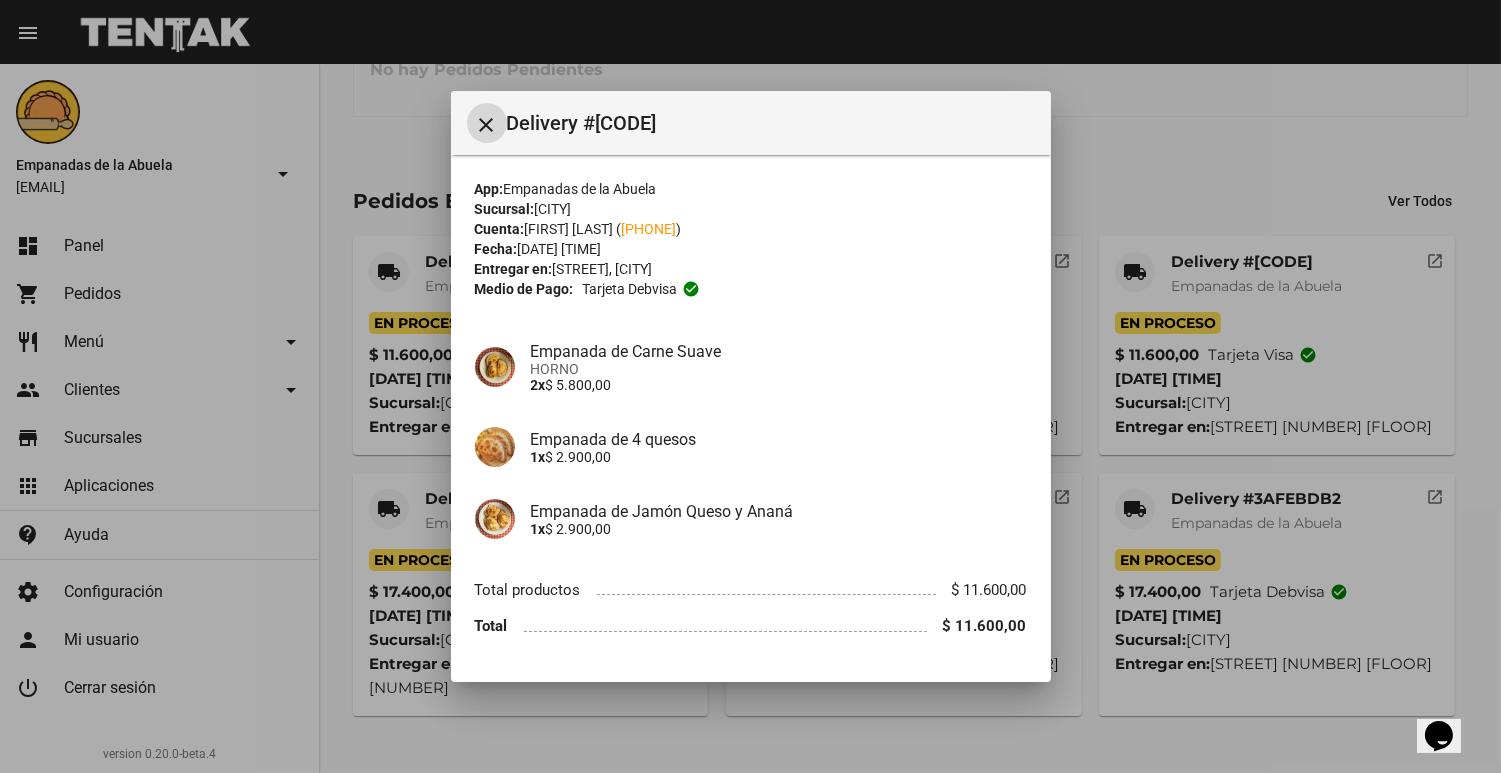click at bounding box center (750, 386) 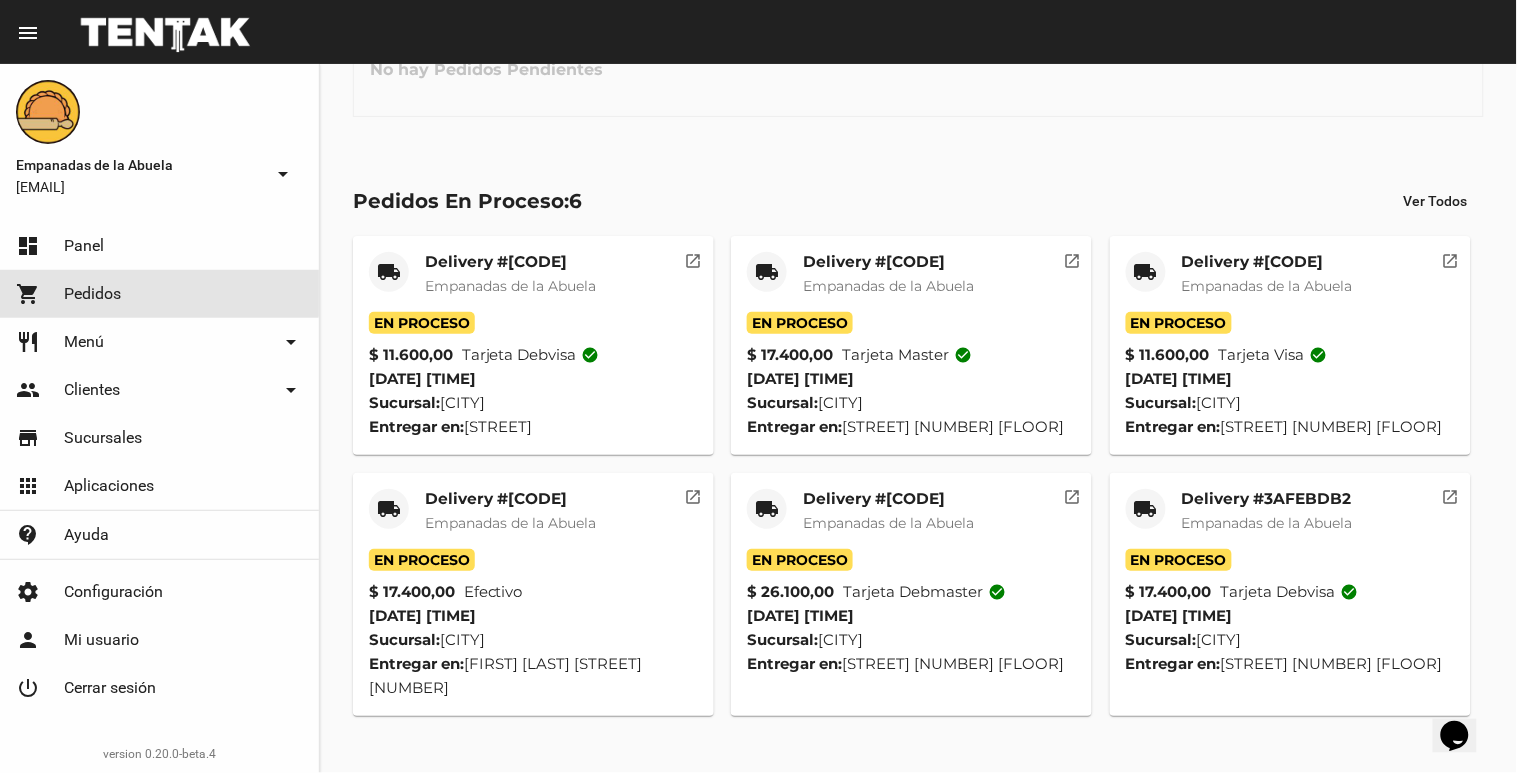 click on "shopping_cart Pedidos" 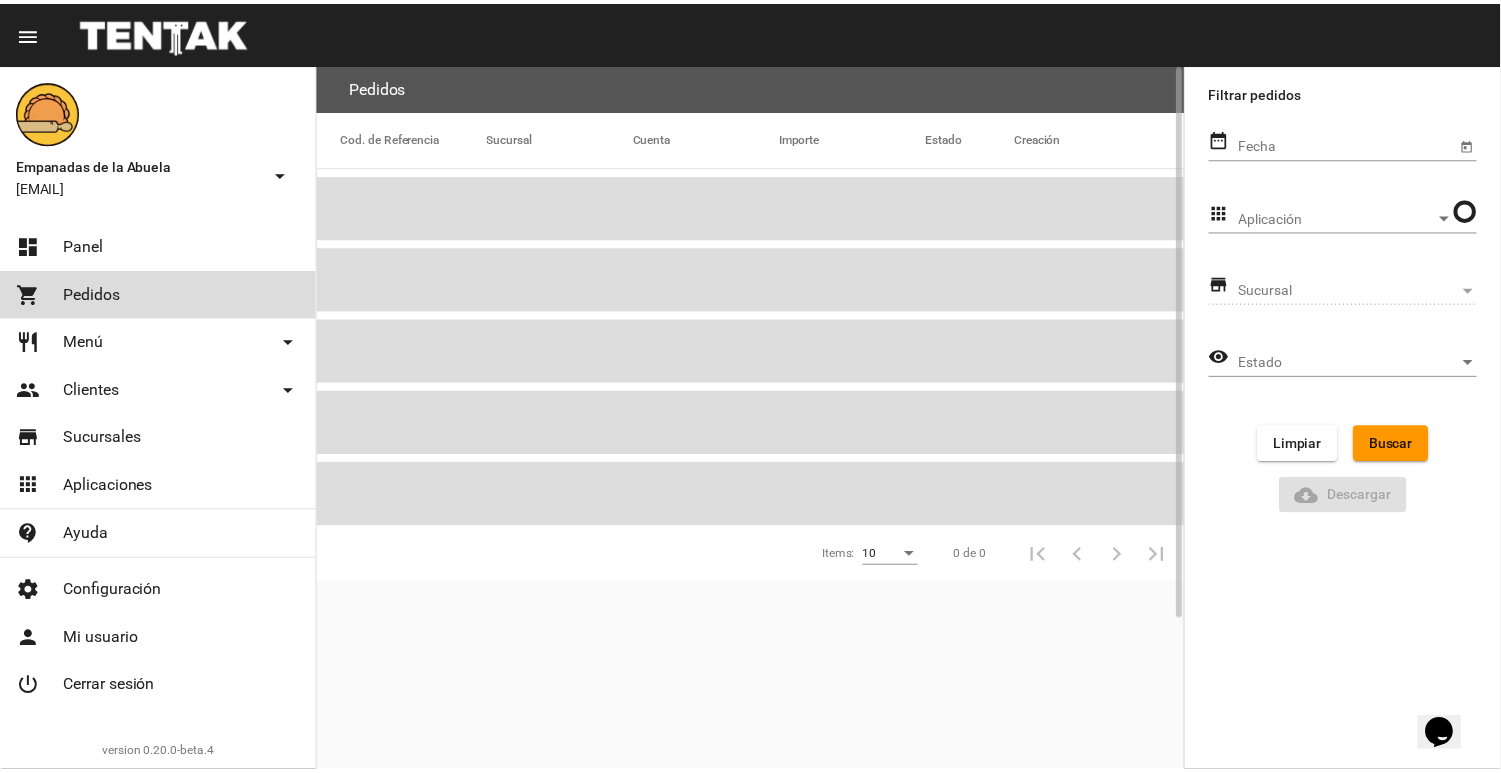 scroll, scrollTop: 0, scrollLeft: 0, axis: both 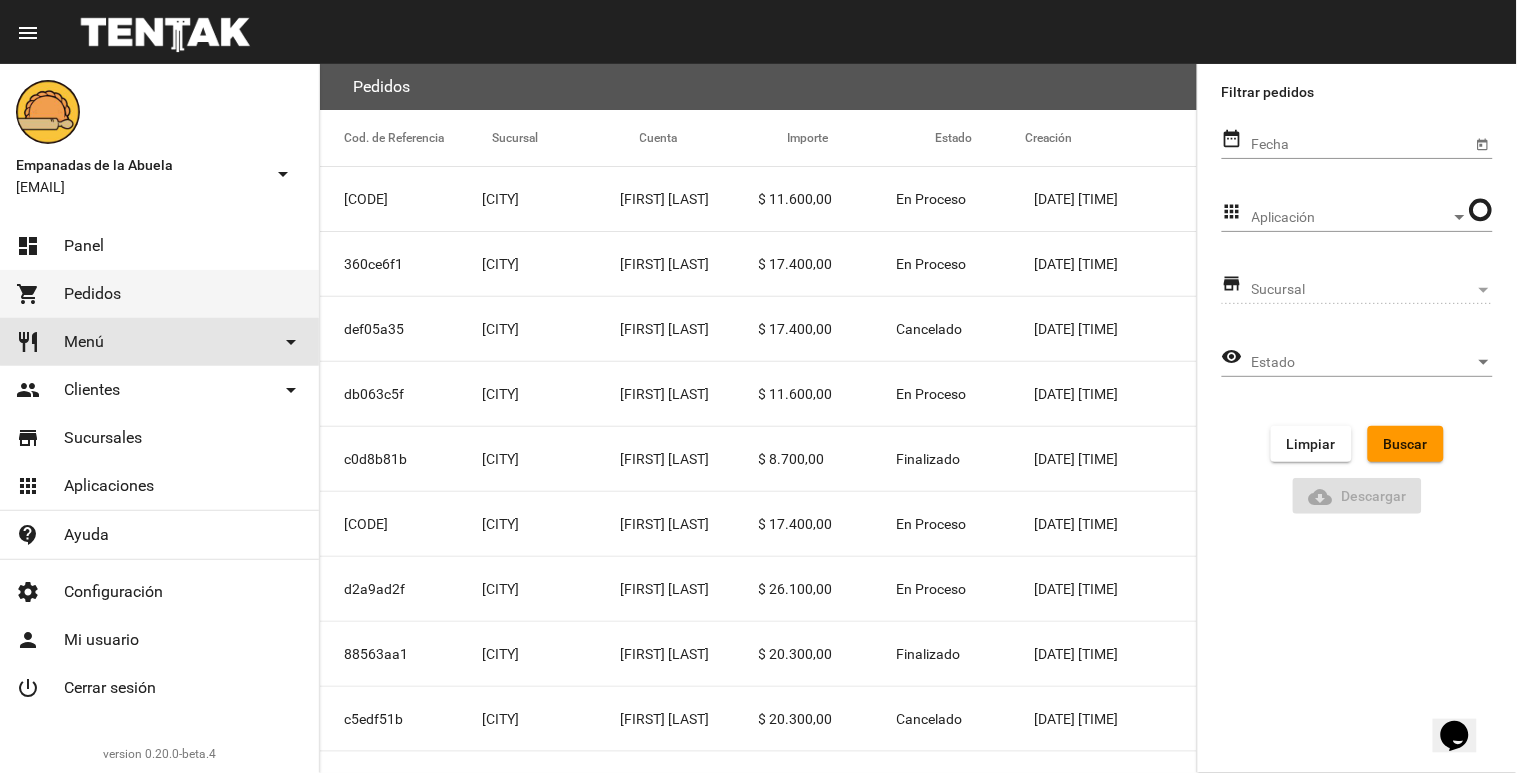 click on "restaurant Menú arrow_drop_down" 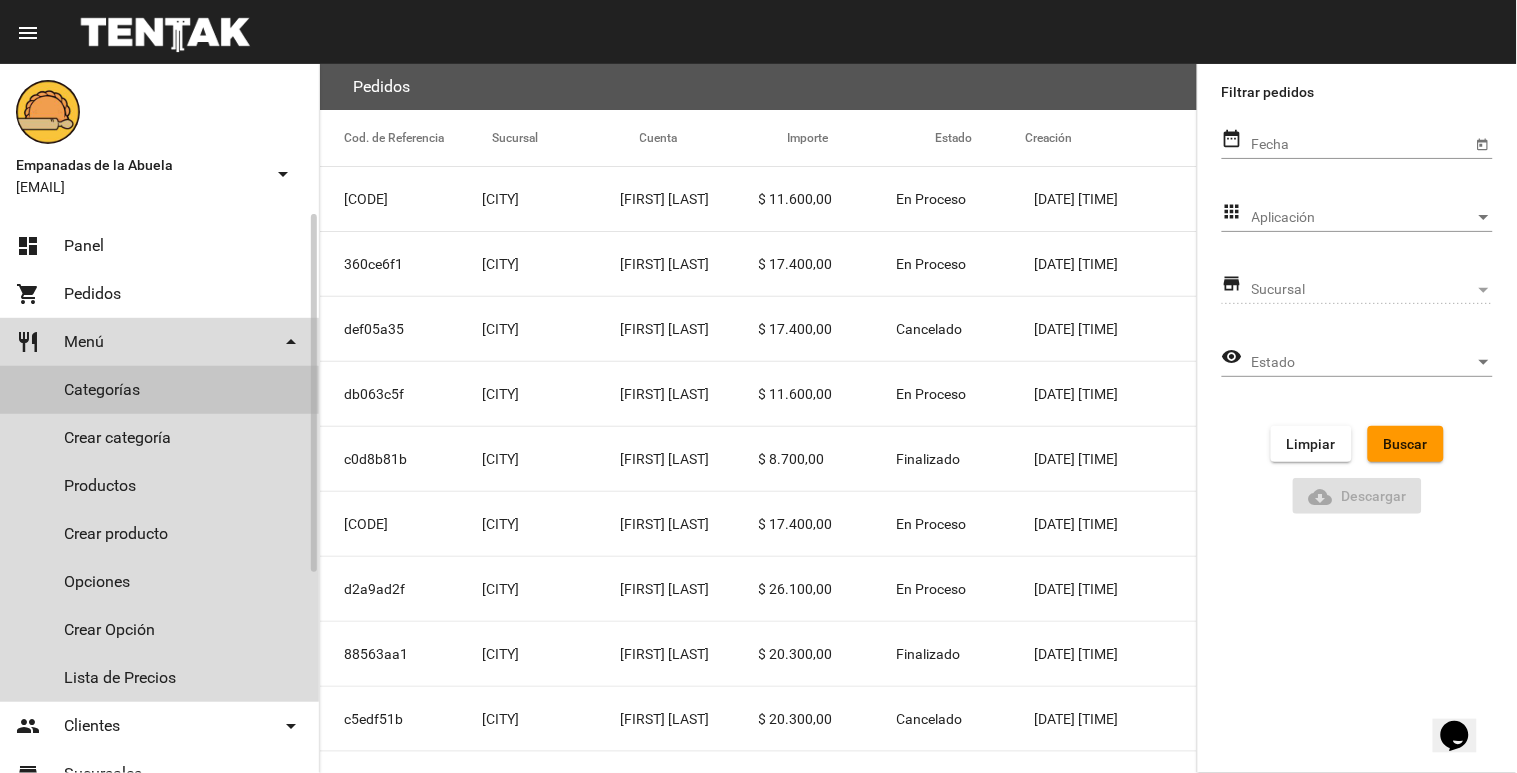 click on "Categorías" 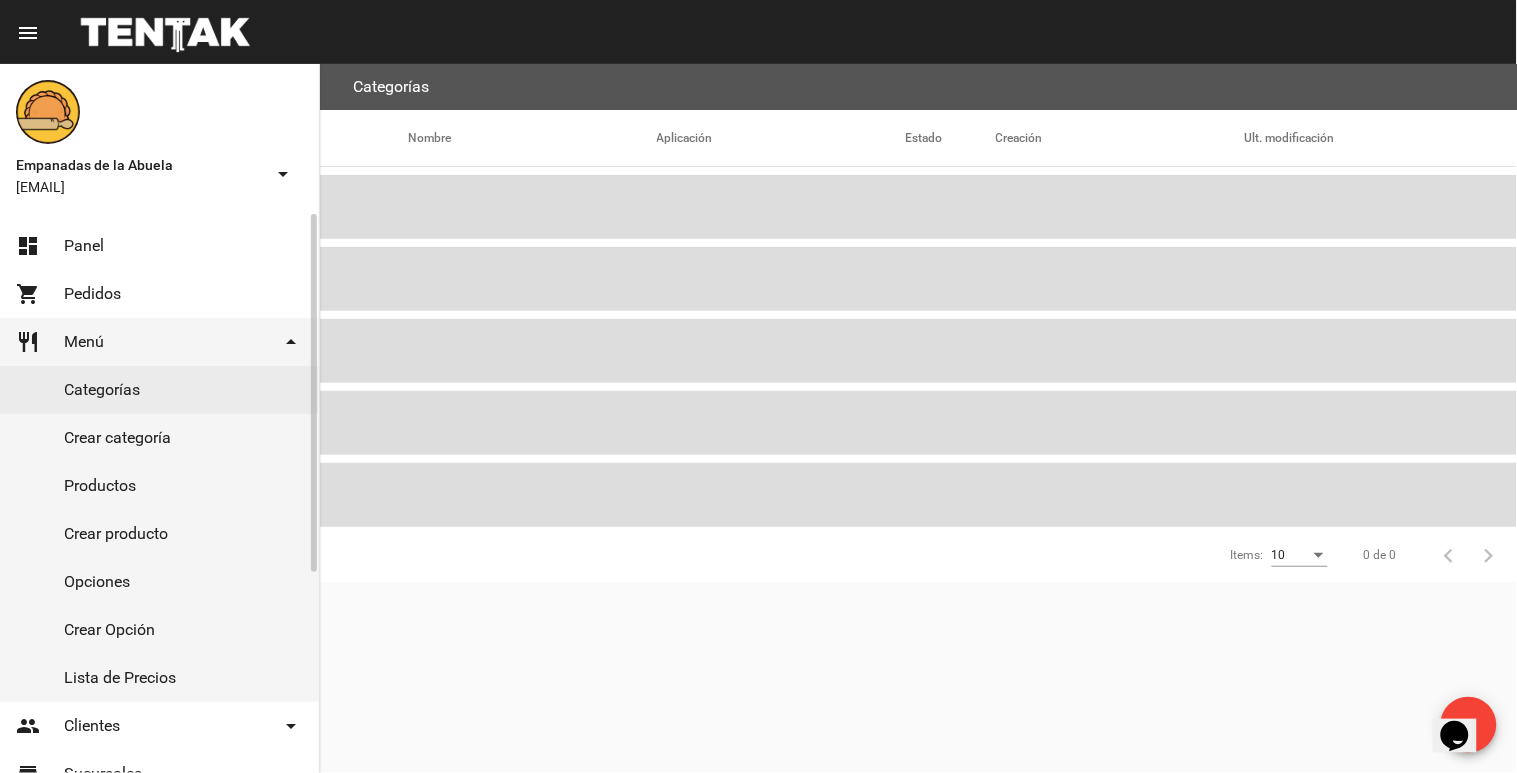 click on "Productos" 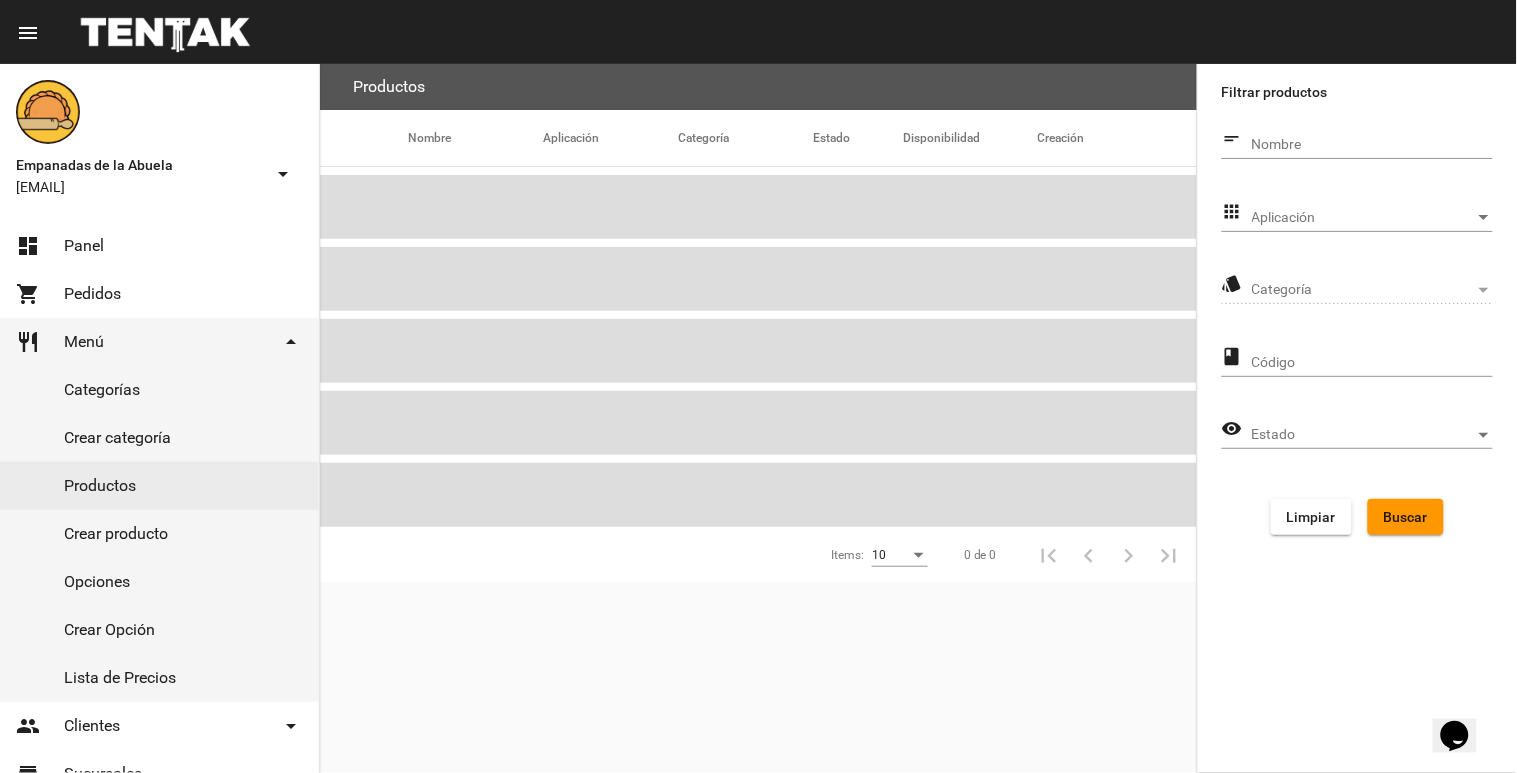 click on "Nombre" at bounding box center (1372, 145) 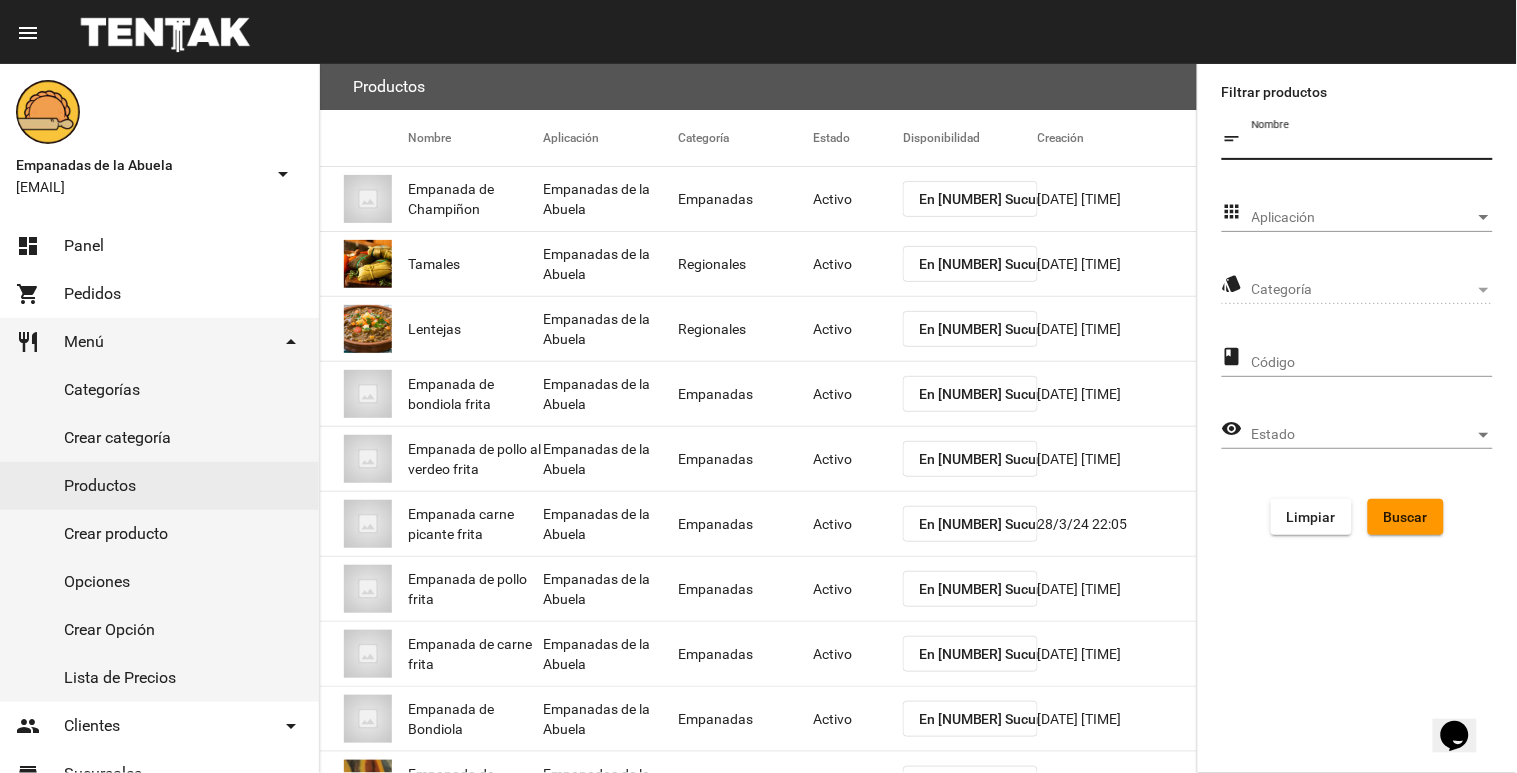 type on "4" 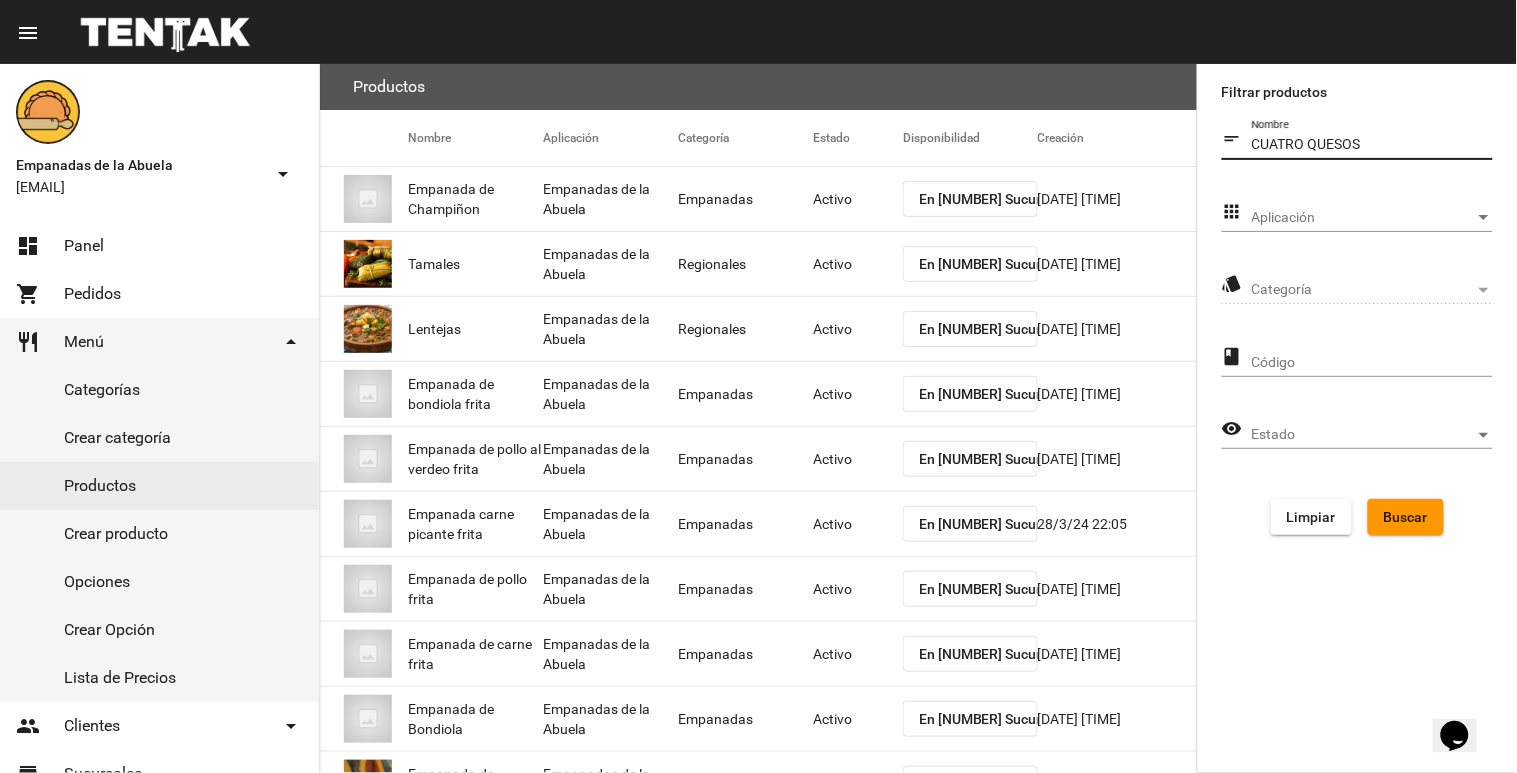 type on "CUATRO QUESOS" 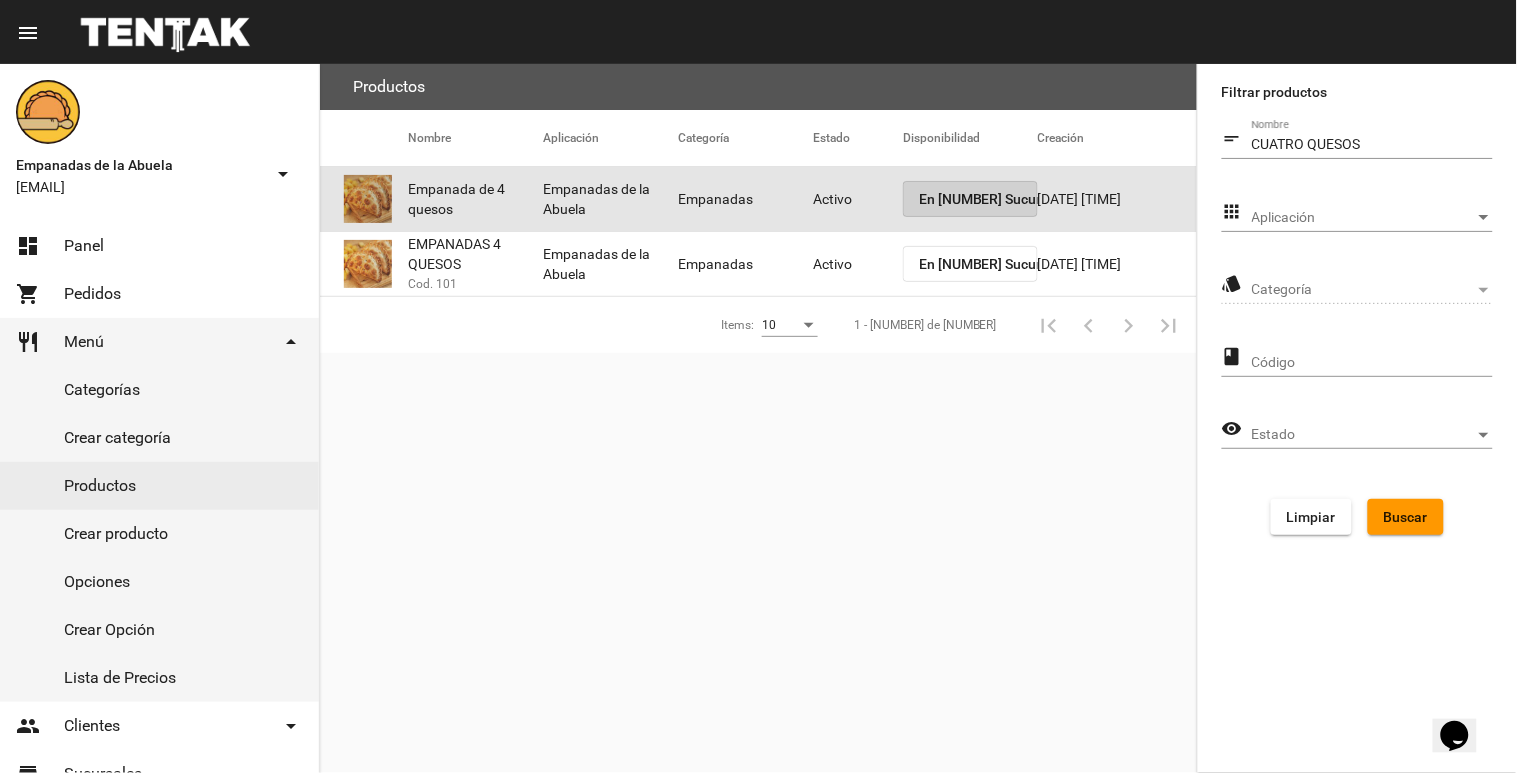 click on "En [NUMBER] Sucursales" 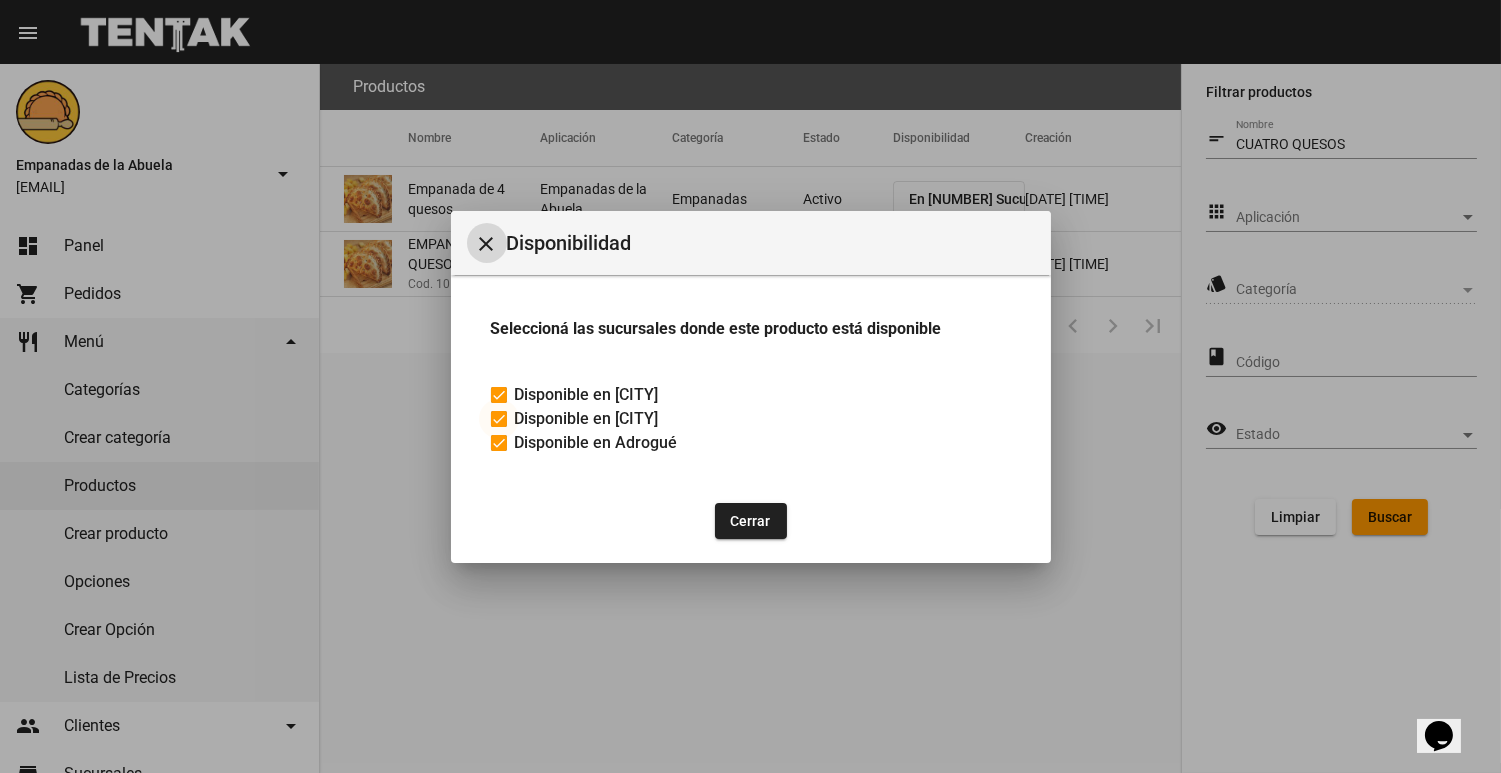 click at bounding box center [499, 419] 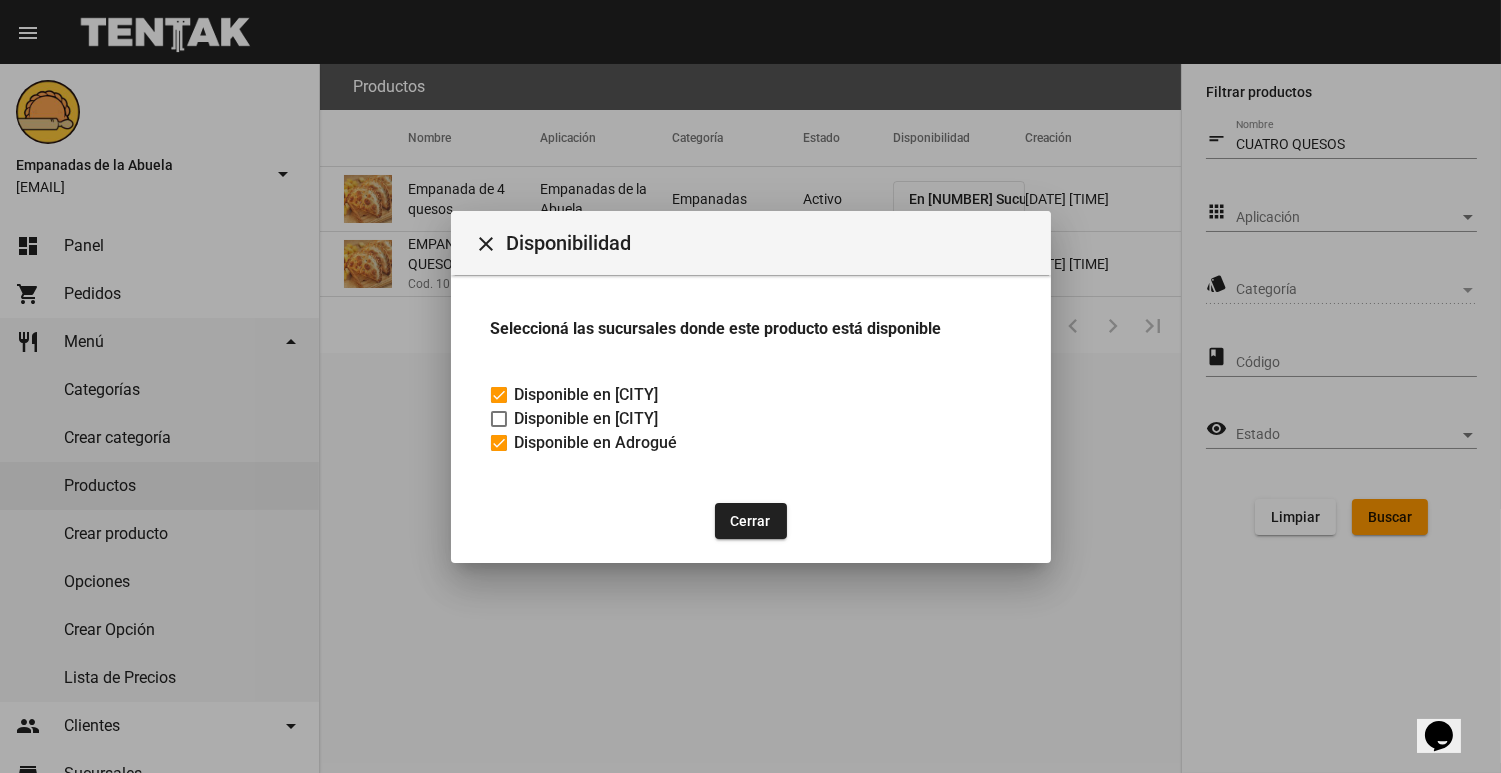 click on "Cerrar" 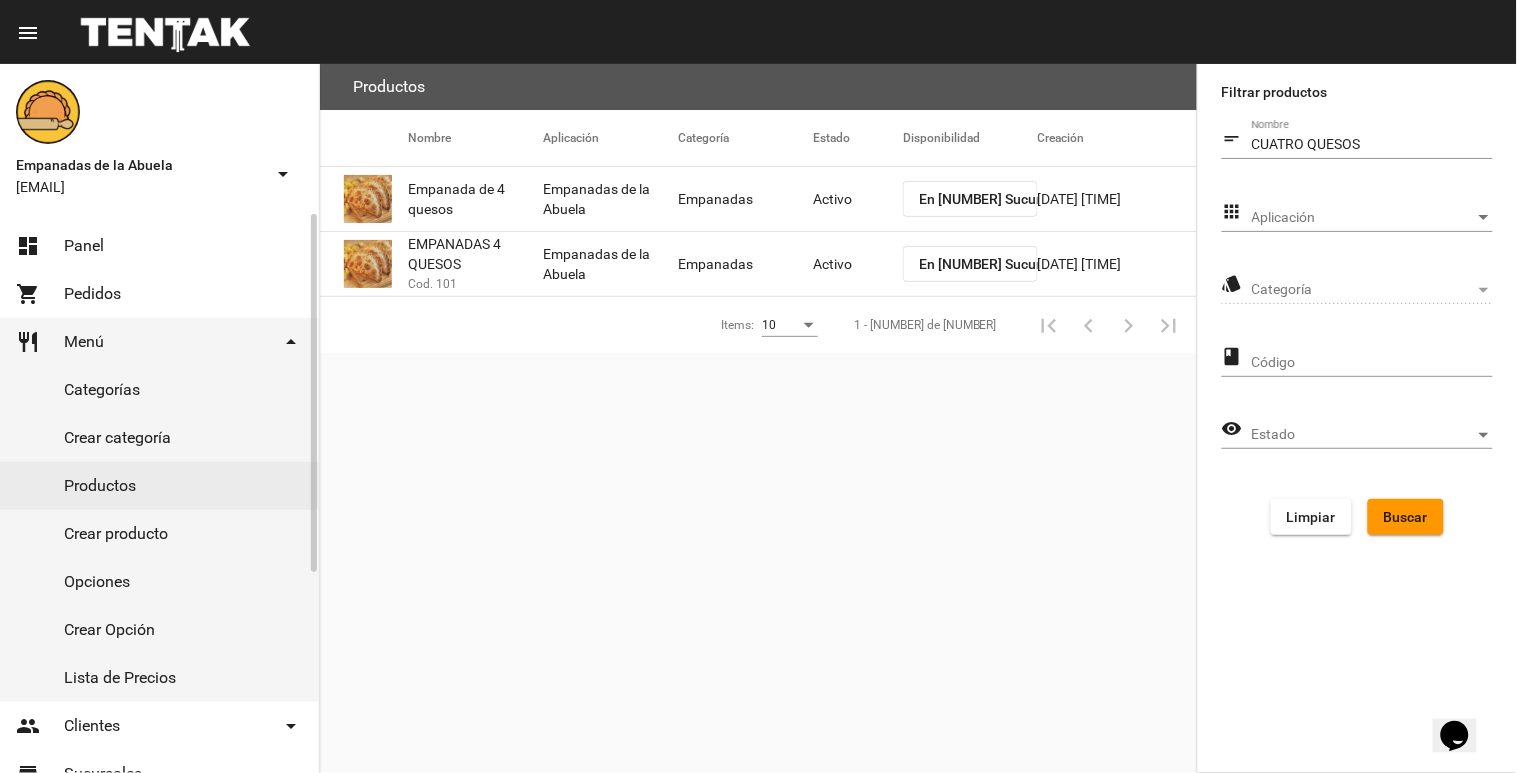 click on "Panel" 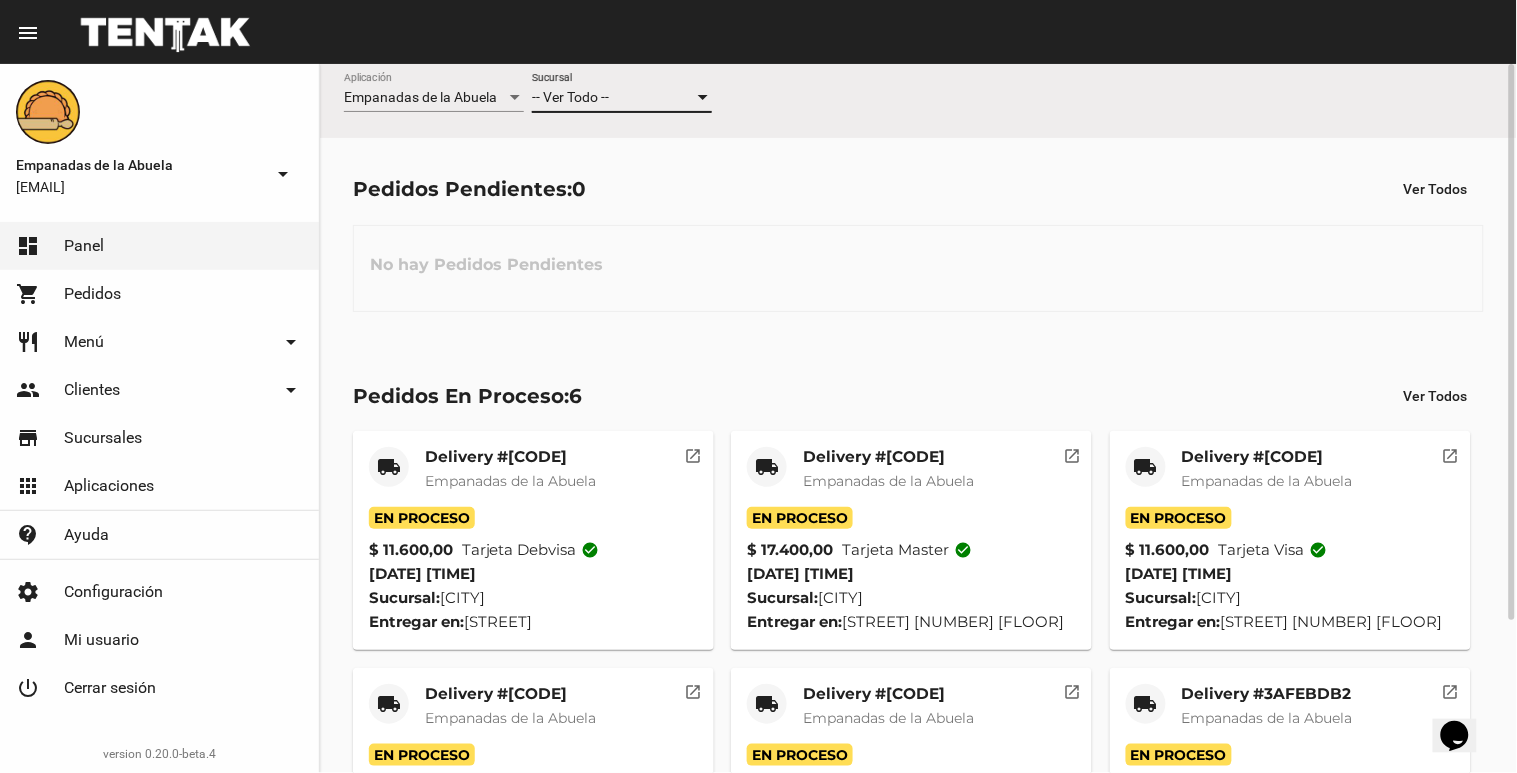 click on "-- Ver Todo --" at bounding box center (613, 98) 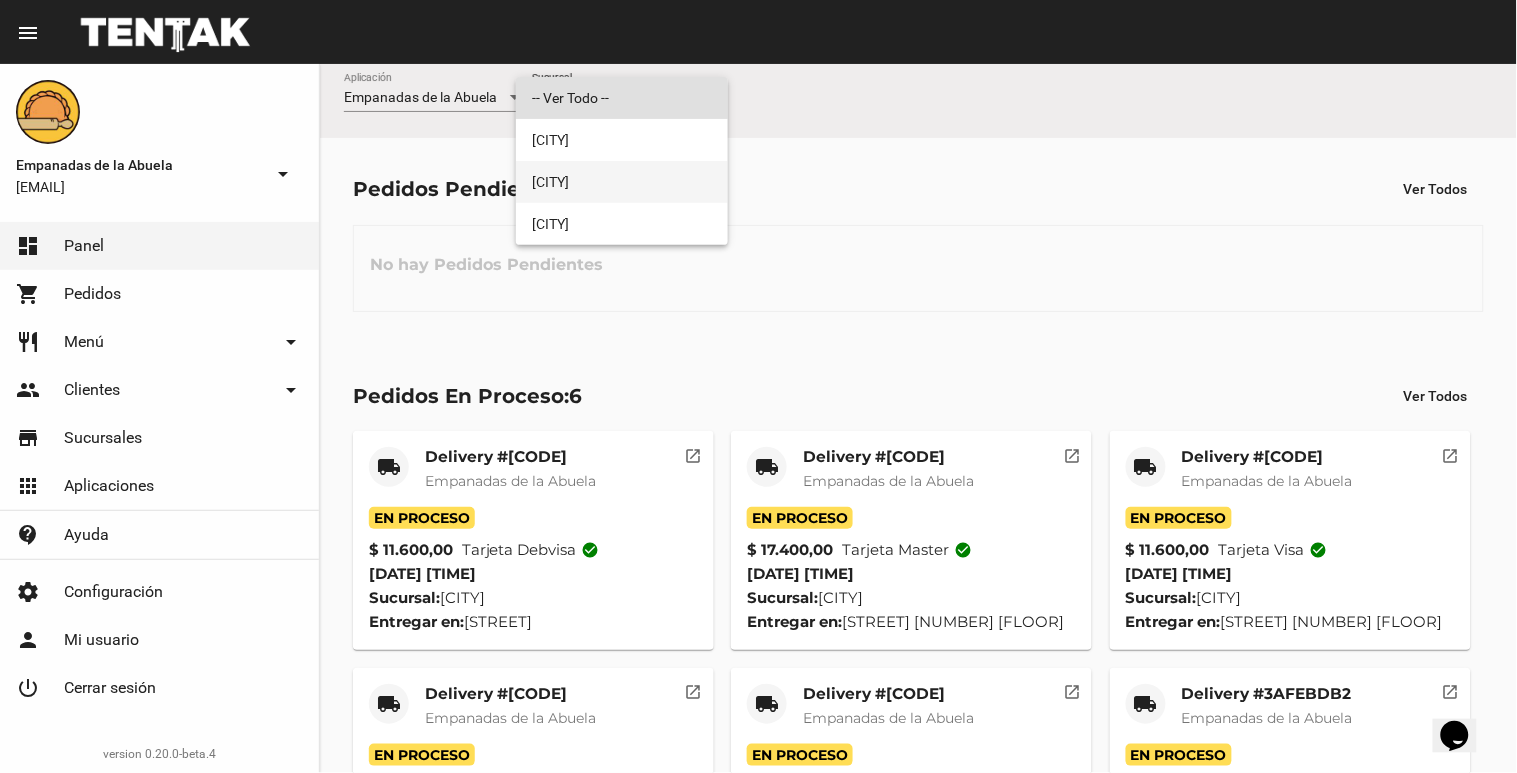 click on "[CITY]" at bounding box center (622, 182) 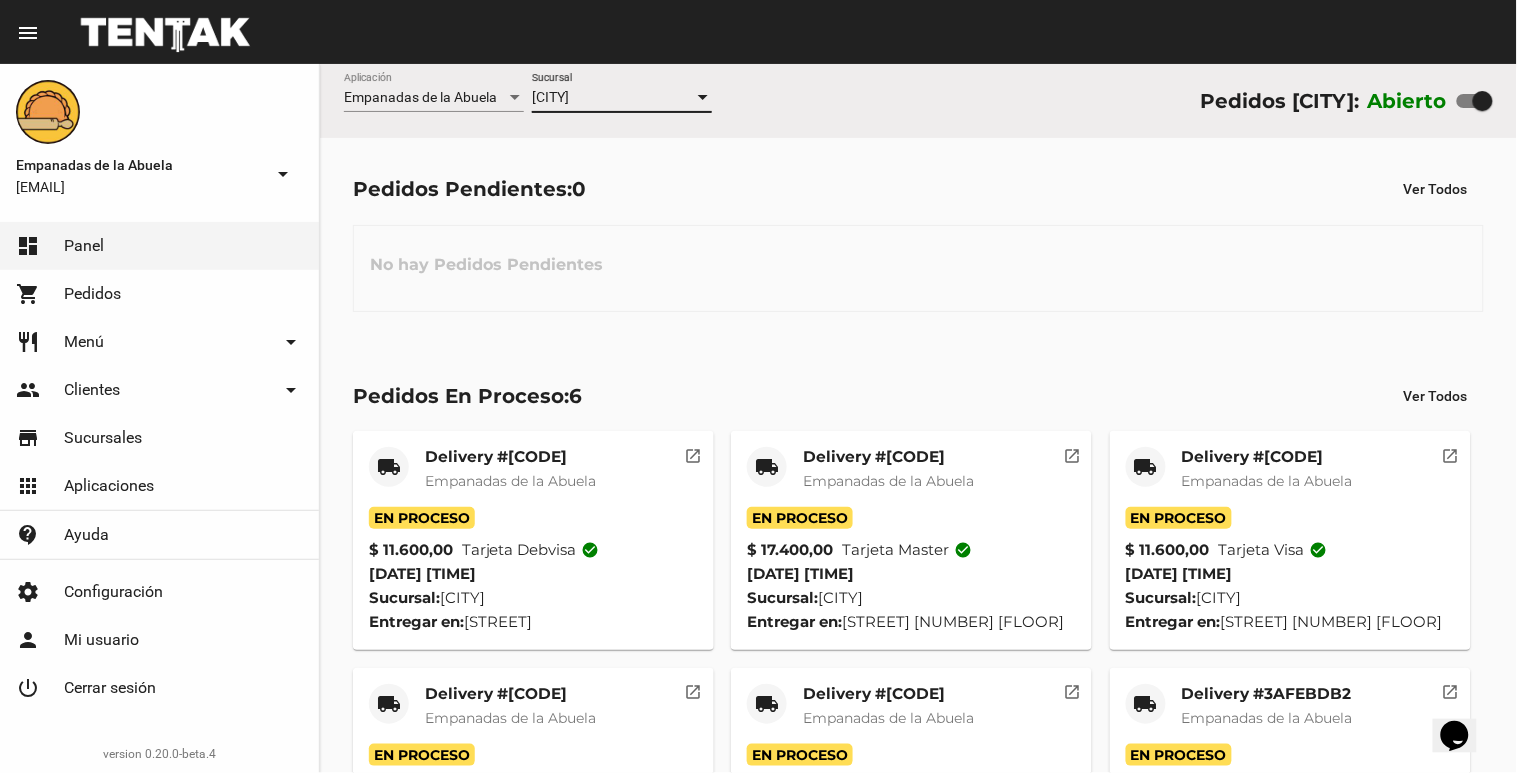 click on "restaurant Menú arrow_drop_down" 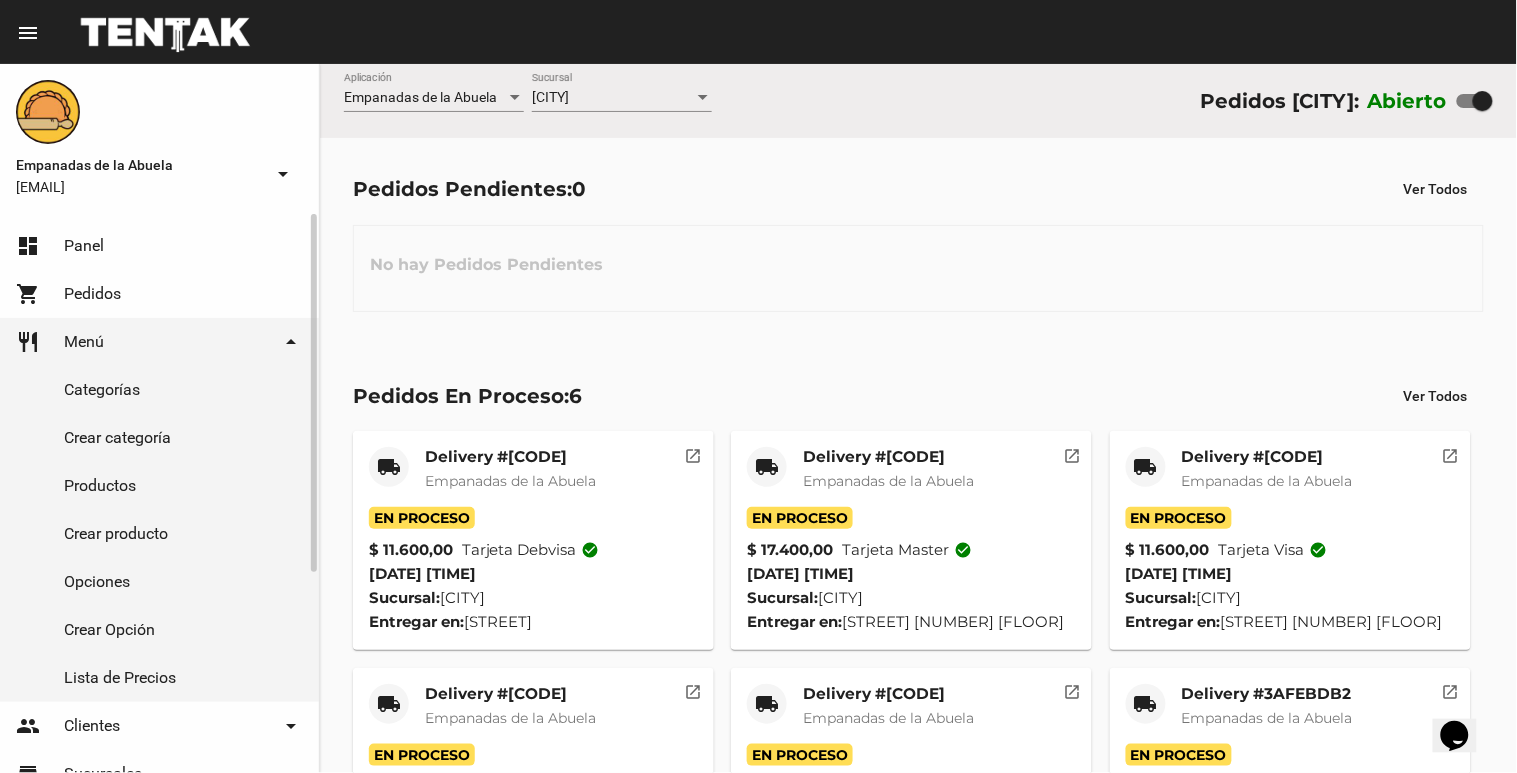 click on "restaurant Menú arrow_drop_down" 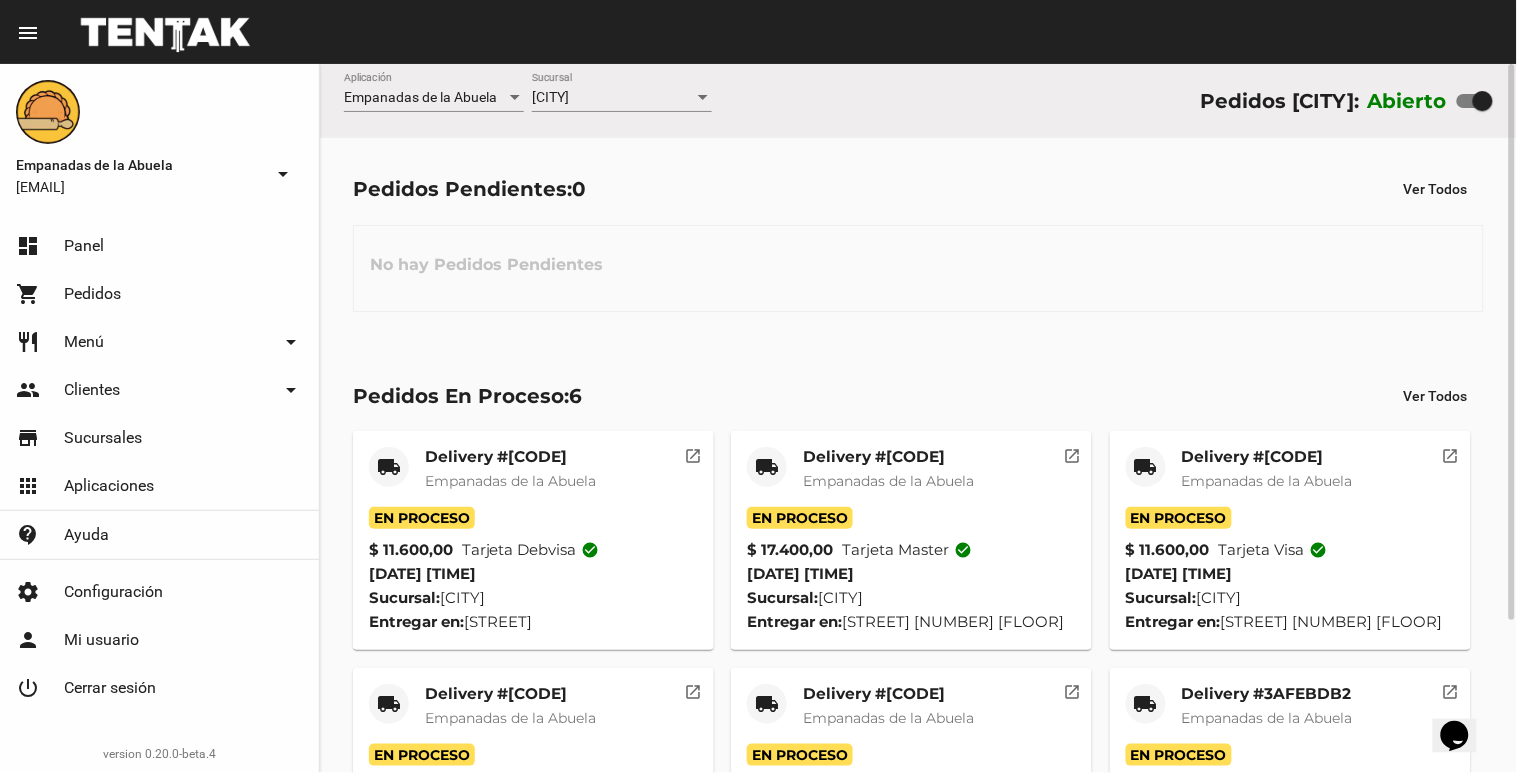 click on "Delivery #[CODE]" 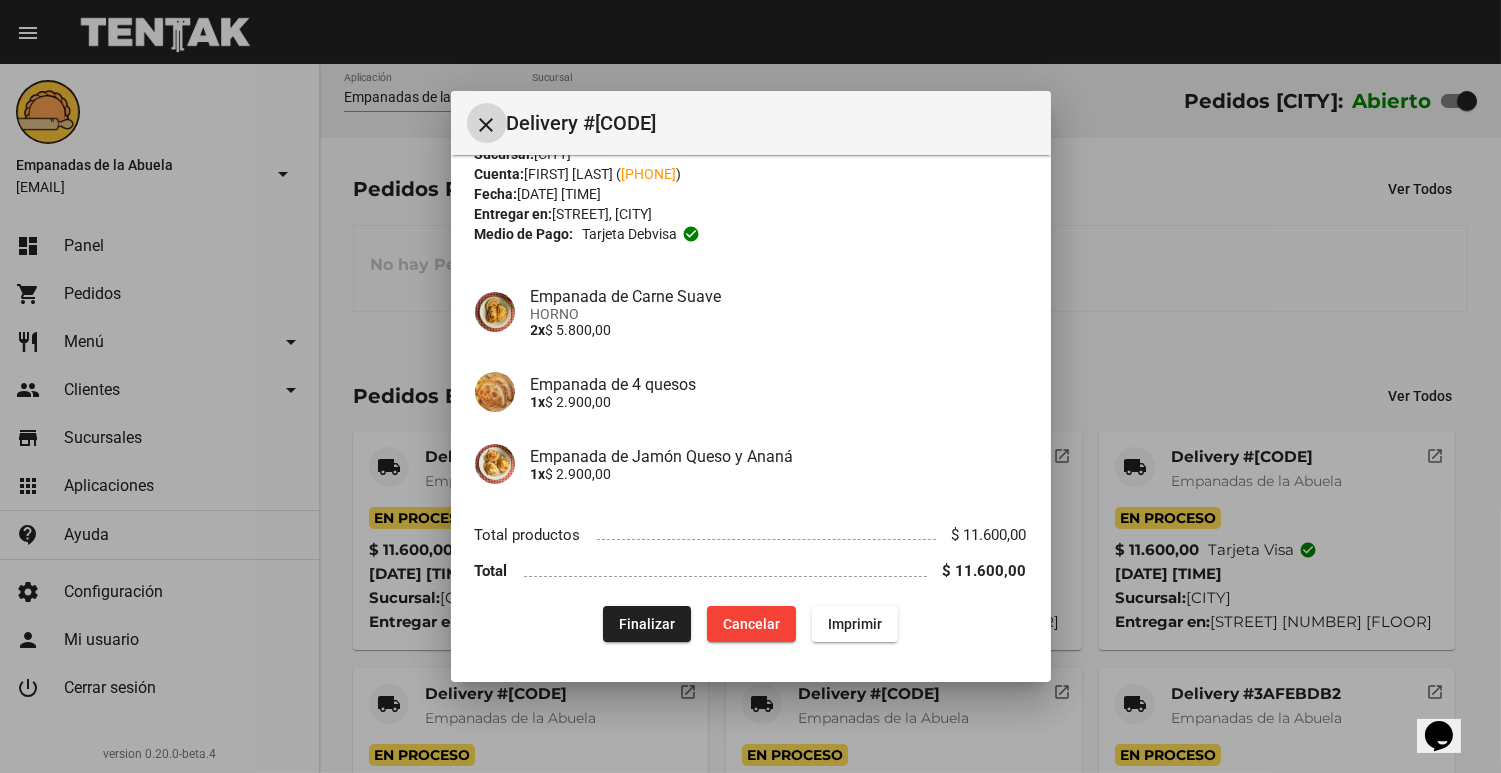 scroll, scrollTop: 0, scrollLeft: 0, axis: both 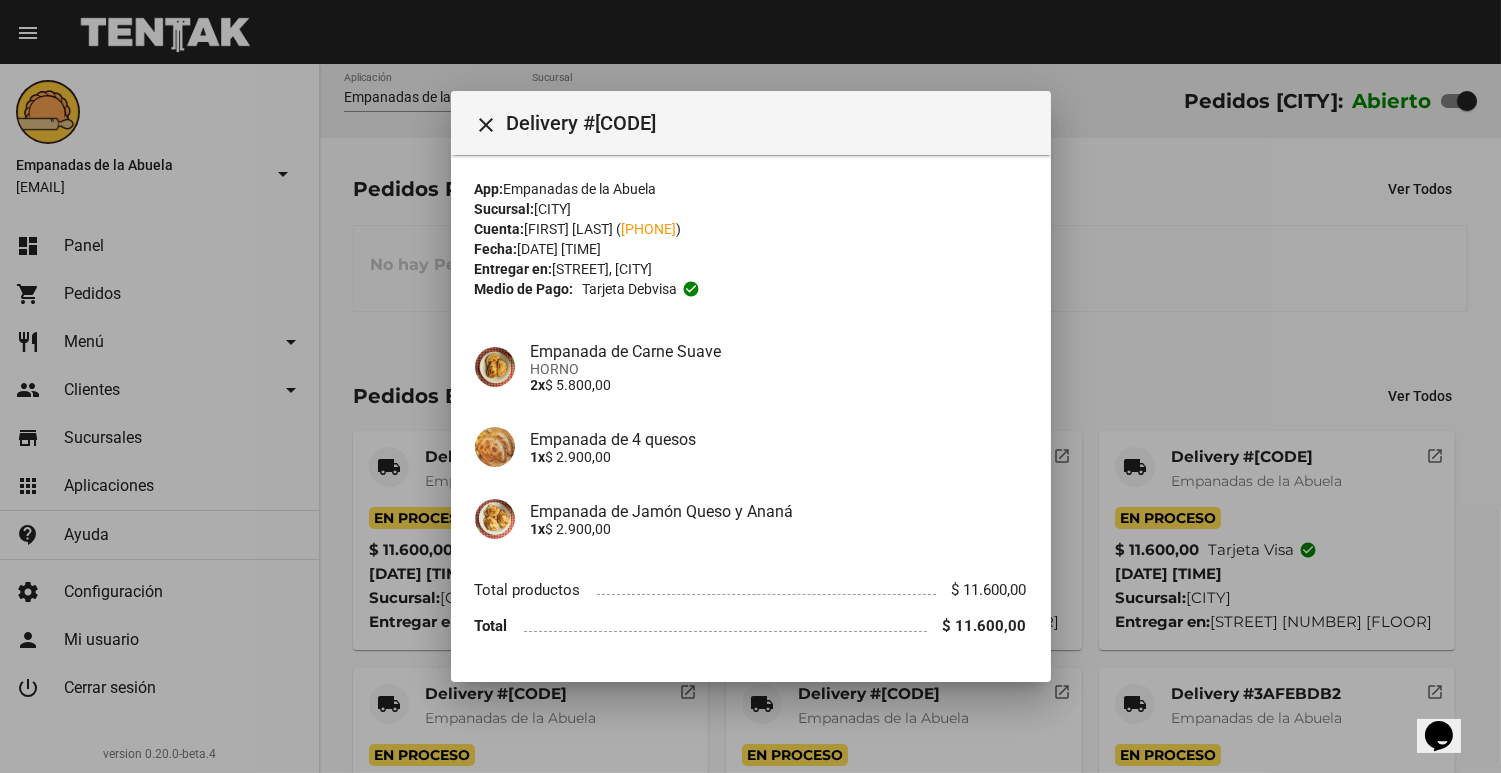 click on "Entregar en: [STREET], [CITY]" 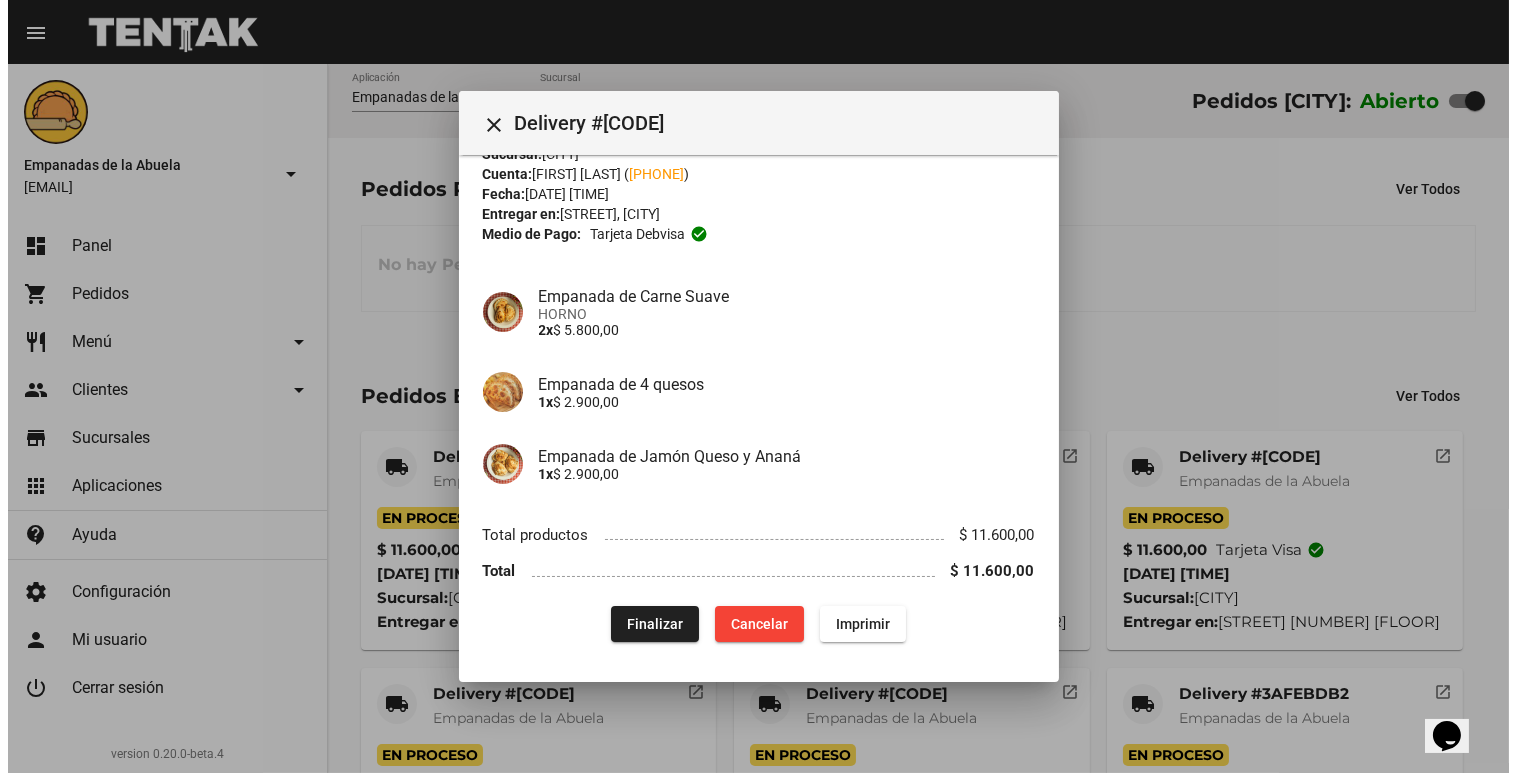 scroll, scrollTop: 0, scrollLeft: 0, axis: both 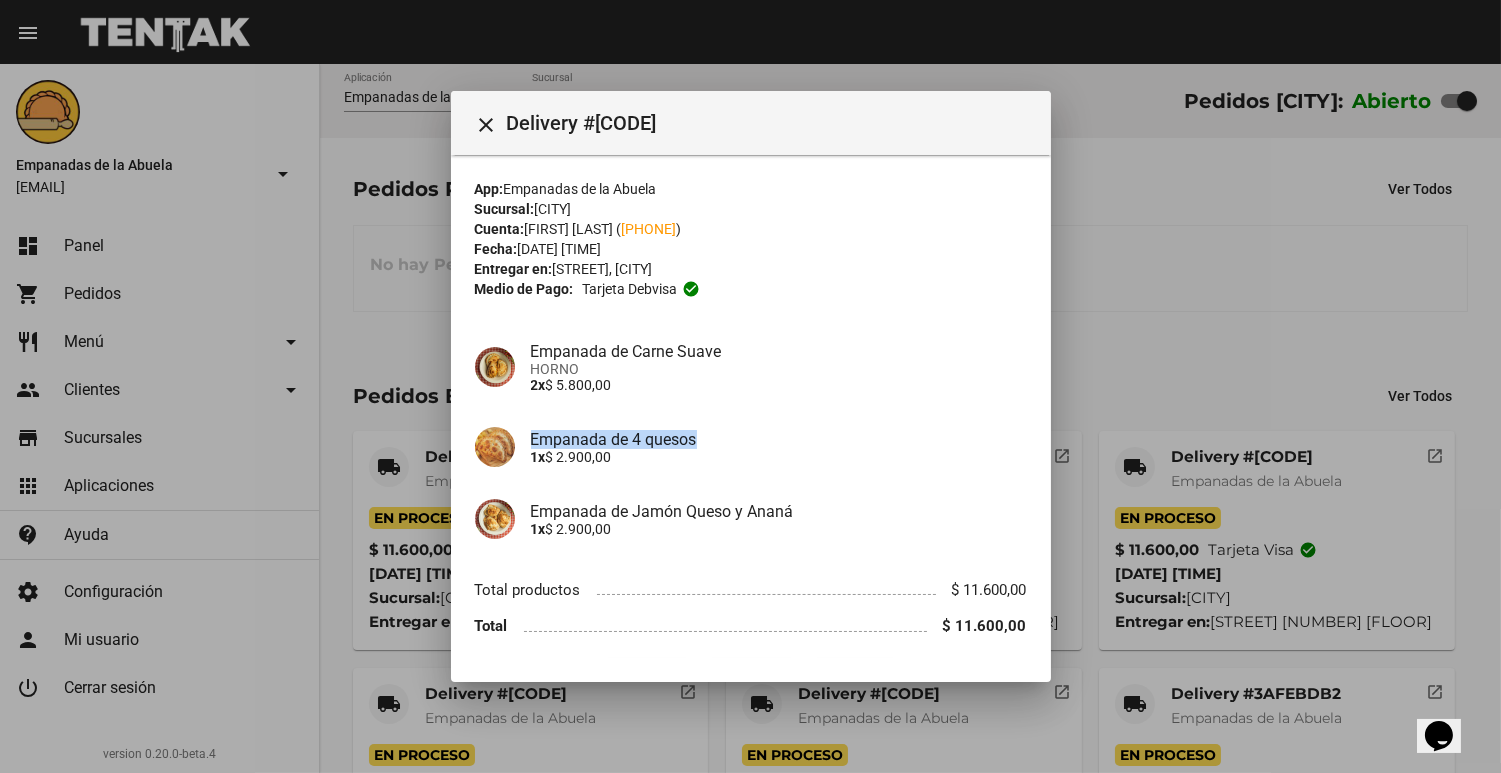 drag, startPoint x: 710, startPoint y: 431, endPoint x: 533, endPoint y: 433, distance: 177.01129 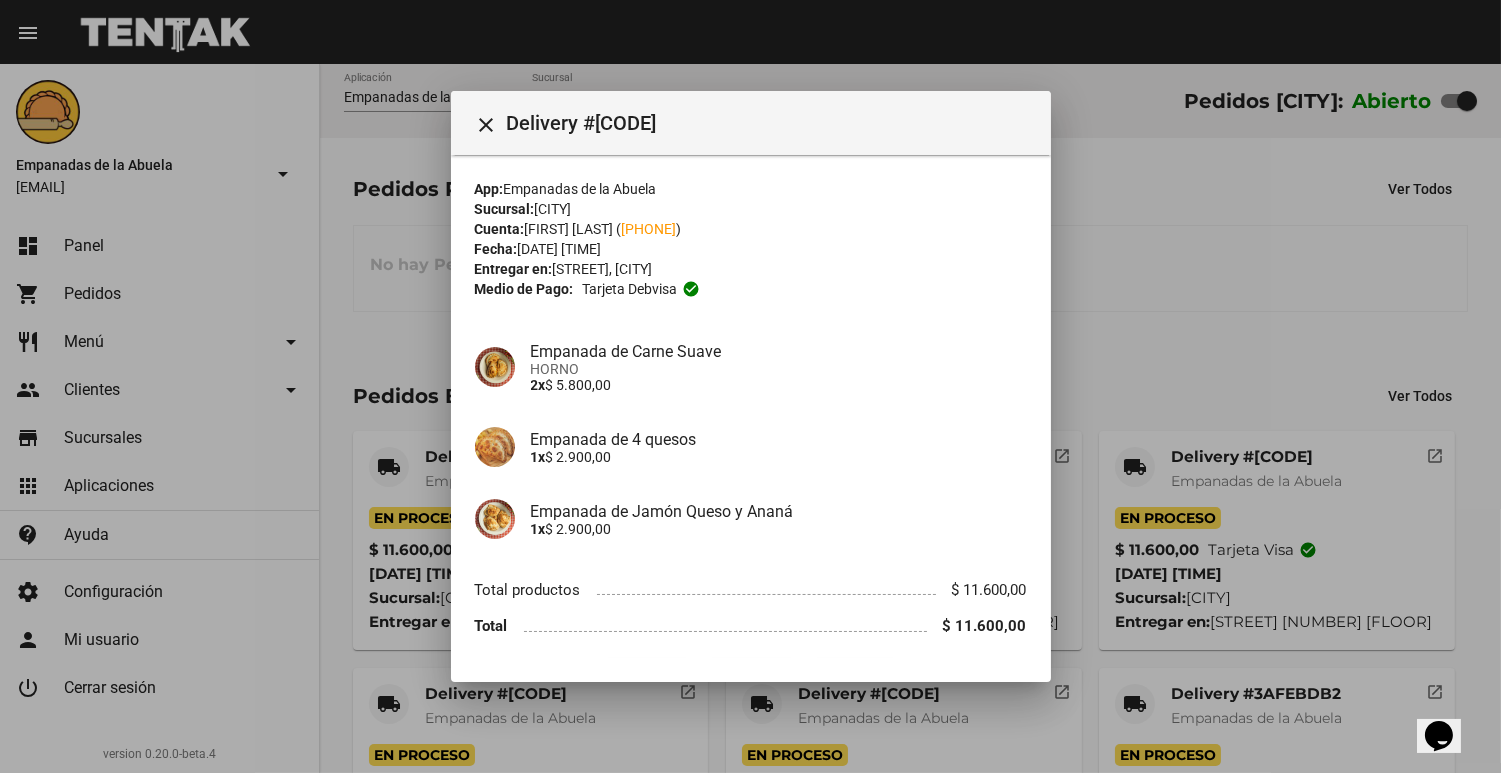 drag, startPoint x: 533, startPoint y: 433, endPoint x: 880, endPoint y: 370, distance: 352.67264 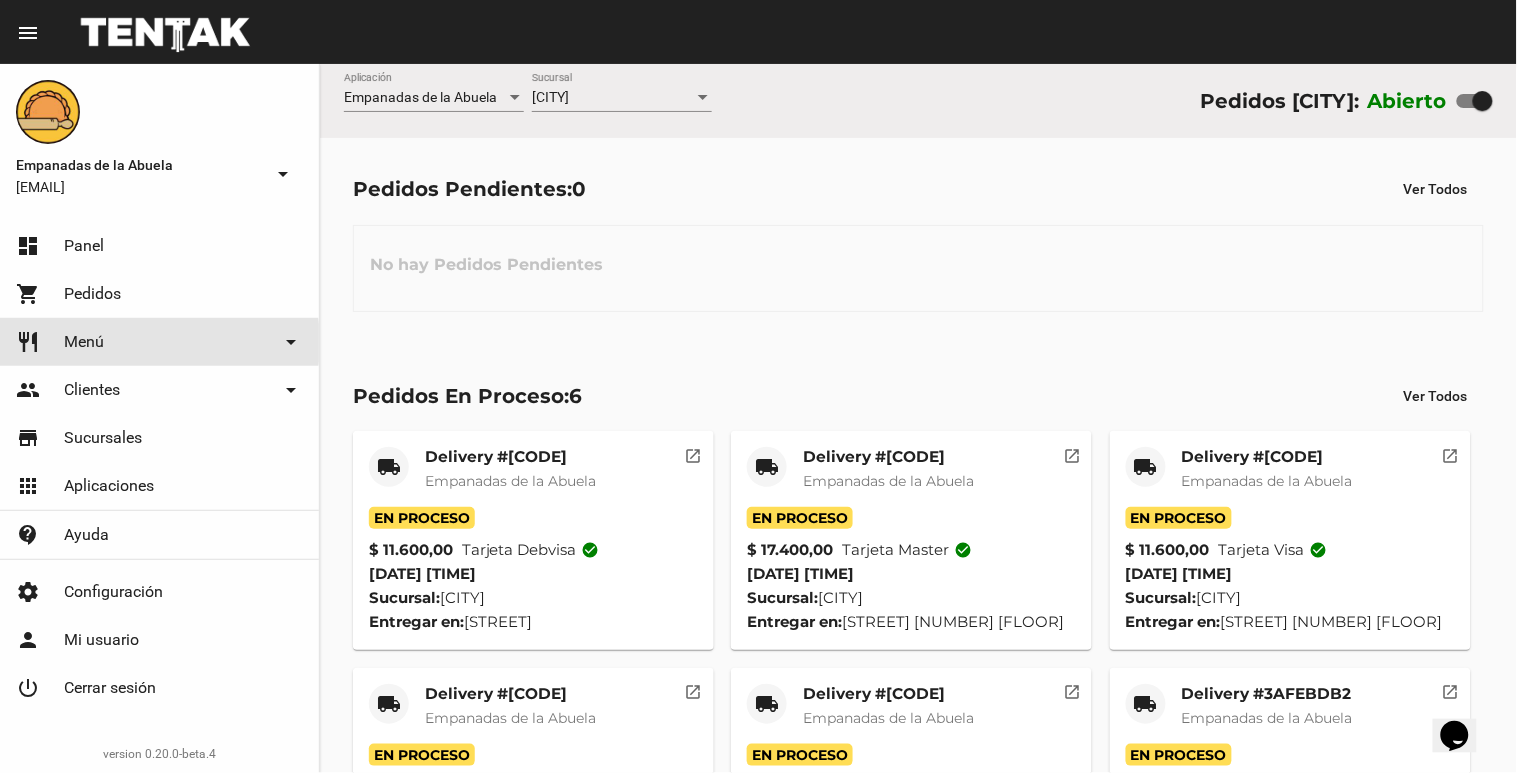 click on "restaurant Menú arrow_drop_down" 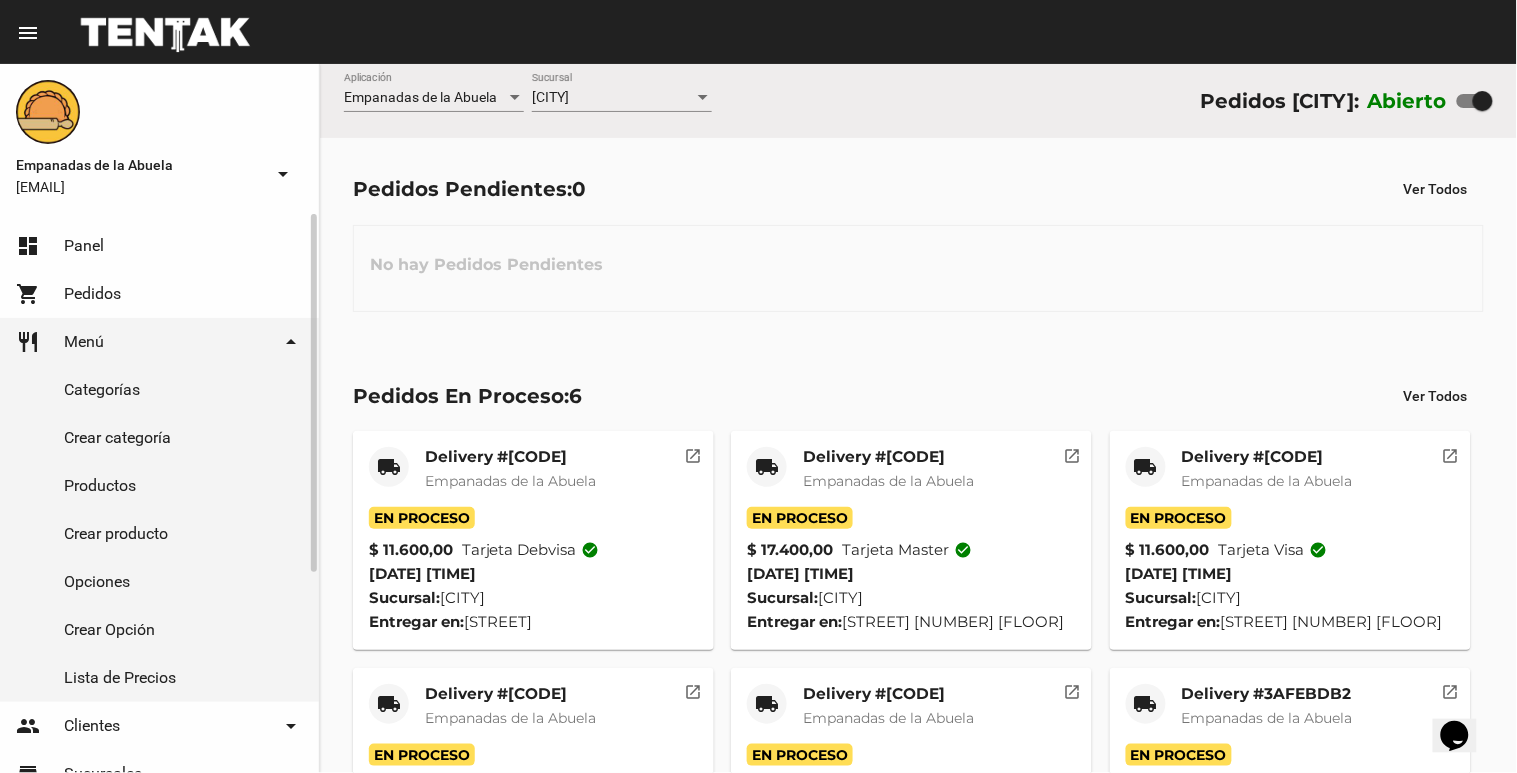 click on "Productos" 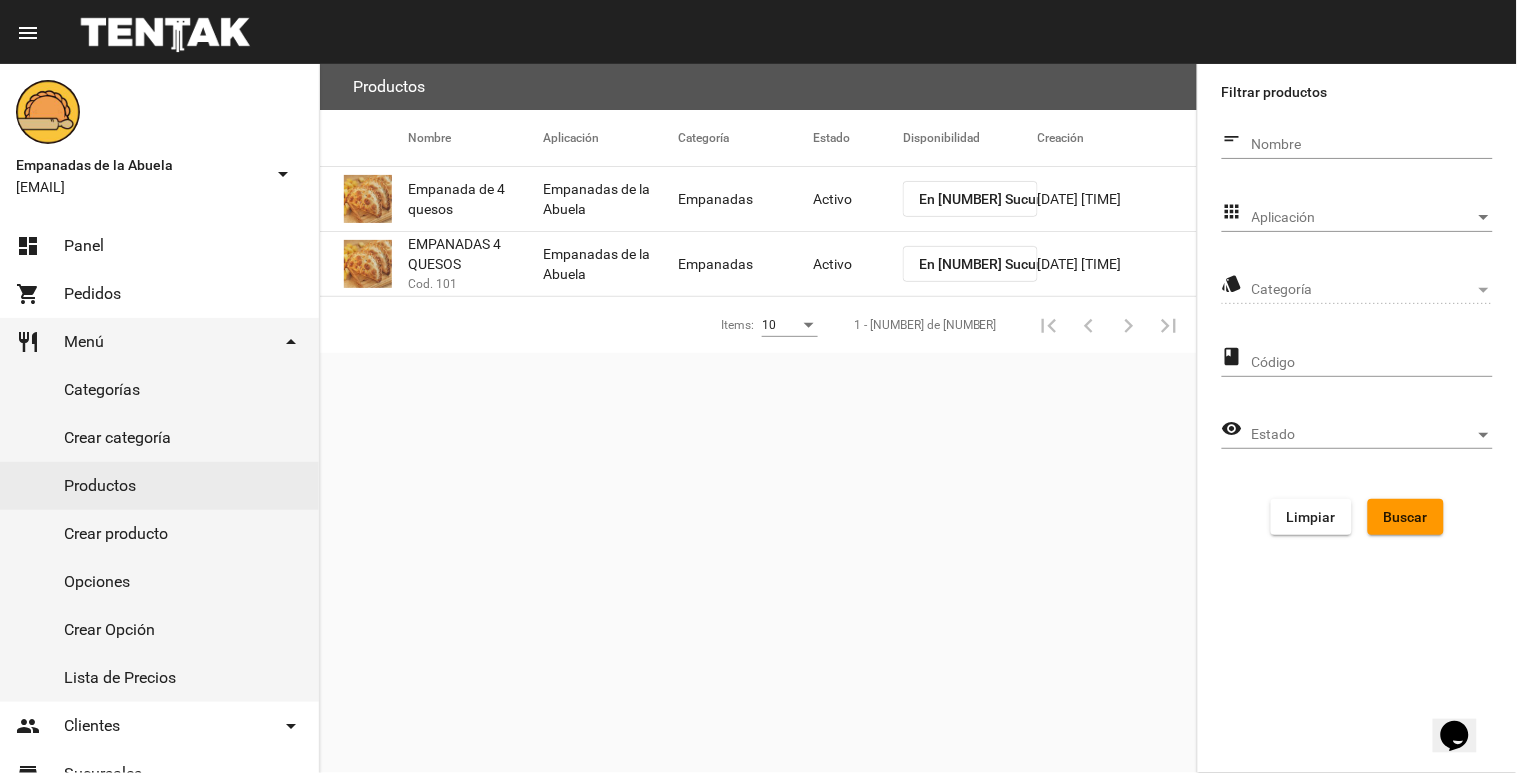 click on "En [NUMBER] Sucursales" 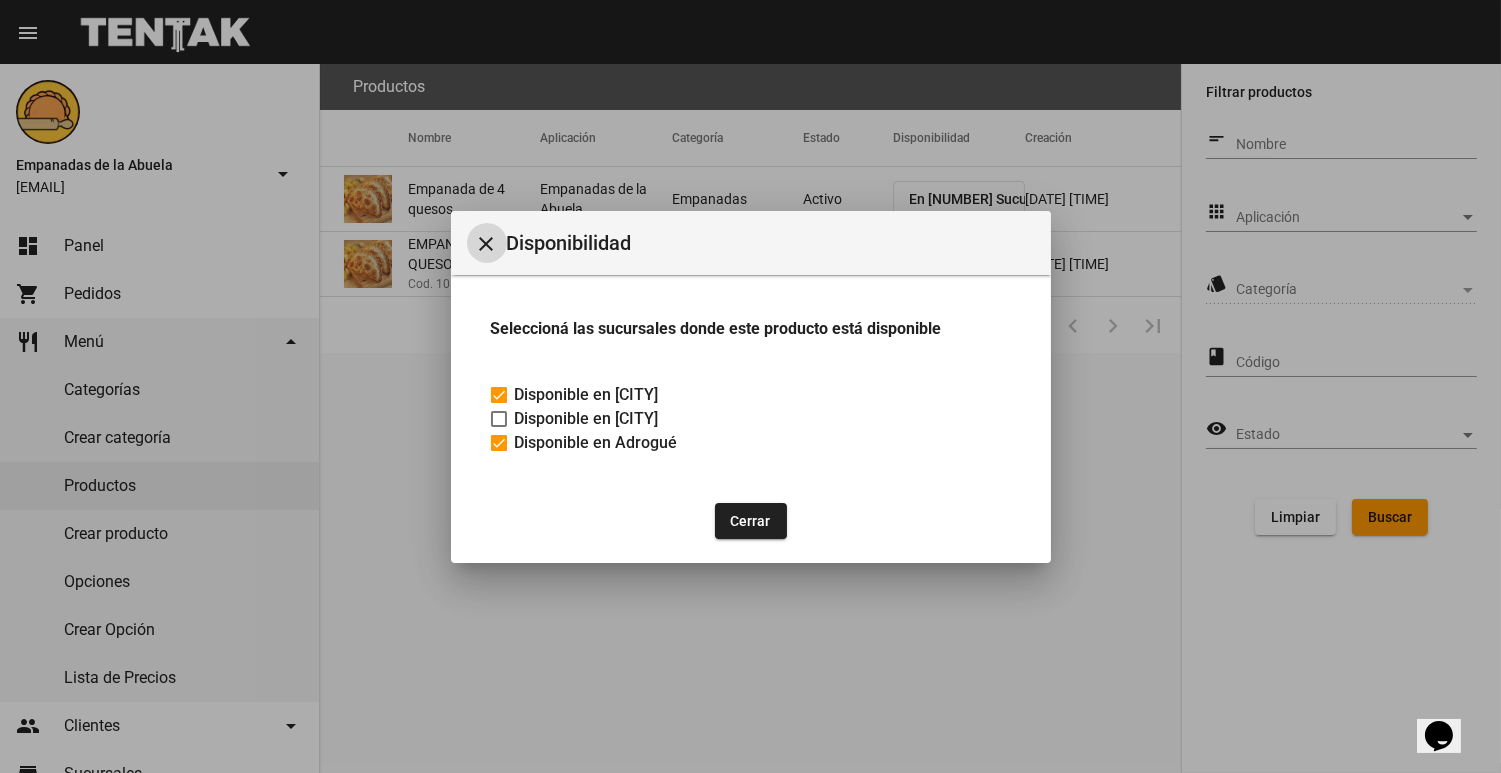 click on "Cerrar" 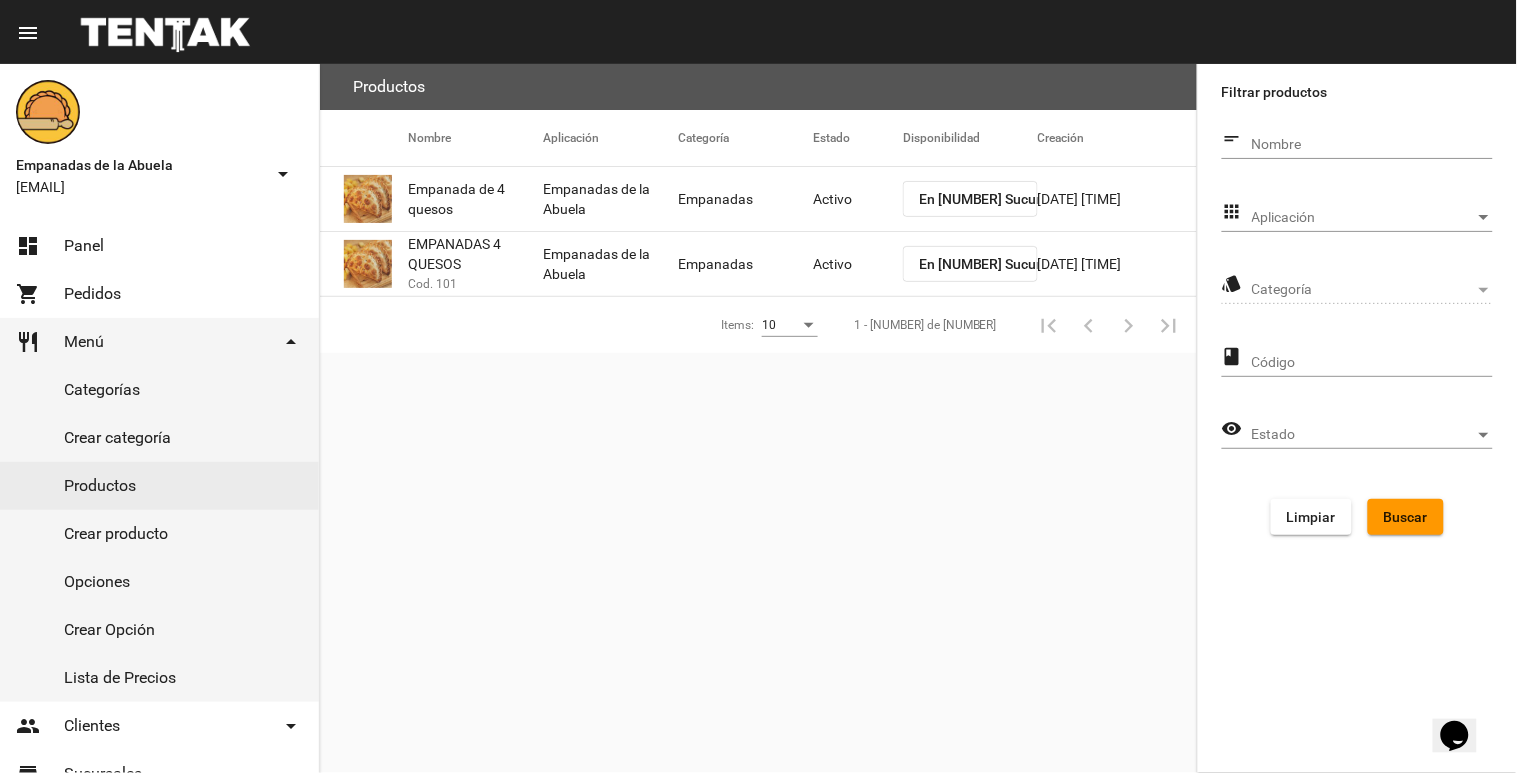 click on "En [NUMBER] Sucursales" 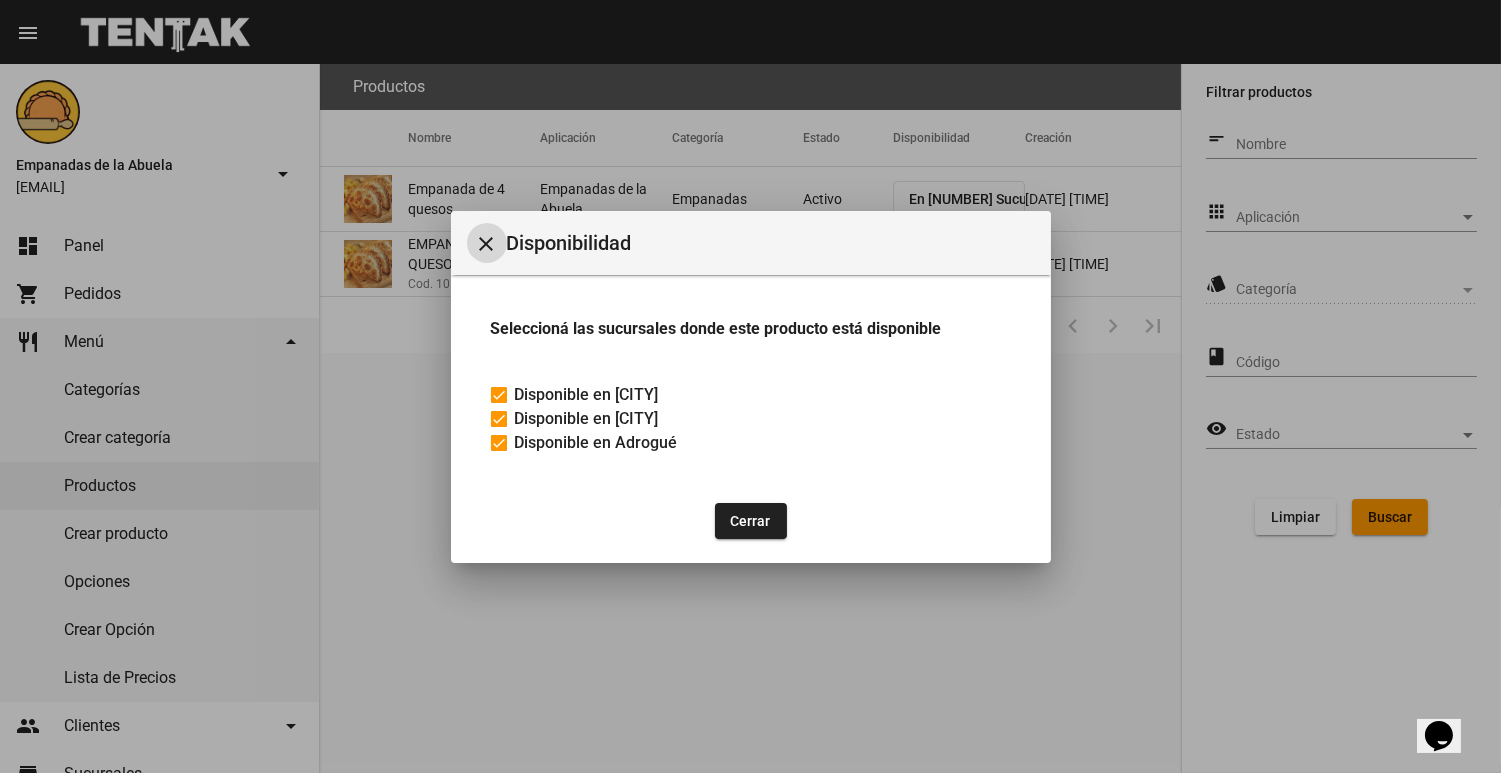 click on "Disponible en [CITY]" at bounding box center [587, 419] 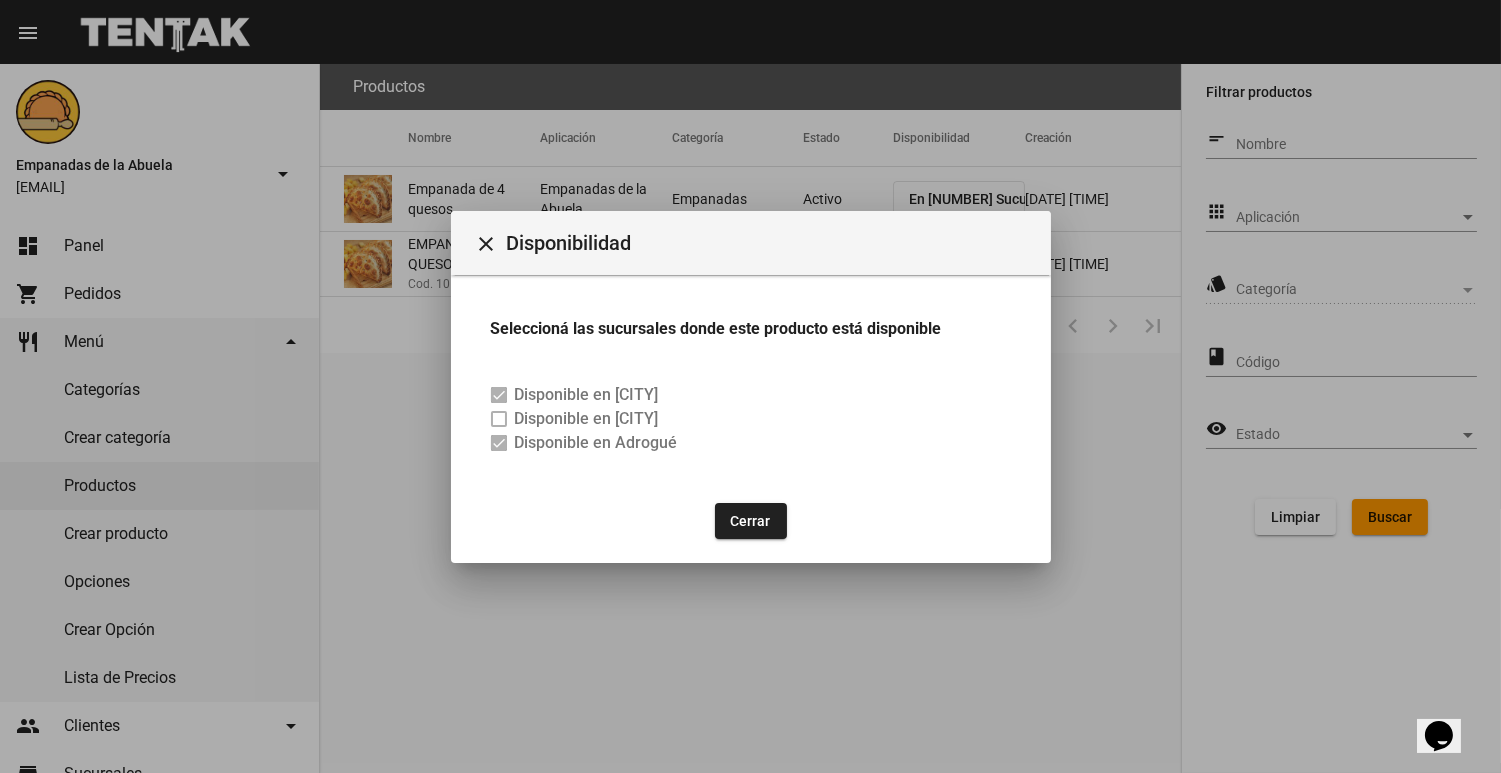 click on "Cerrar" 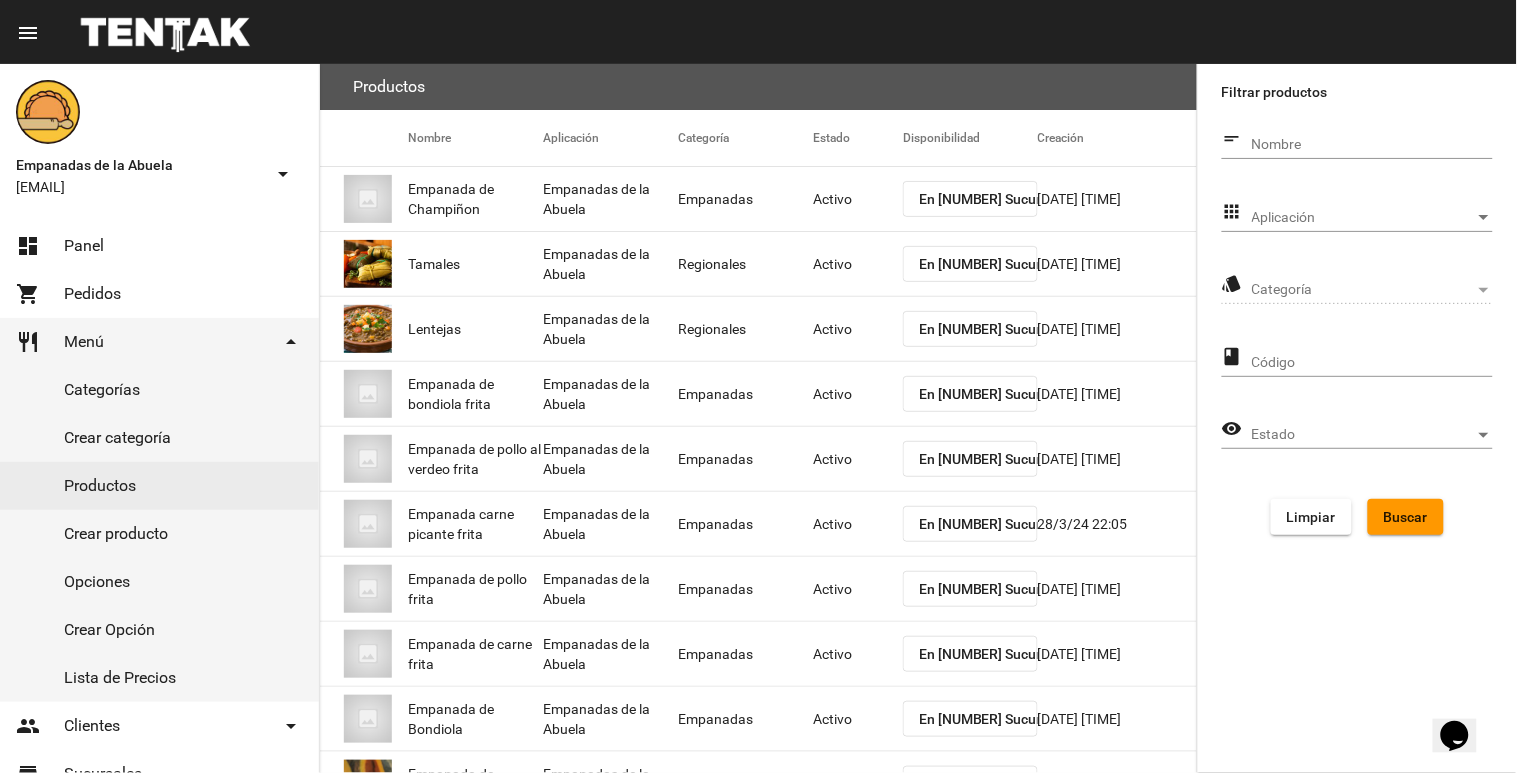 click on "Limpiar" 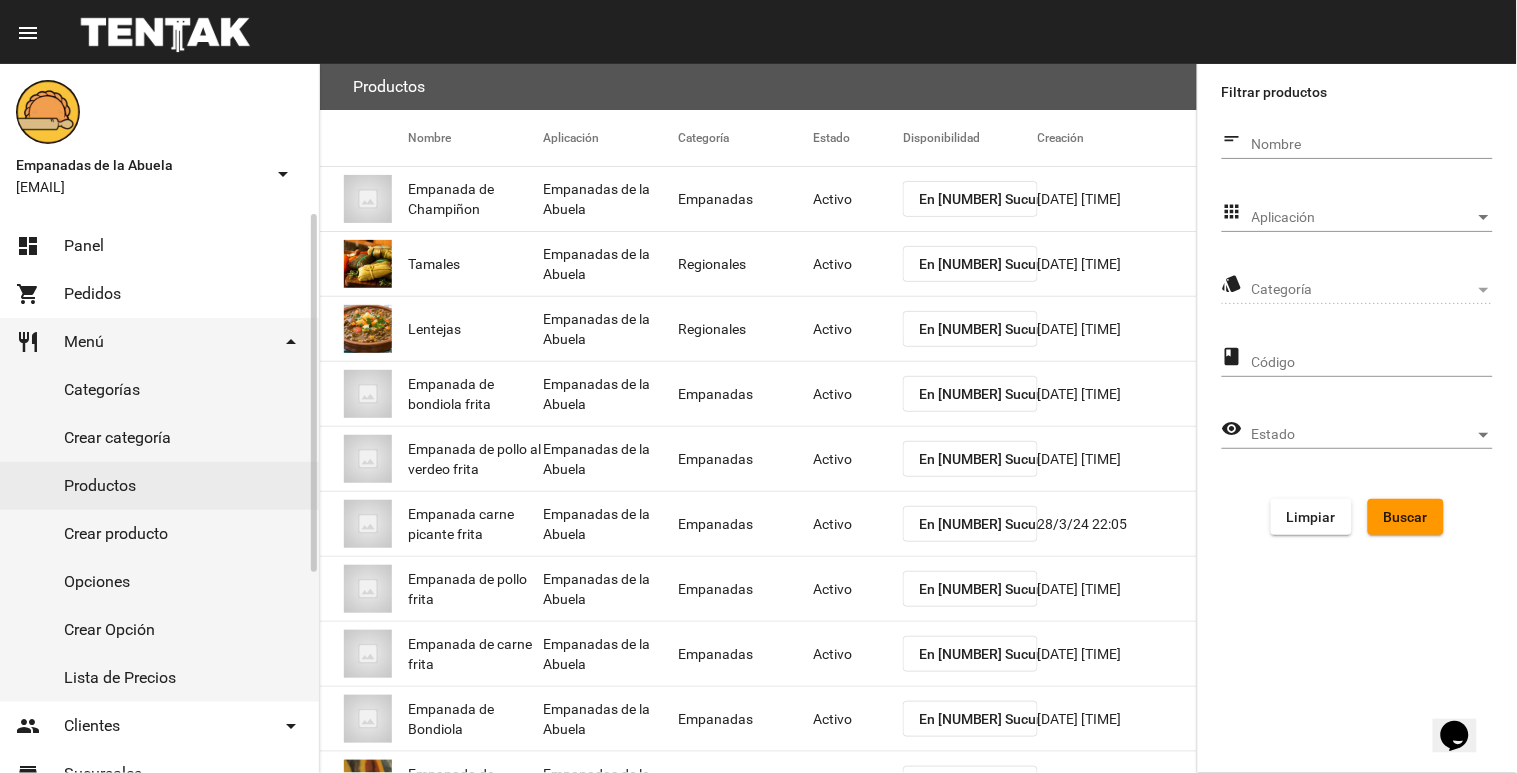click on "dashboard Panel" 